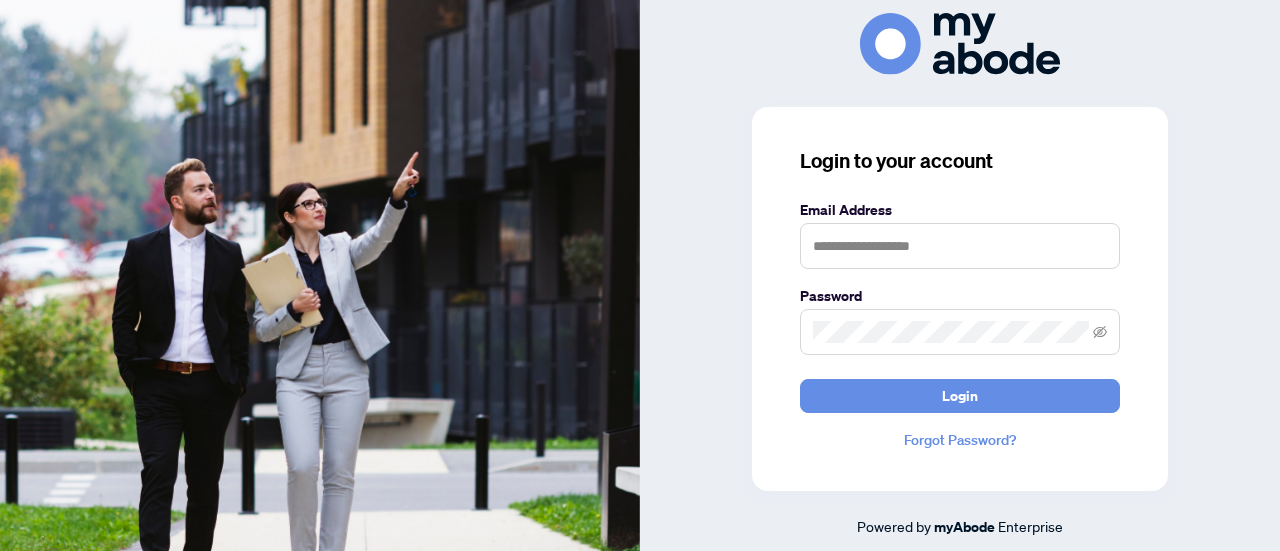 scroll, scrollTop: 0, scrollLeft: 0, axis: both 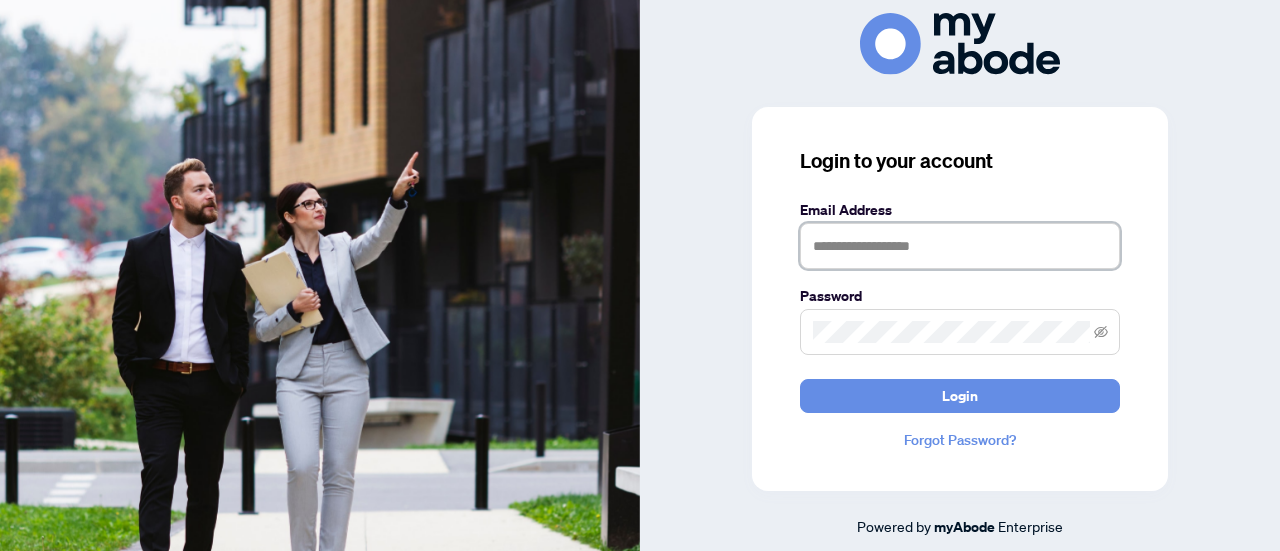 click at bounding box center [960, 246] 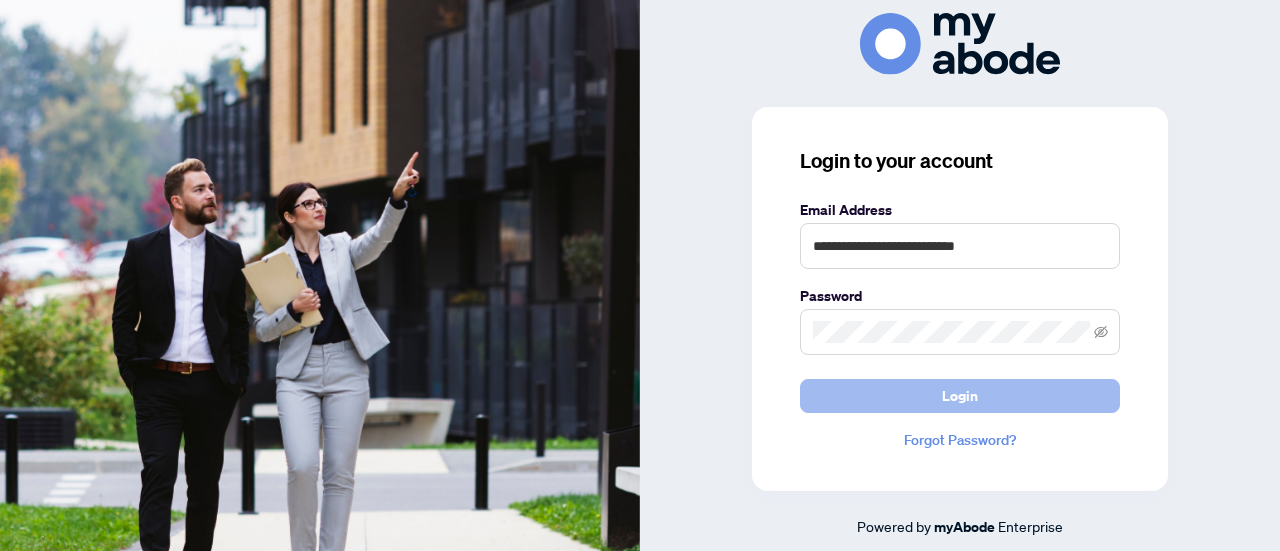 click on "Login" at bounding box center (960, 396) 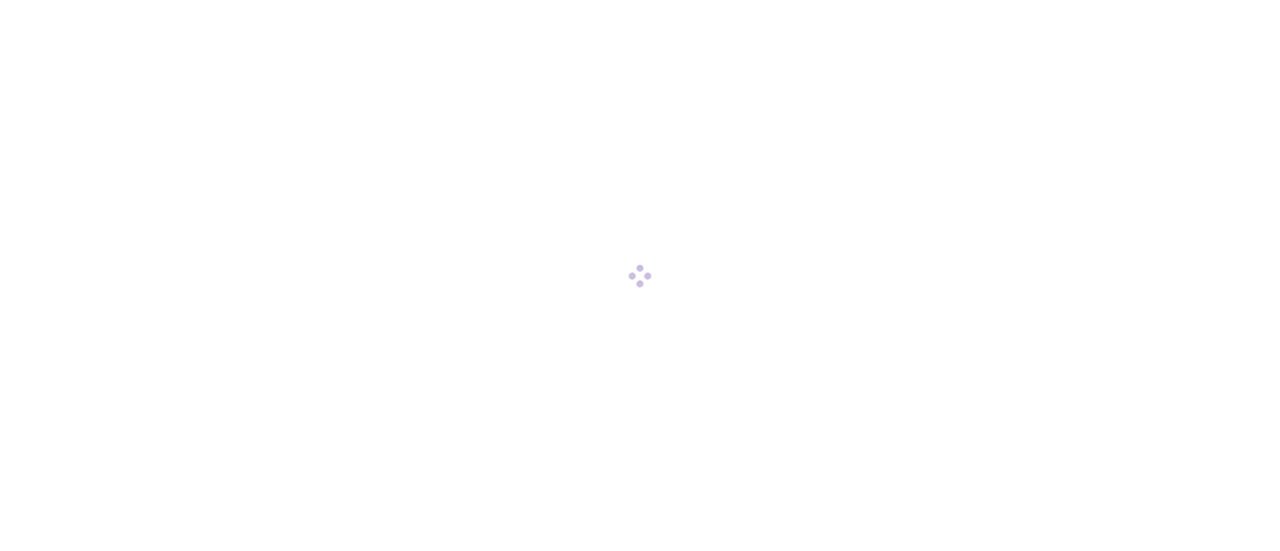 scroll, scrollTop: 0, scrollLeft: 0, axis: both 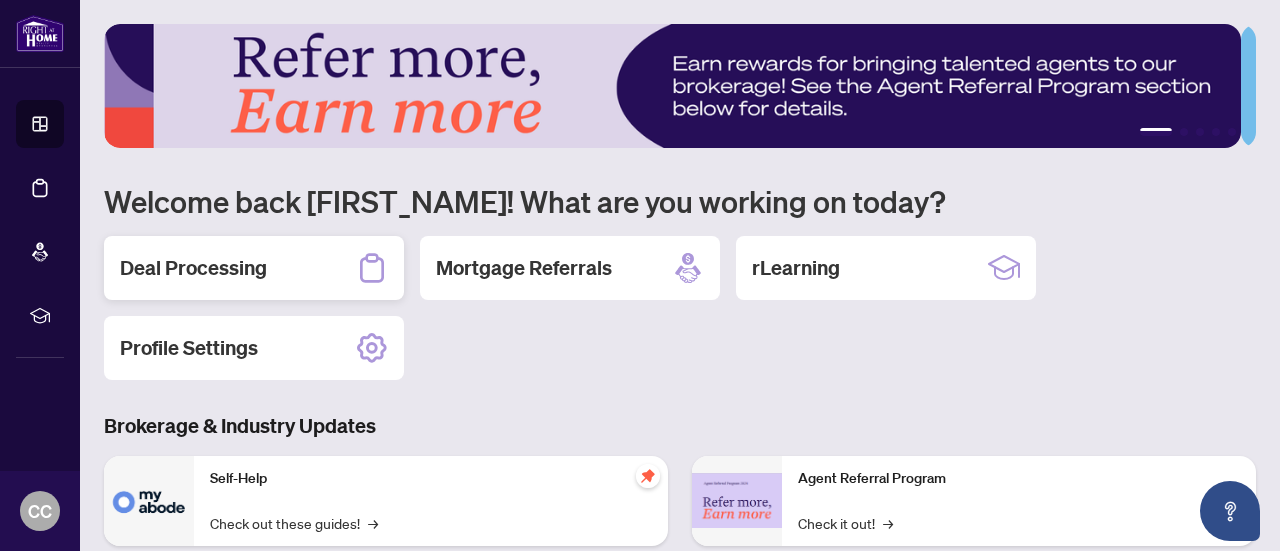 click on "Deal Processing" at bounding box center [193, 268] 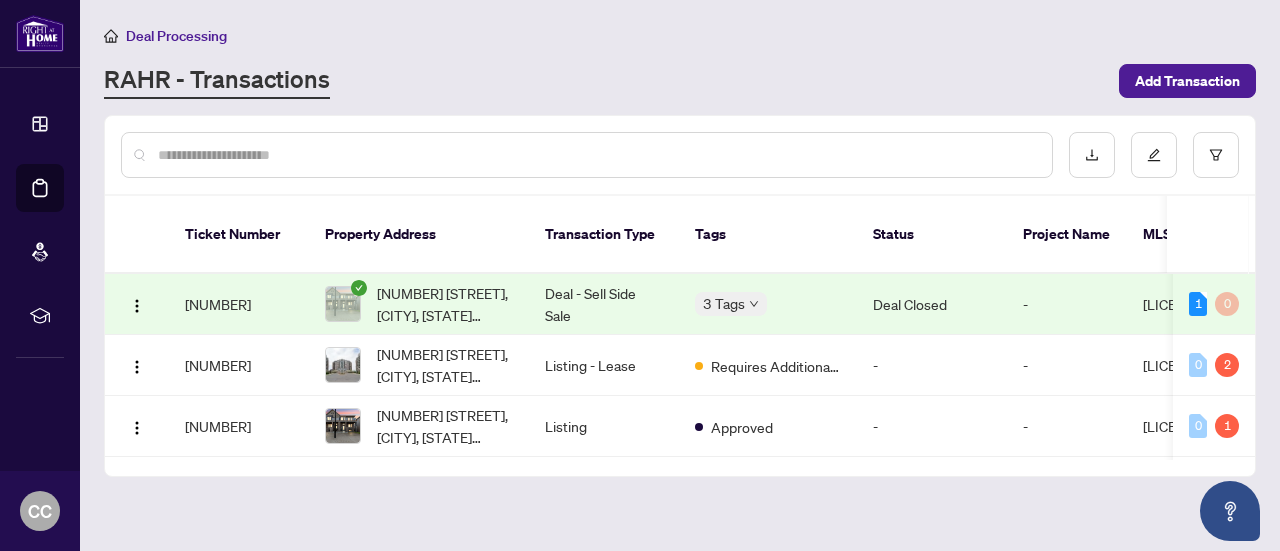 click on "Requires Additional Docs" at bounding box center [776, 366] 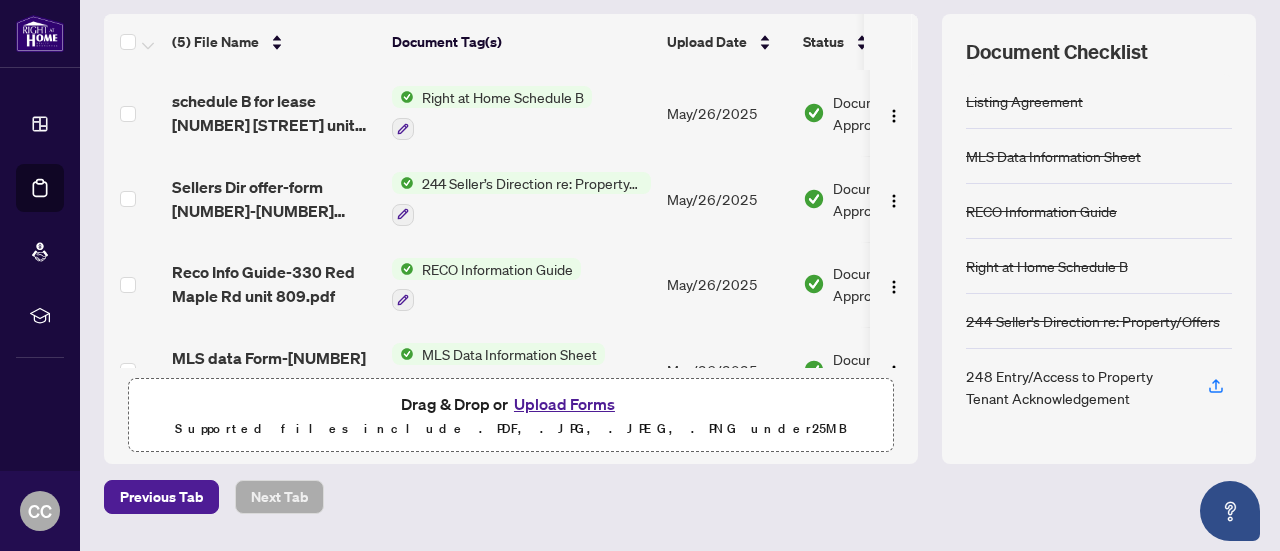 scroll, scrollTop: 260, scrollLeft: 0, axis: vertical 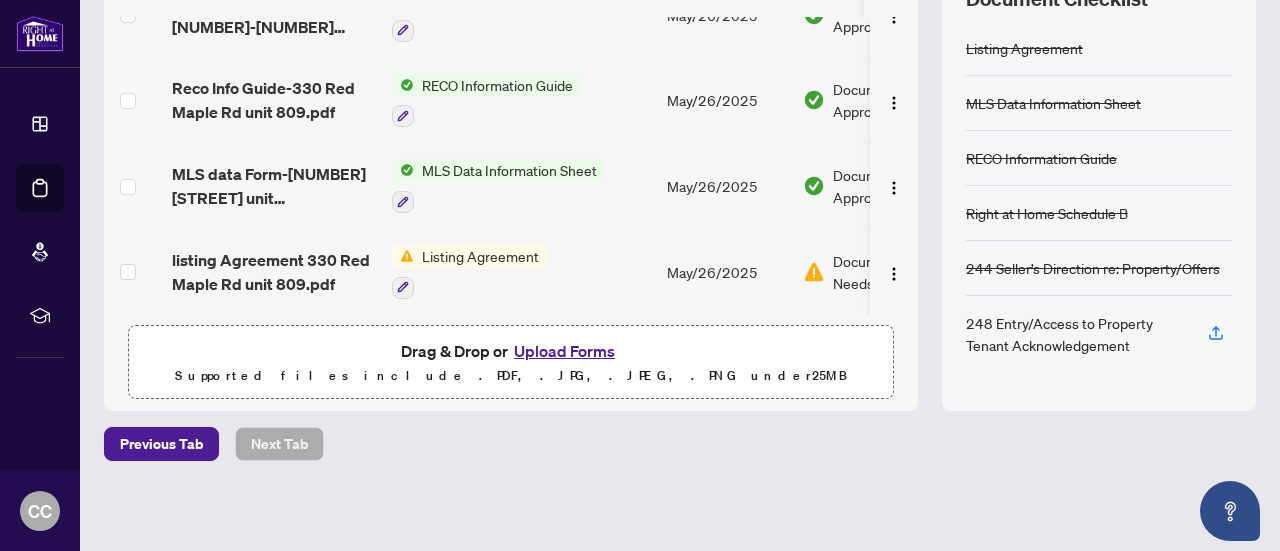 click at bounding box center (814, 272) 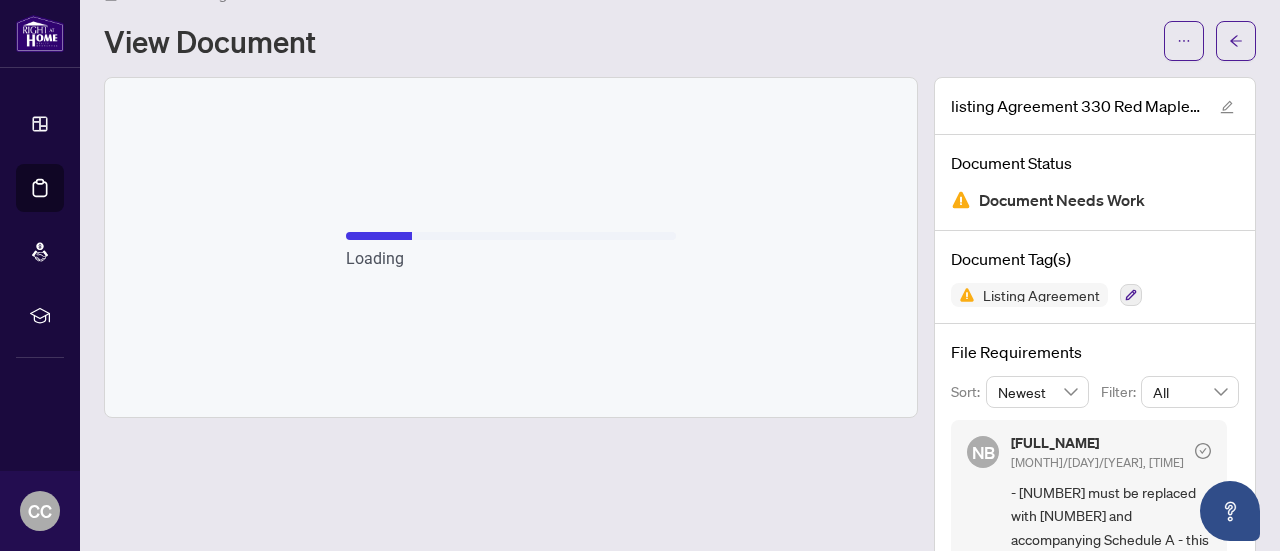 scroll, scrollTop: 140, scrollLeft: 0, axis: vertical 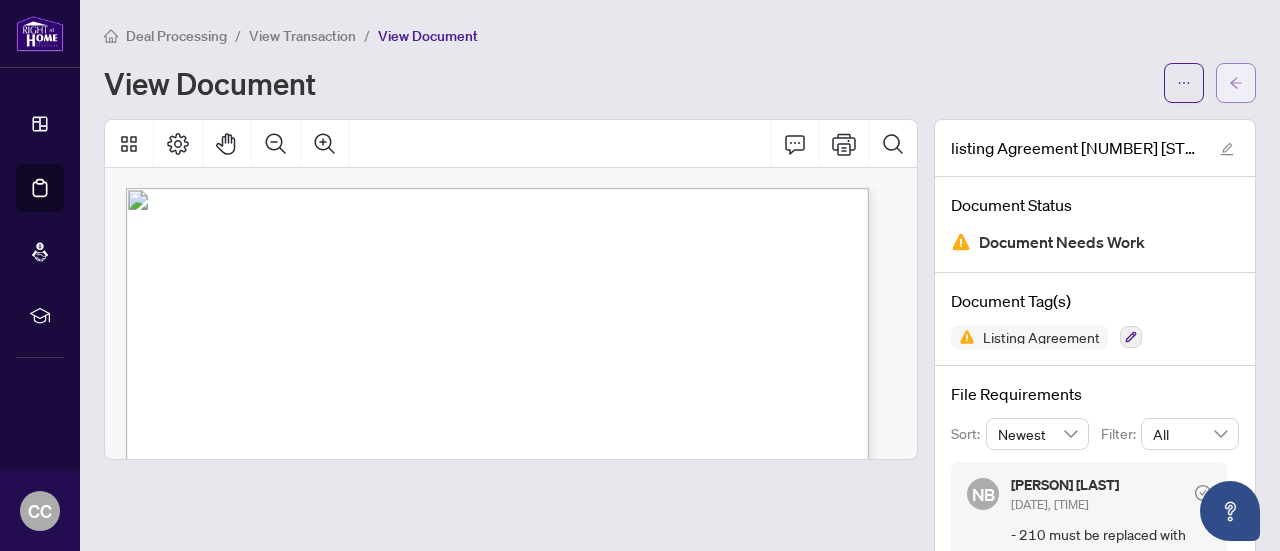 click 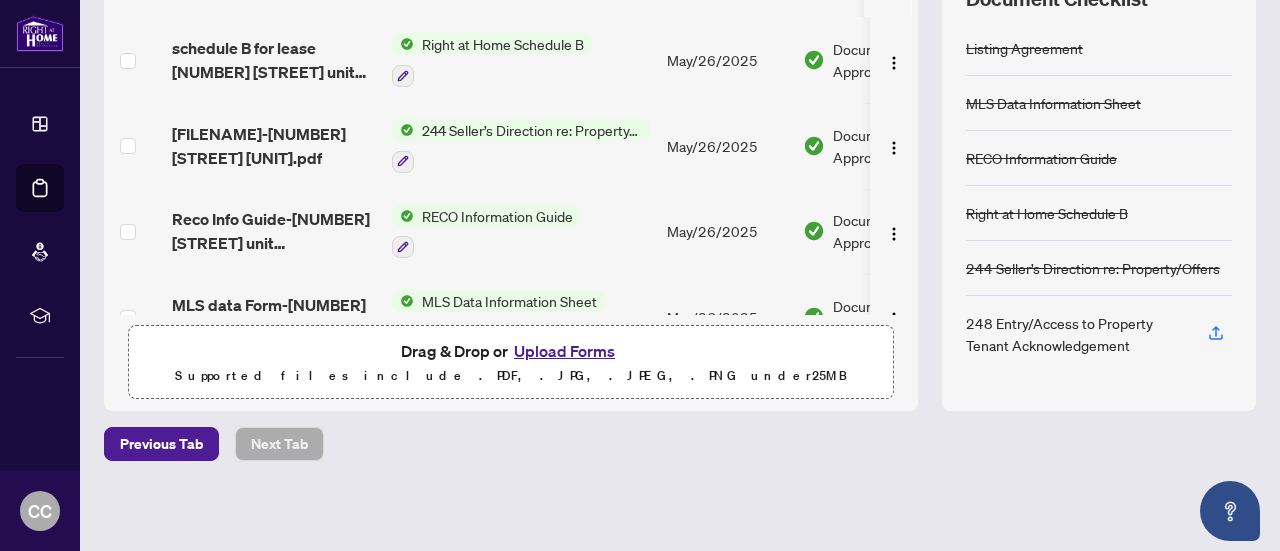 scroll, scrollTop: 310, scrollLeft: 0, axis: vertical 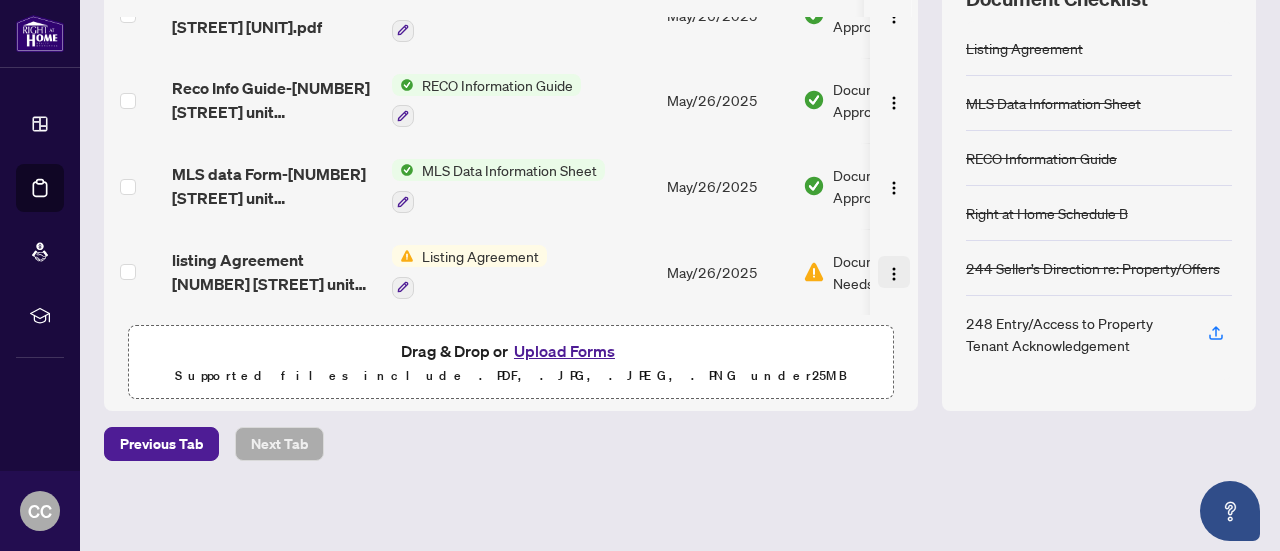 click at bounding box center (894, 274) 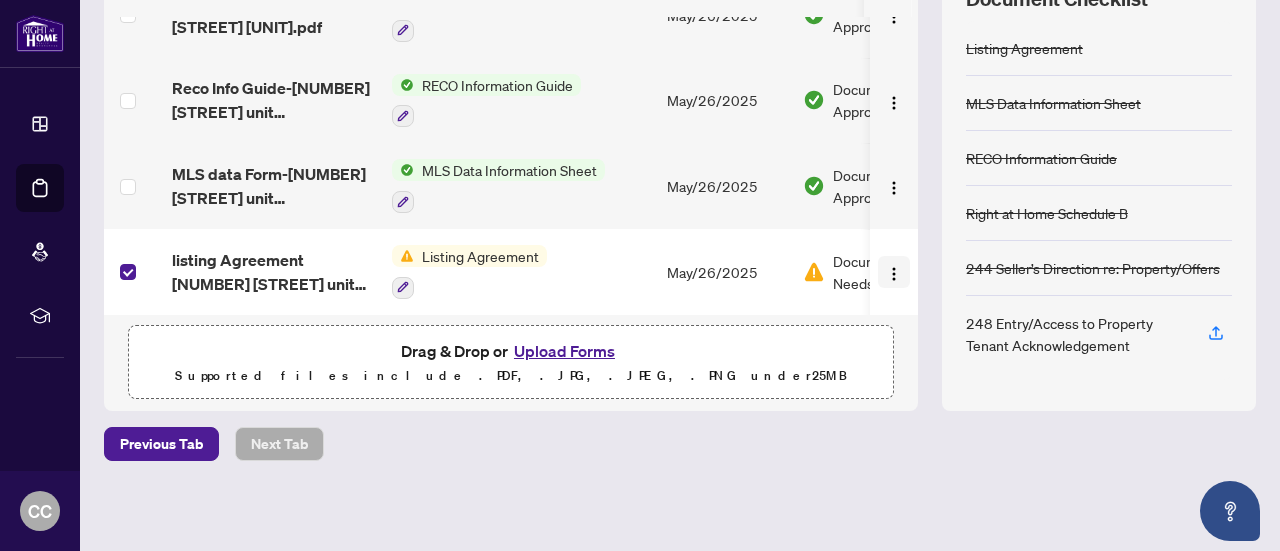 click at bounding box center [894, 274] 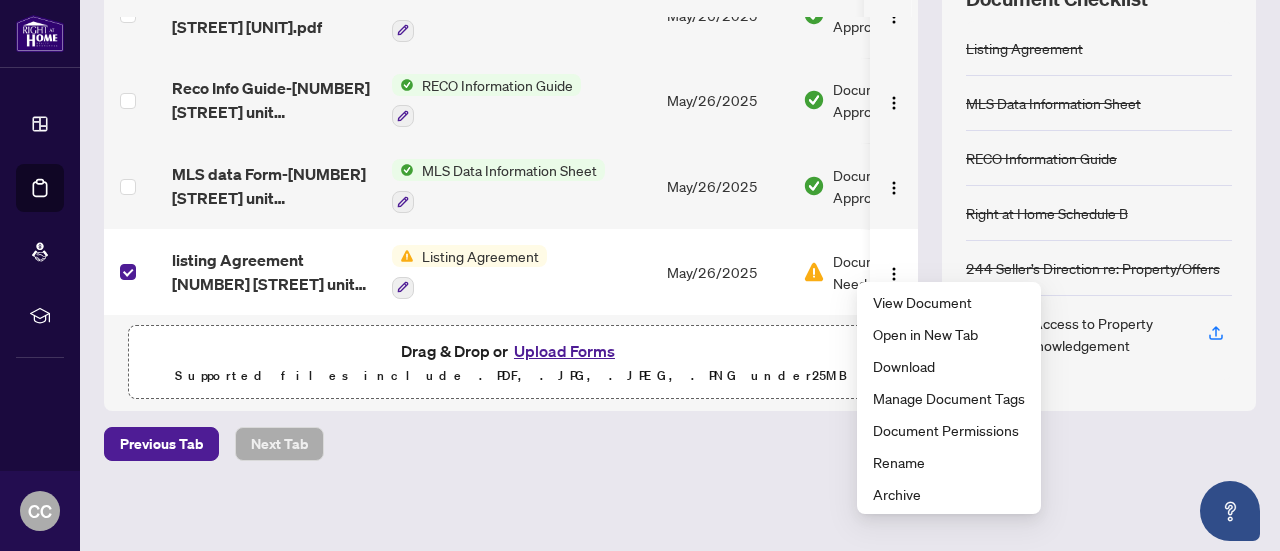 click on "View Document Open in New Tab Download Manage Document Tags Document Permissions Rename Archive" at bounding box center [949, 398] 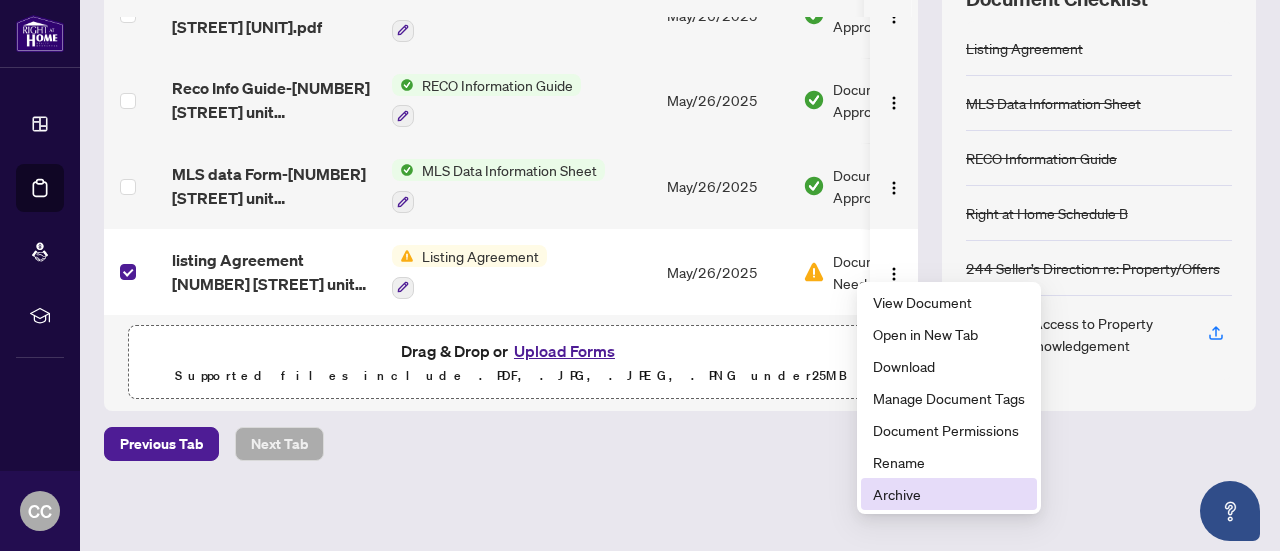 click on "Archive" at bounding box center (949, 494) 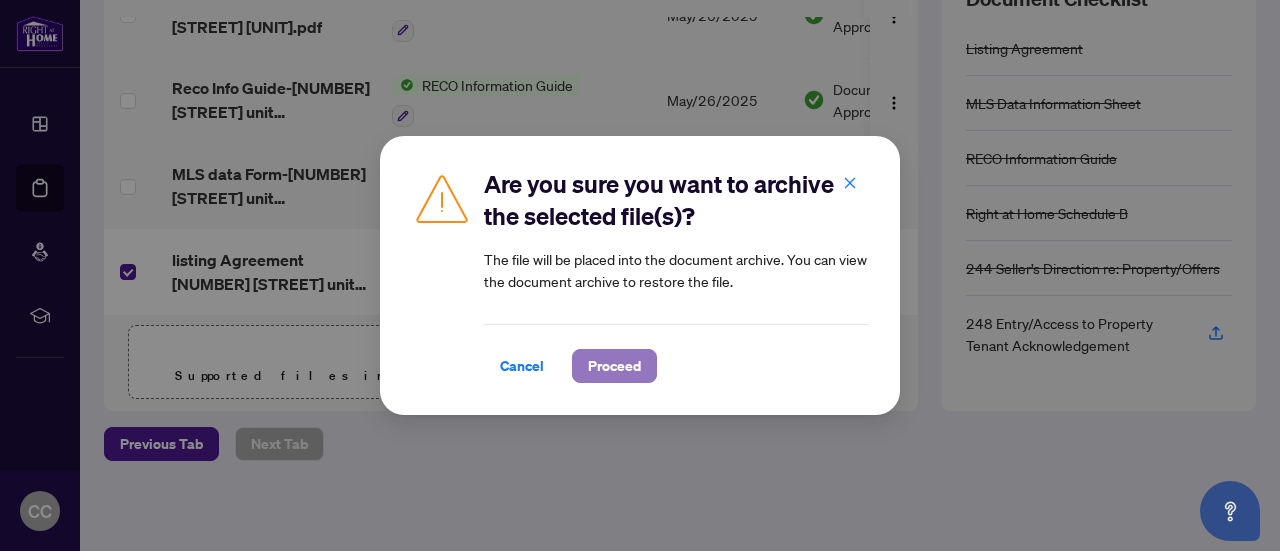 click on "Proceed" at bounding box center (614, 366) 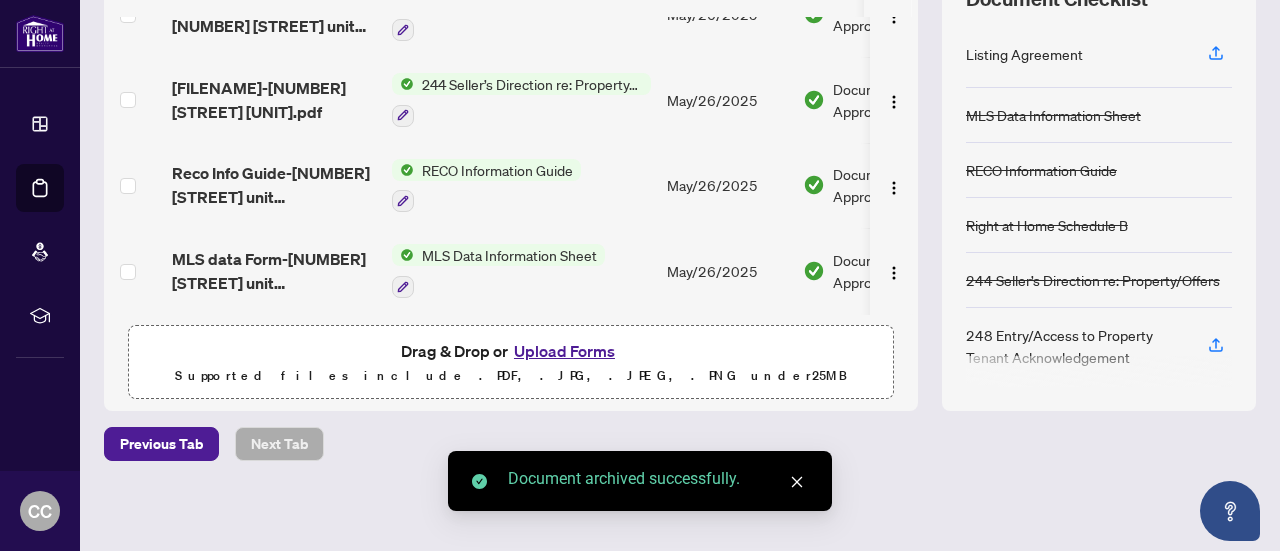 scroll, scrollTop: 48, scrollLeft: 0, axis: vertical 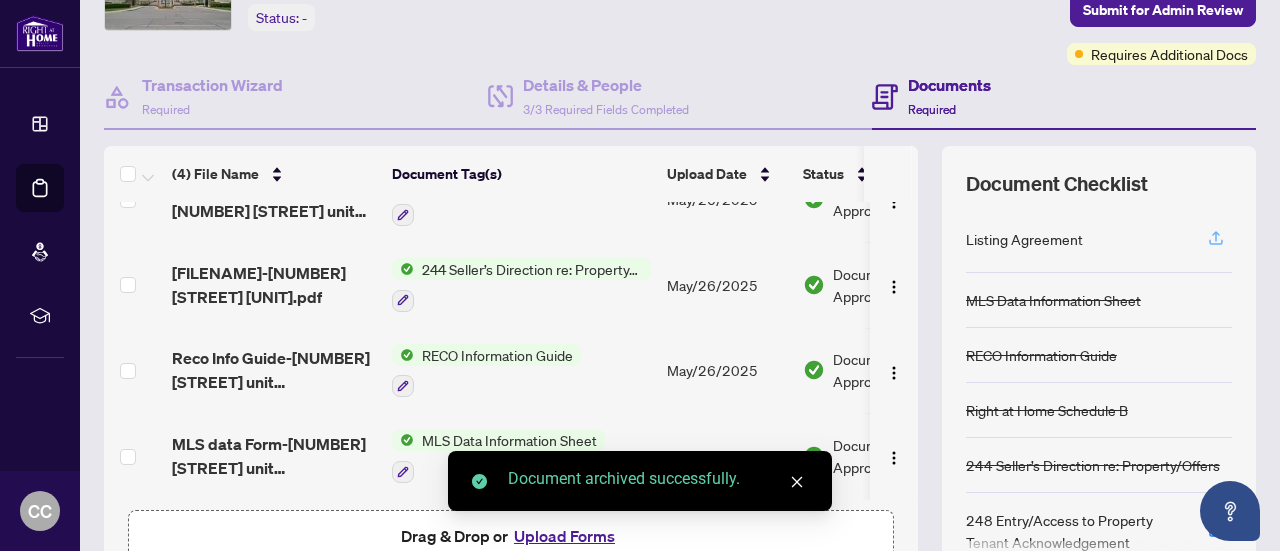 click 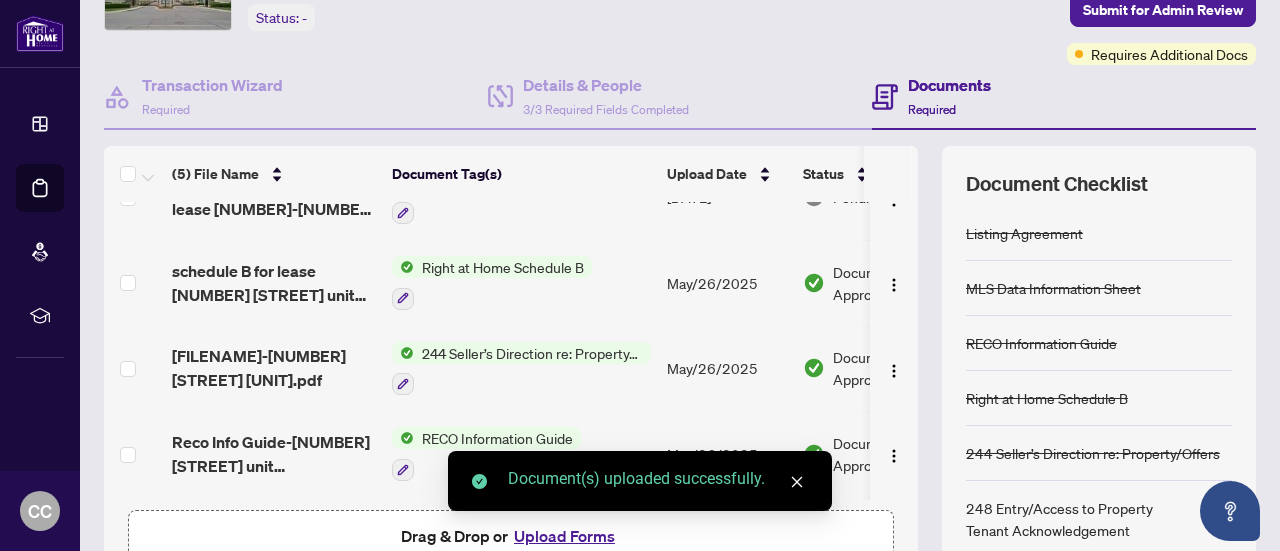 scroll, scrollTop: 134, scrollLeft: 0, axis: vertical 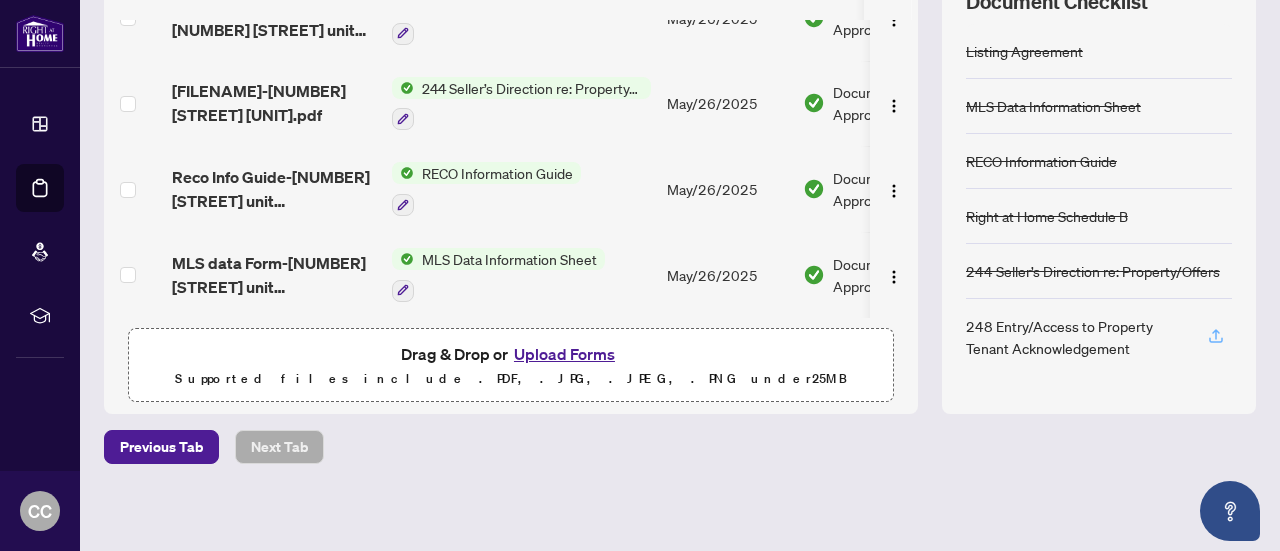 click 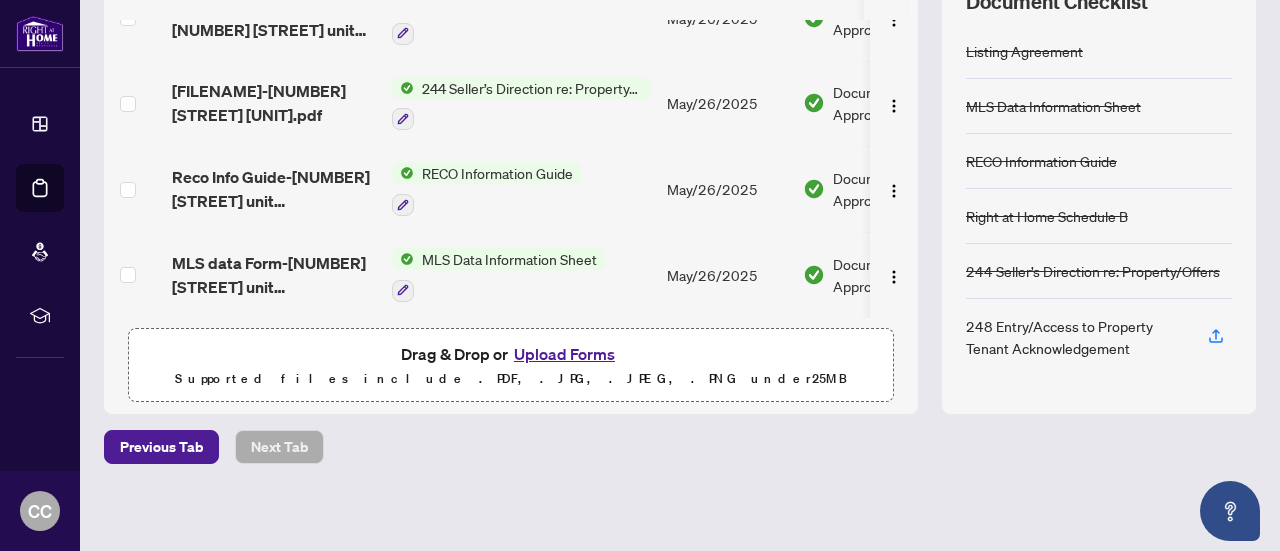 click on "248 Entry/Access to Property Tenant Acknowledgement" at bounding box center (1075, 337) 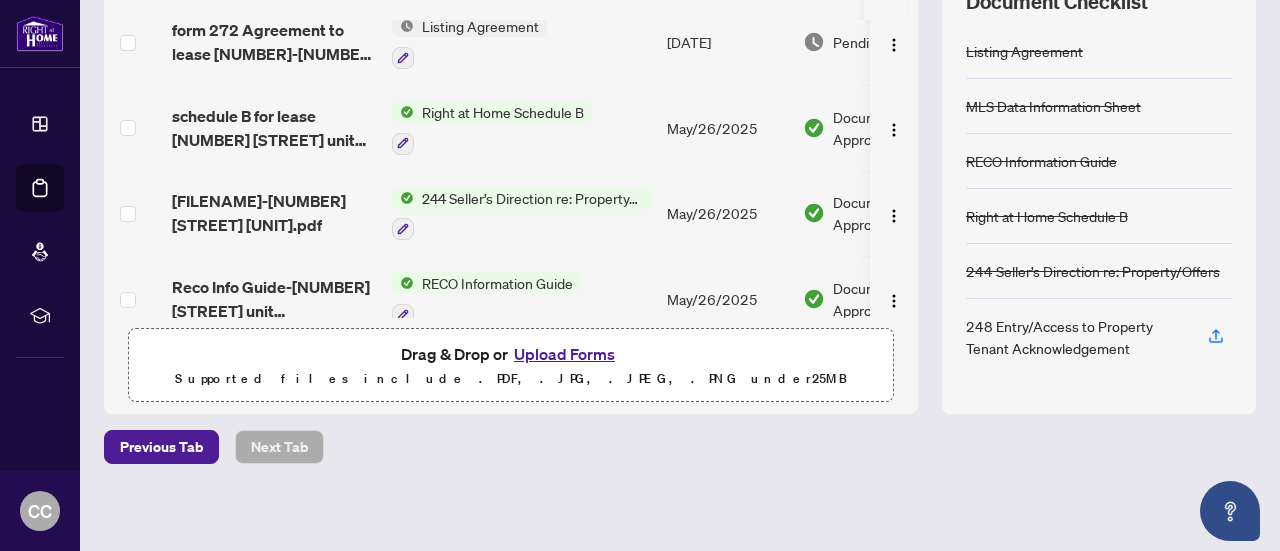 scroll, scrollTop: 0, scrollLeft: 0, axis: both 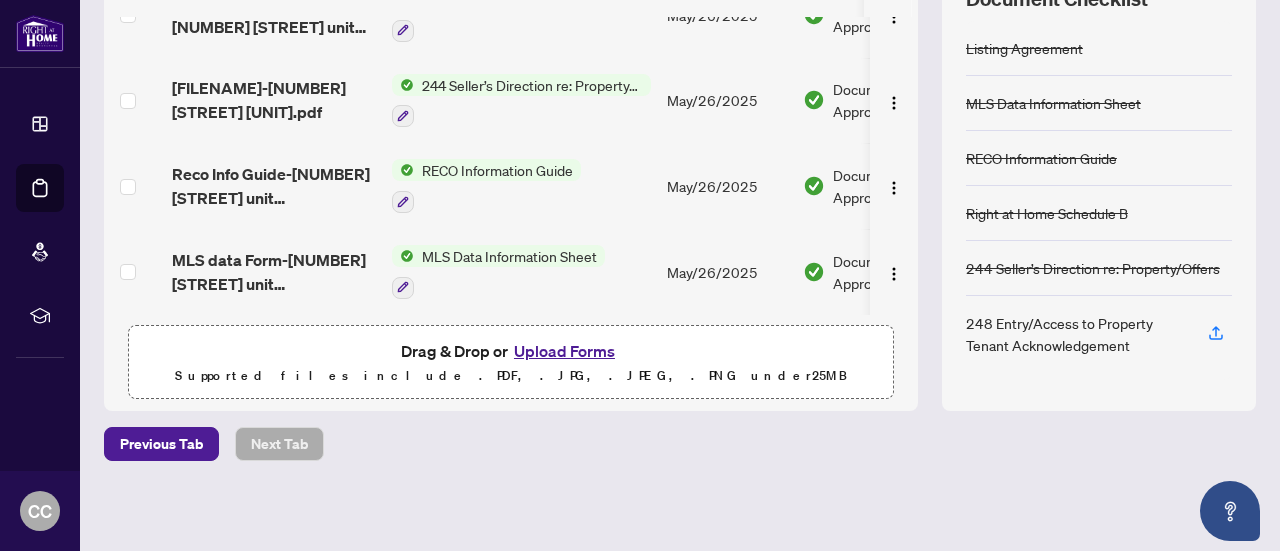click on "248 Entry/Access to Property Tenant Acknowledgement" at bounding box center (1075, 334) 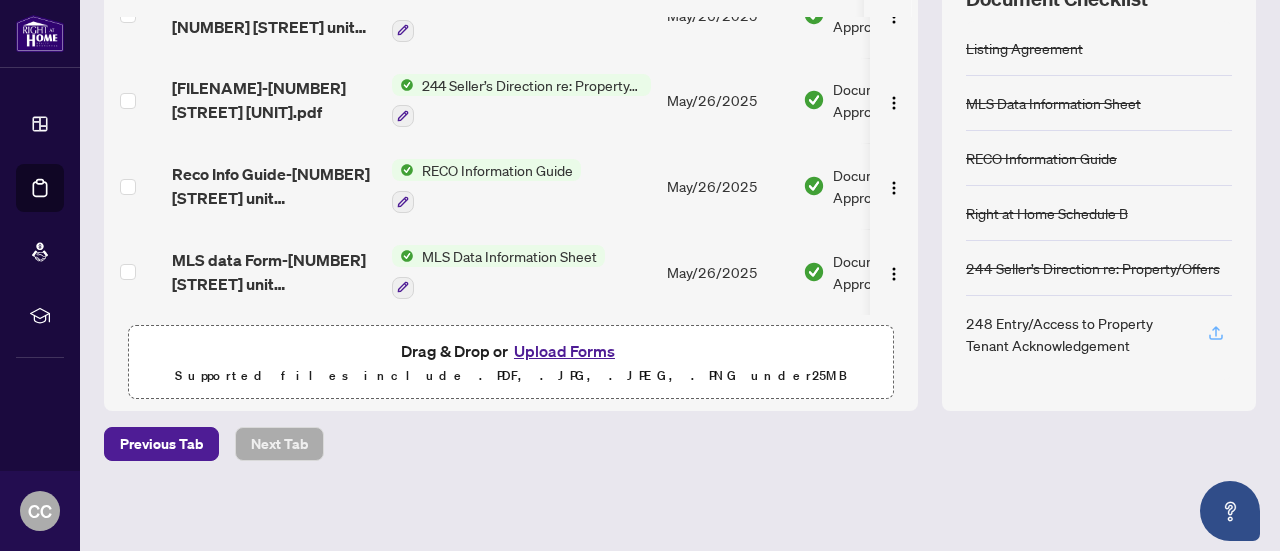 click 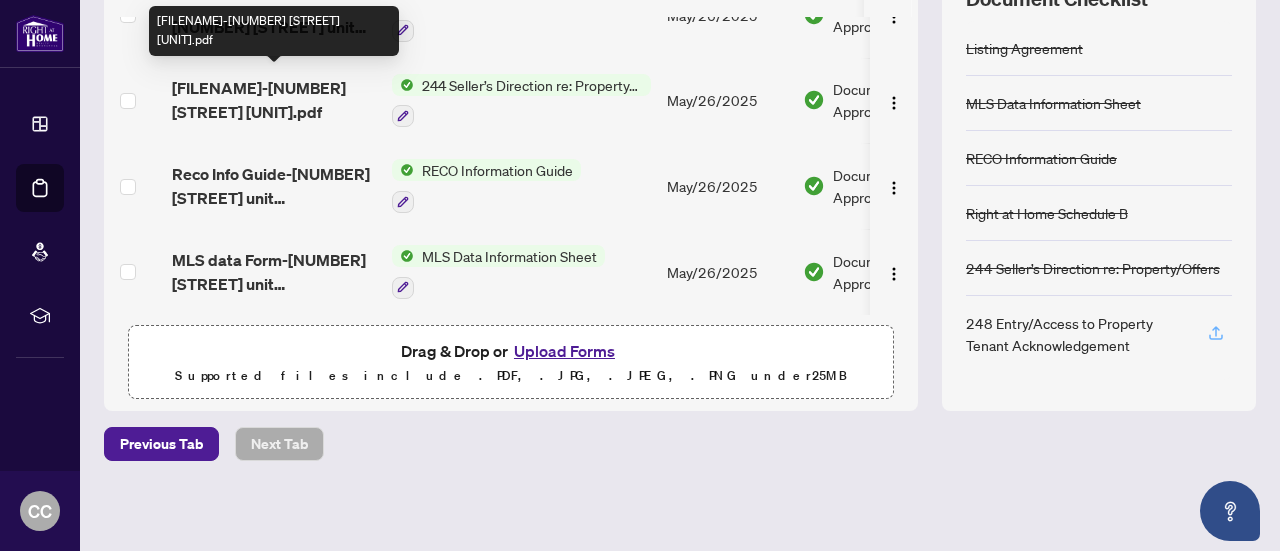 click 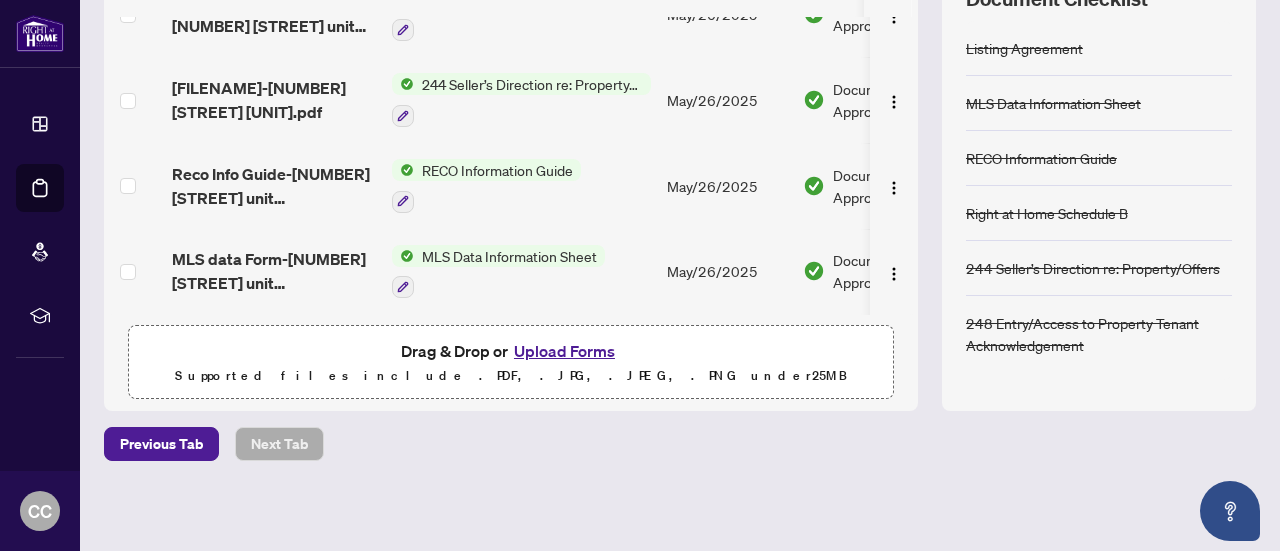scroll, scrollTop: 0, scrollLeft: 0, axis: both 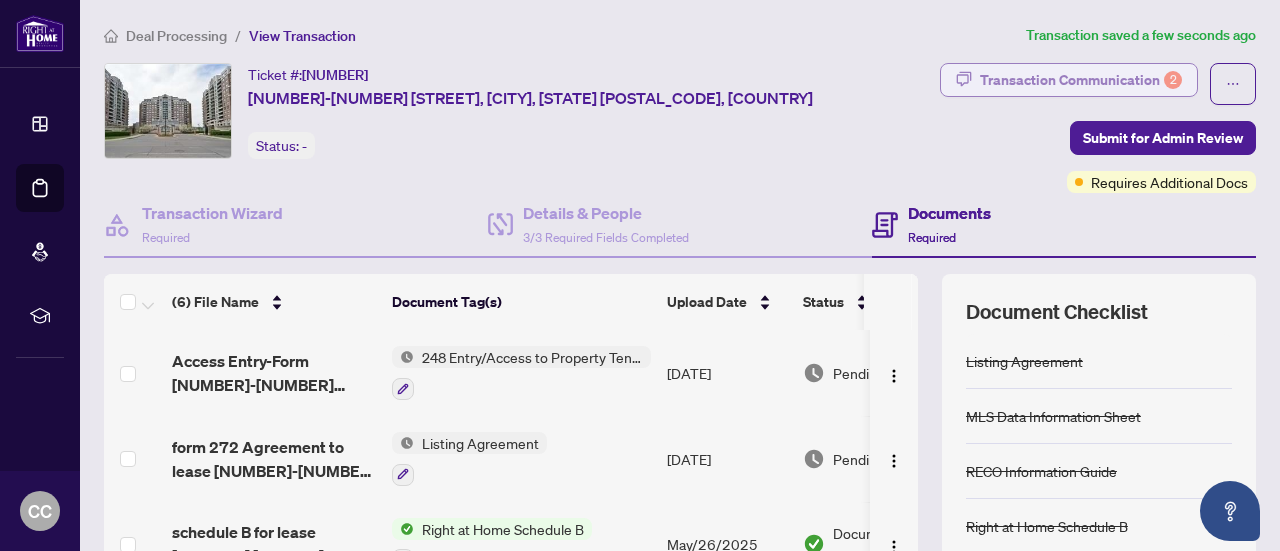 click on "Transaction Communication 2" at bounding box center (1081, 80) 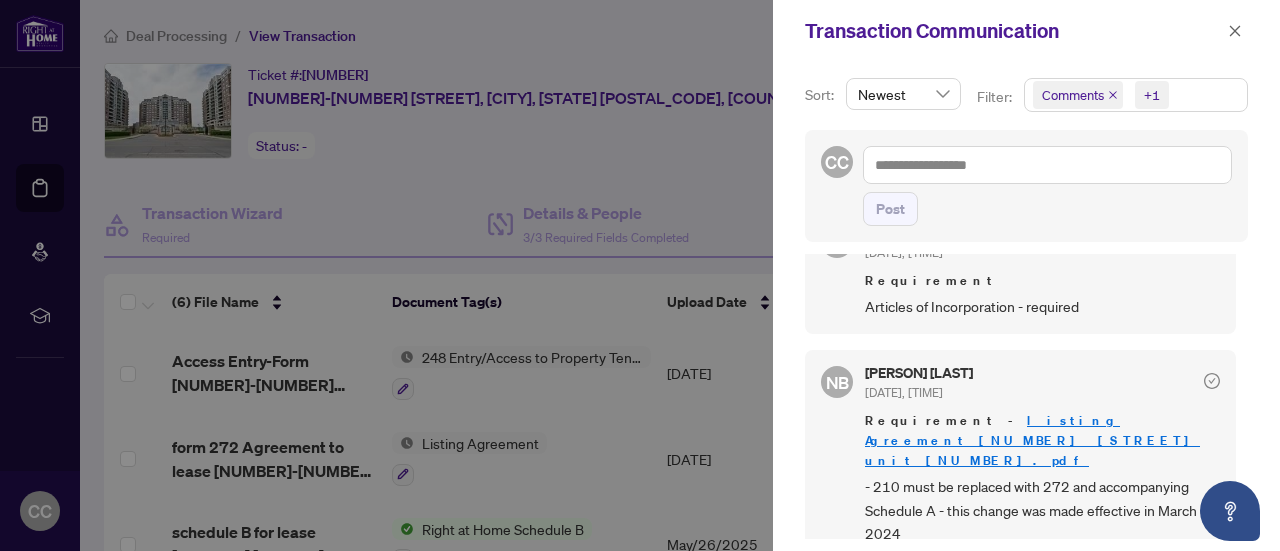 scroll, scrollTop: 0, scrollLeft: 0, axis: both 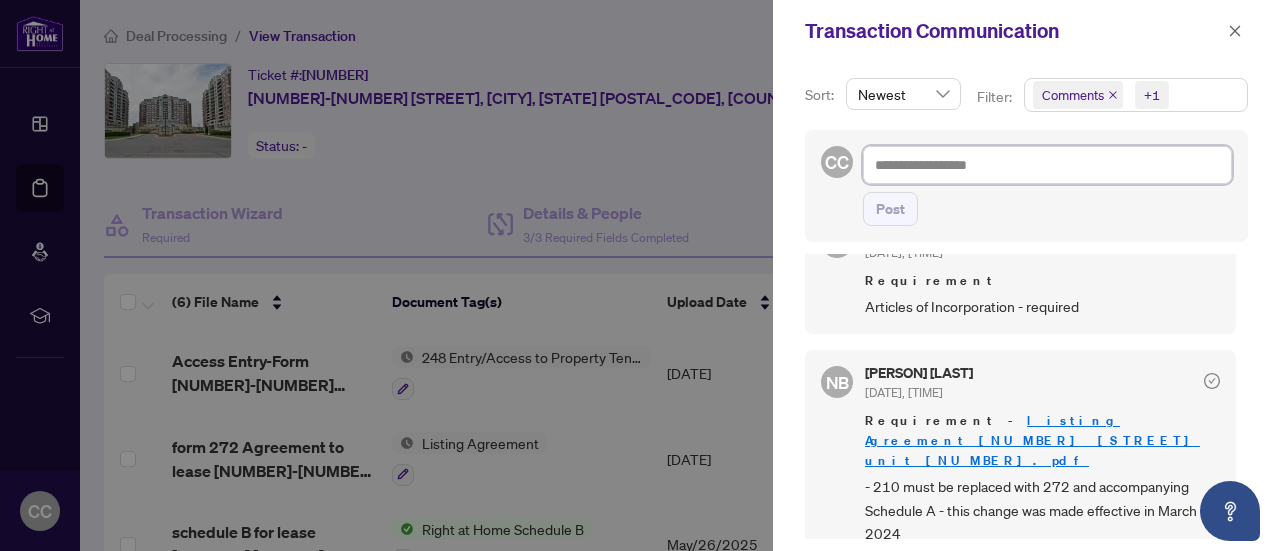 click at bounding box center (1047, 164) 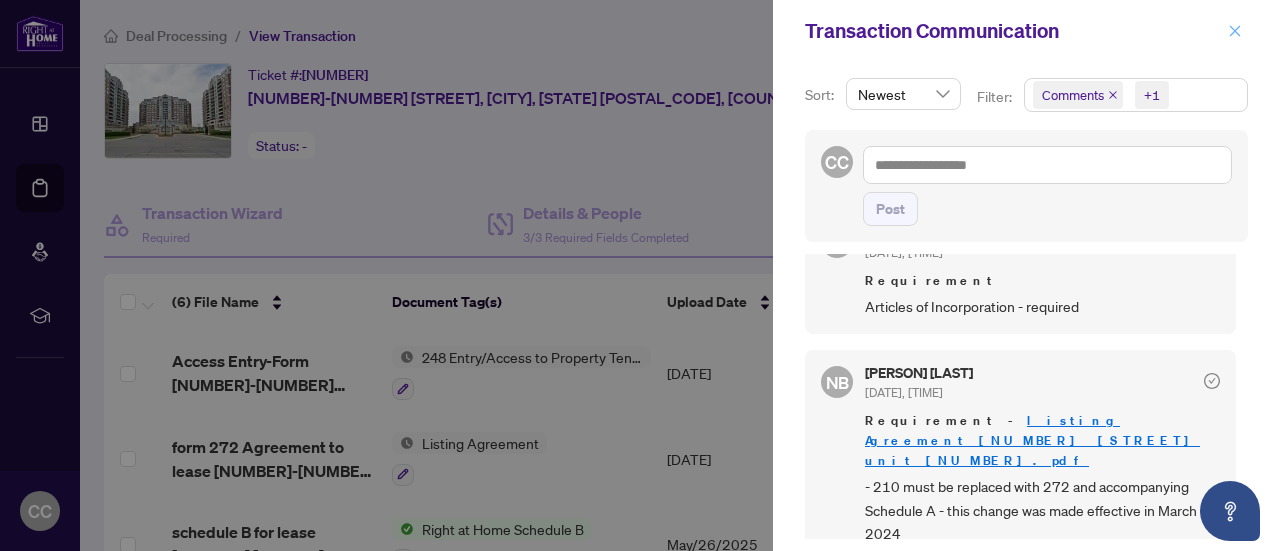click 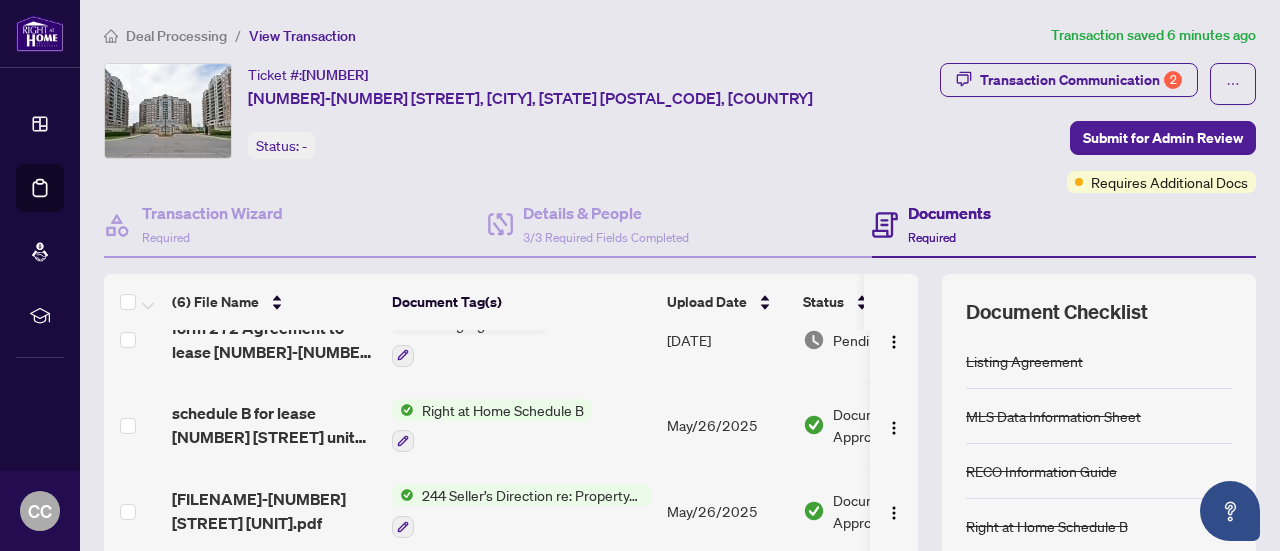 scroll, scrollTop: 218, scrollLeft: 0, axis: vertical 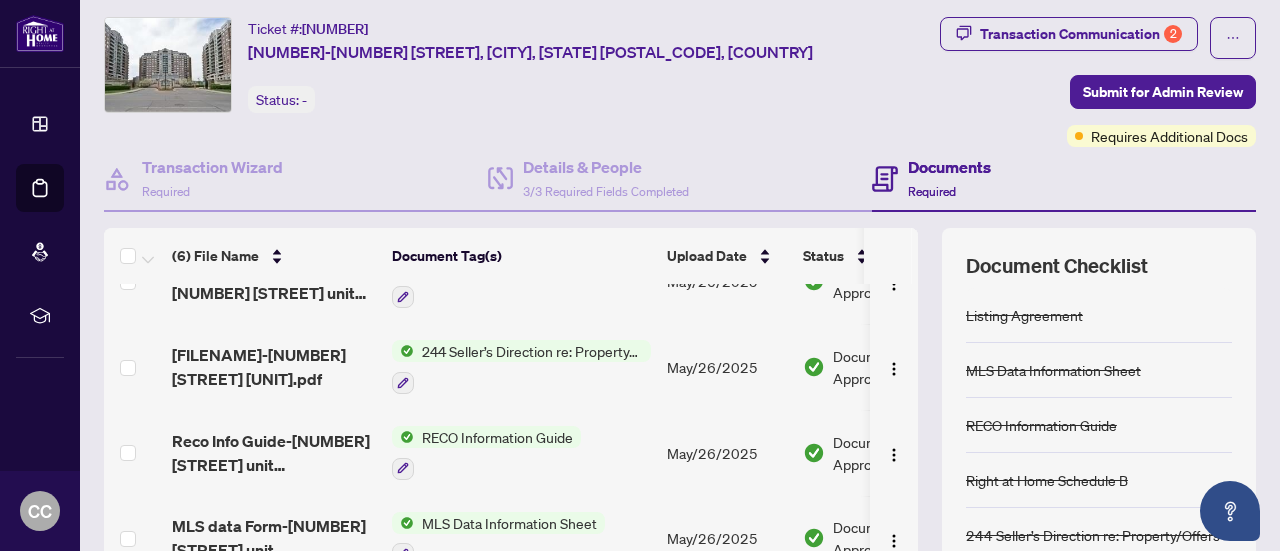 click on "Required" at bounding box center (932, 191) 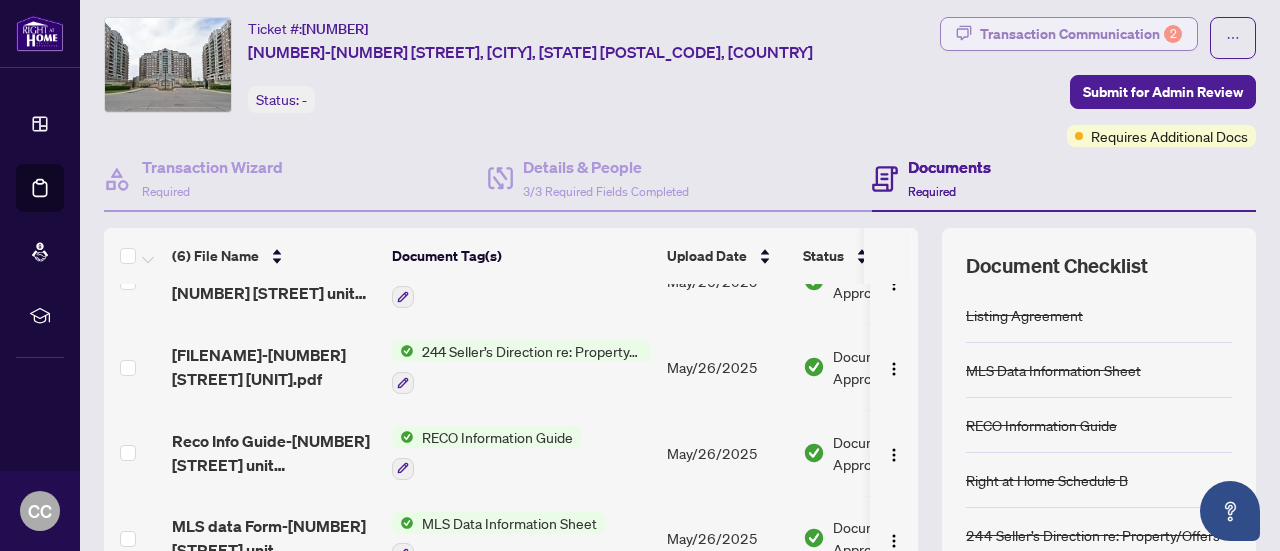 click on "2" at bounding box center [1173, 34] 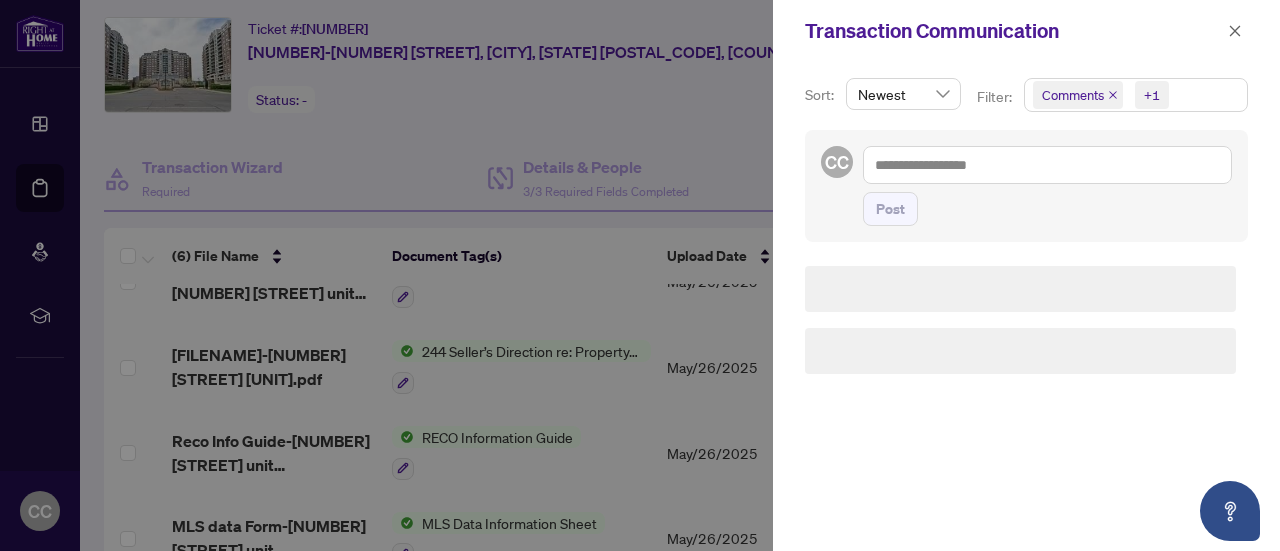 scroll, scrollTop: 0, scrollLeft: 0, axis: both 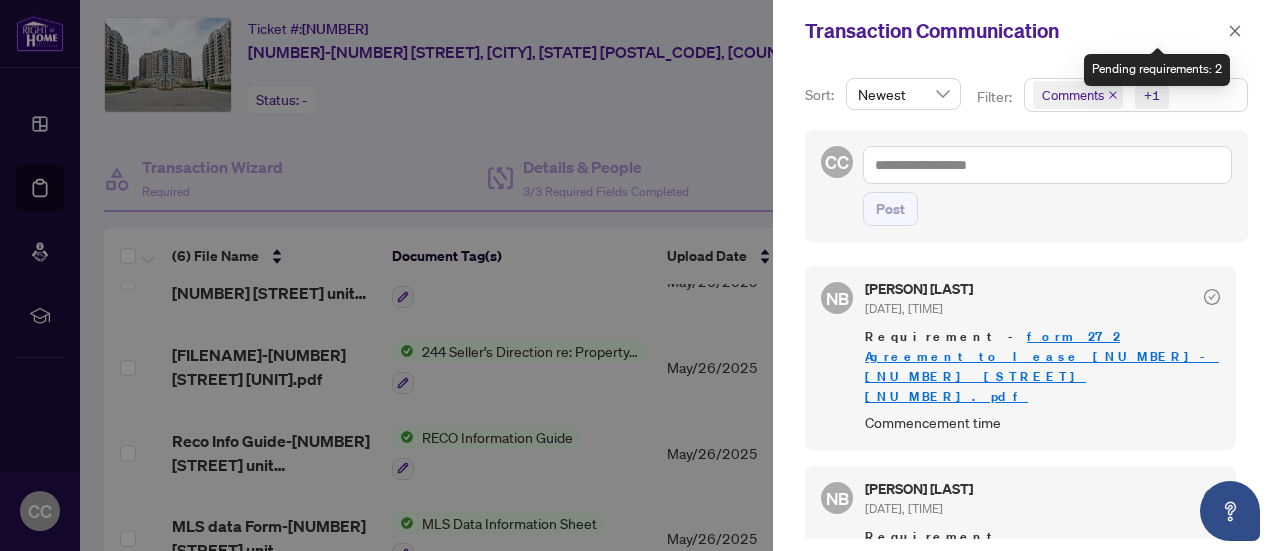 click on "Commencement time" at bounding box center [1042, 422] 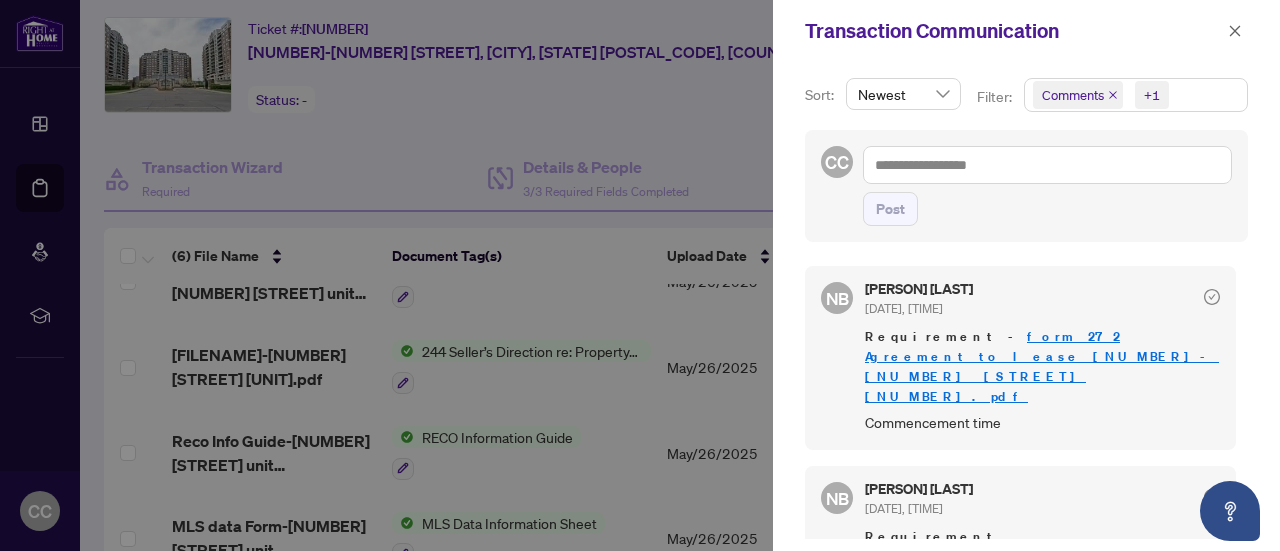 click at bounding box center (640, 275) 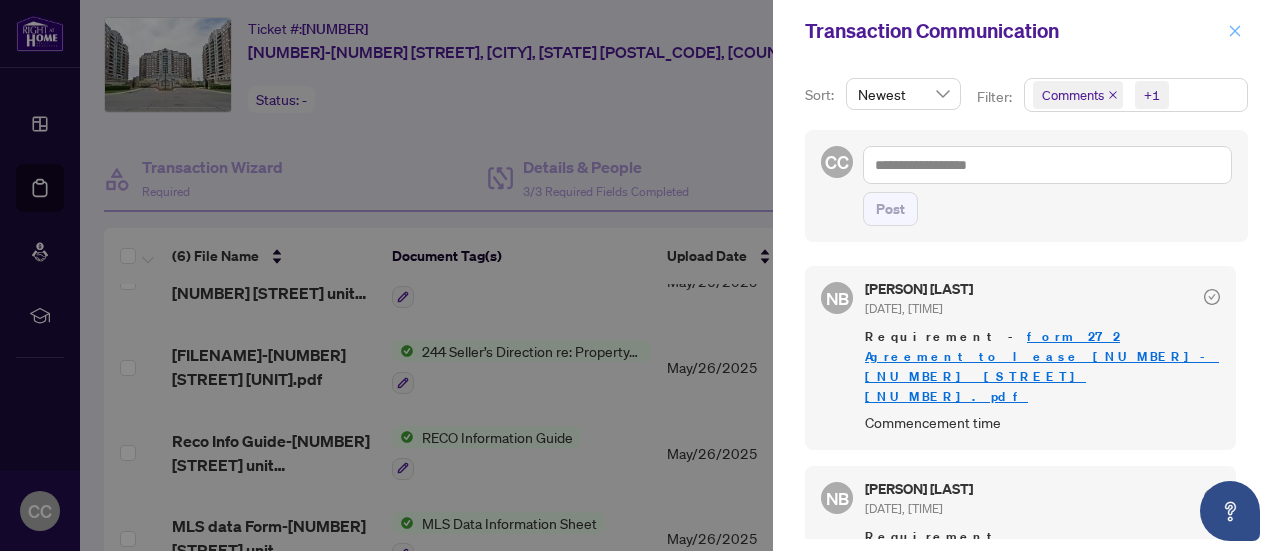 click 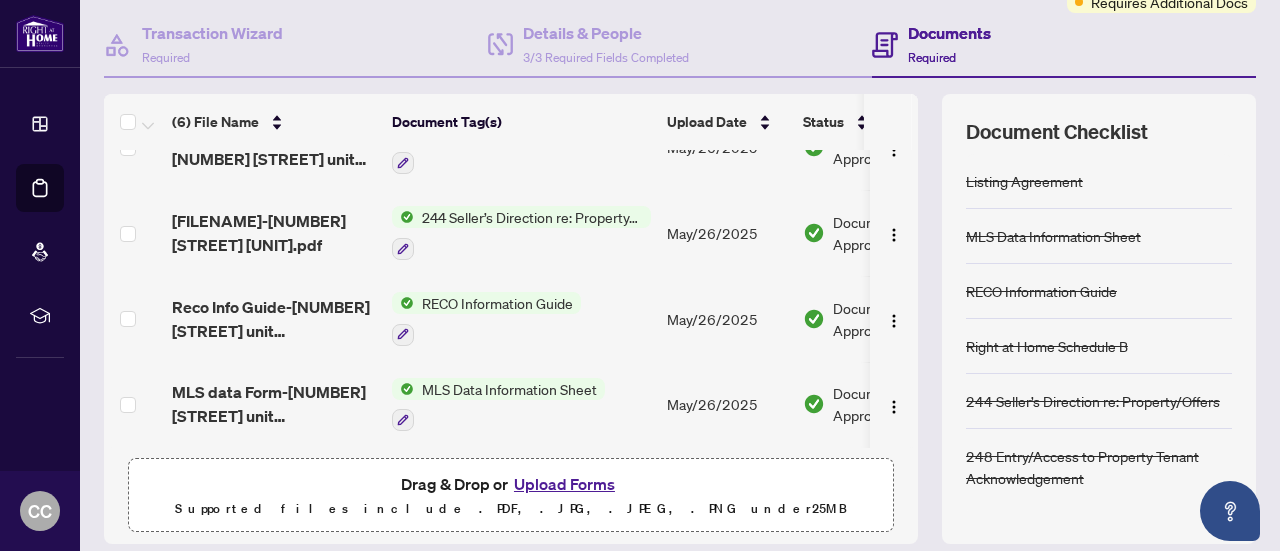 scroll, scrollTop: 313, scrollLeft: 0, axis: vertical 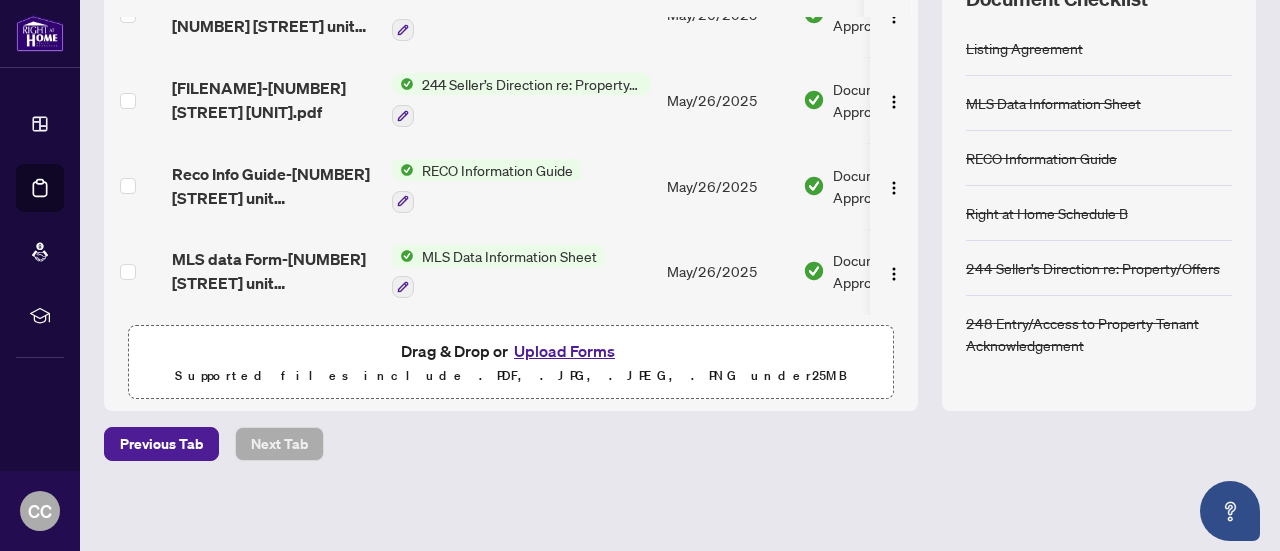 click on "Upload Forms" at bounding box center [564, 351] 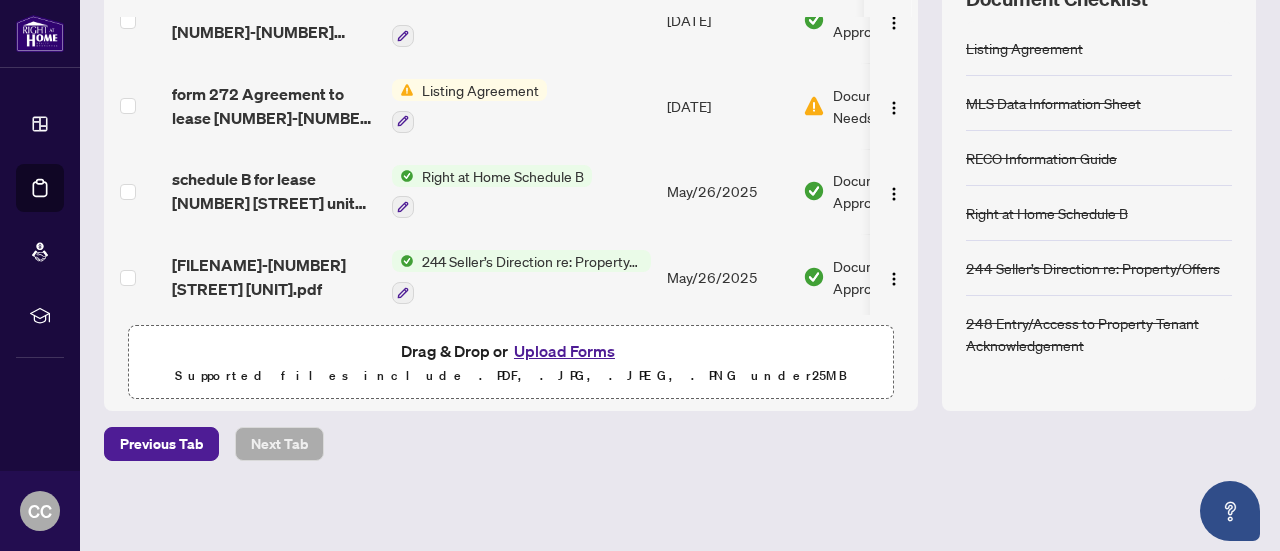 scroll, scrollTop: 0, scrollLeft: 0, axis: both 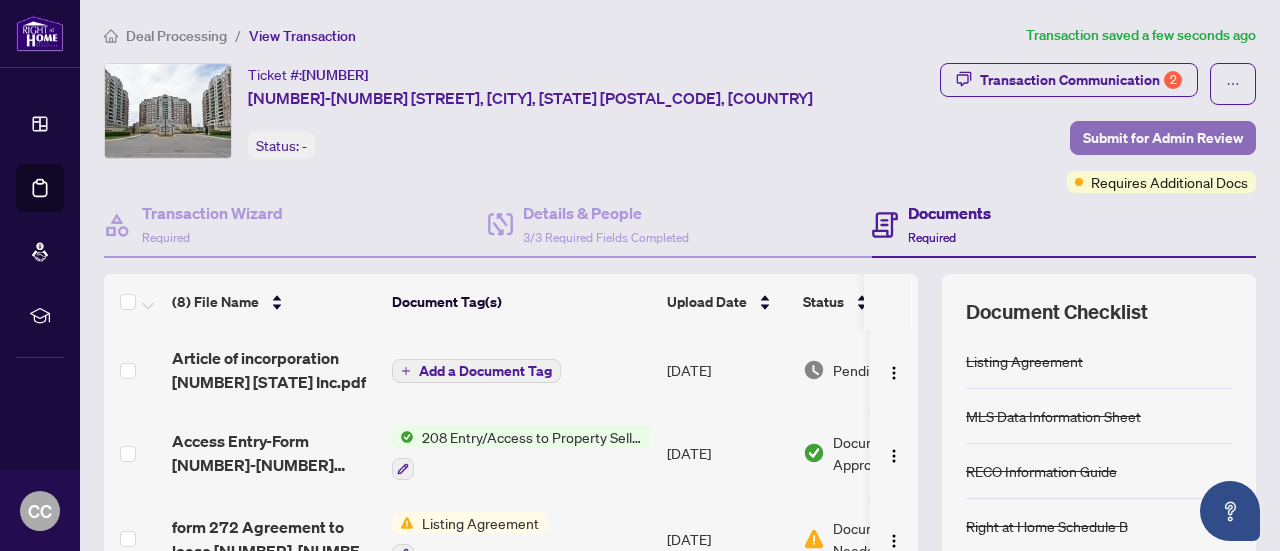 click on "Submit for Admin Review" at bounding box center (1163, 138) 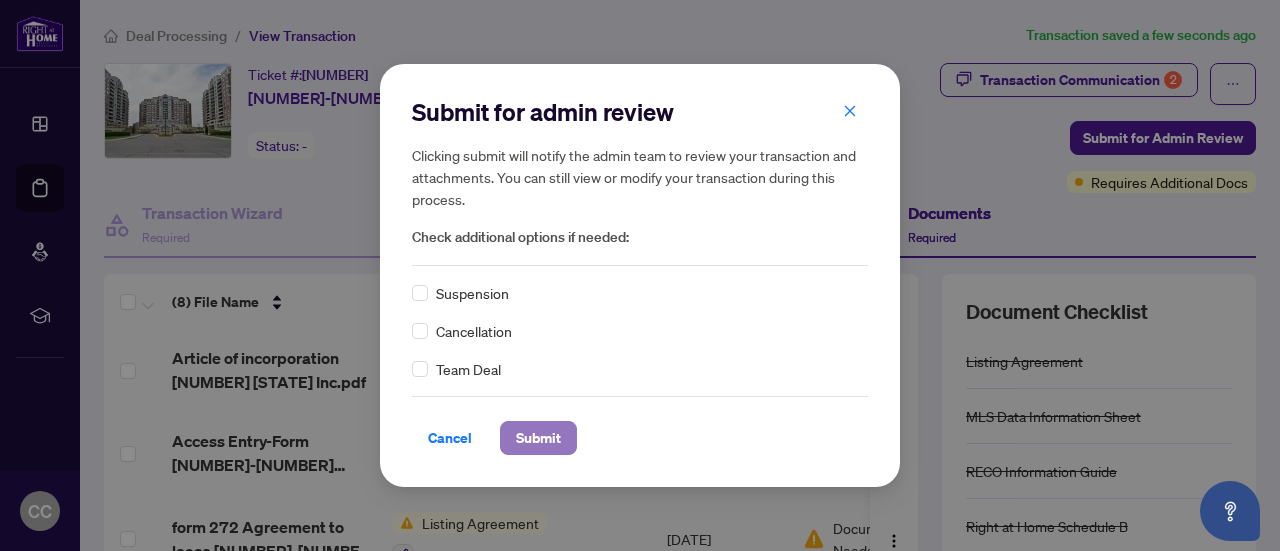 click on "Submit" at bounding box center (538, 438) 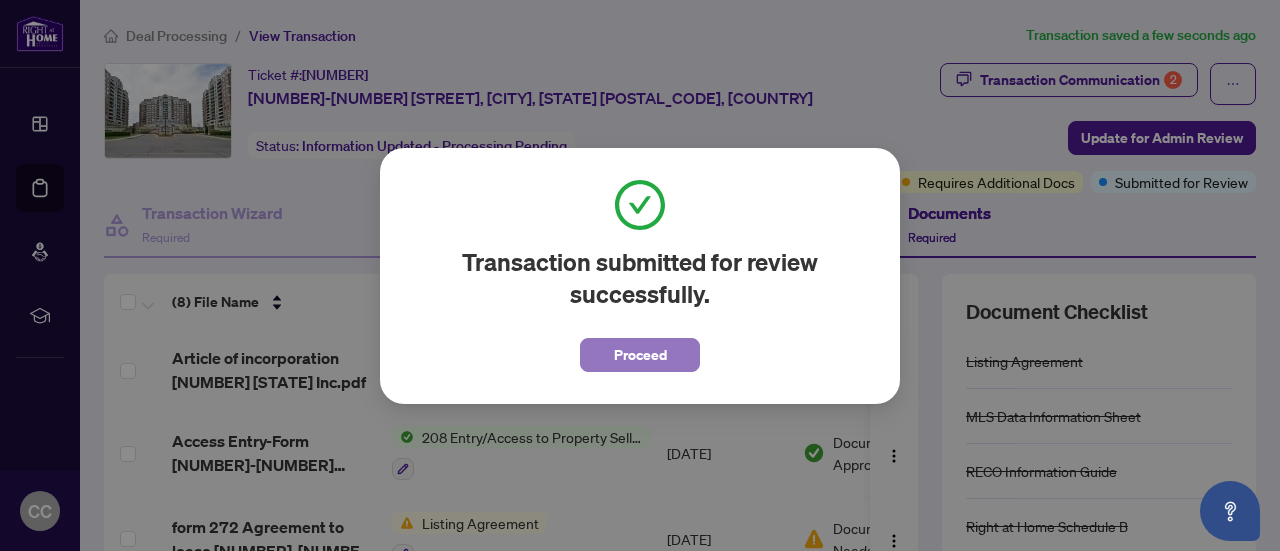 click on "Proceed" at bounding box center (640, 355) 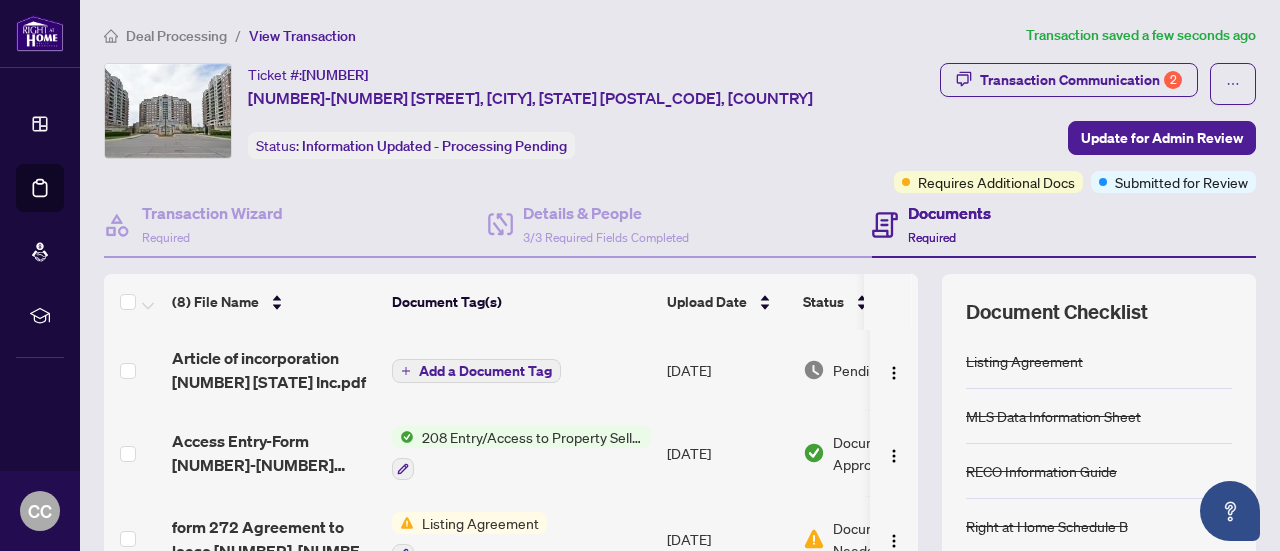 click at bounding box center [40, 33] 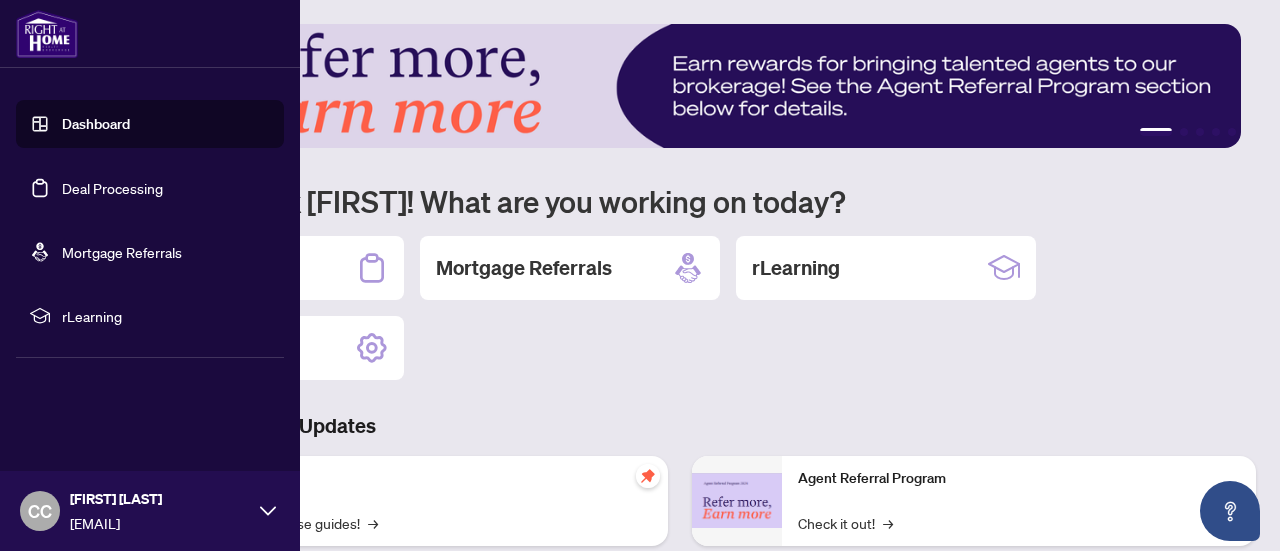 click on "Dashboard" at bounding box center [96, 124] 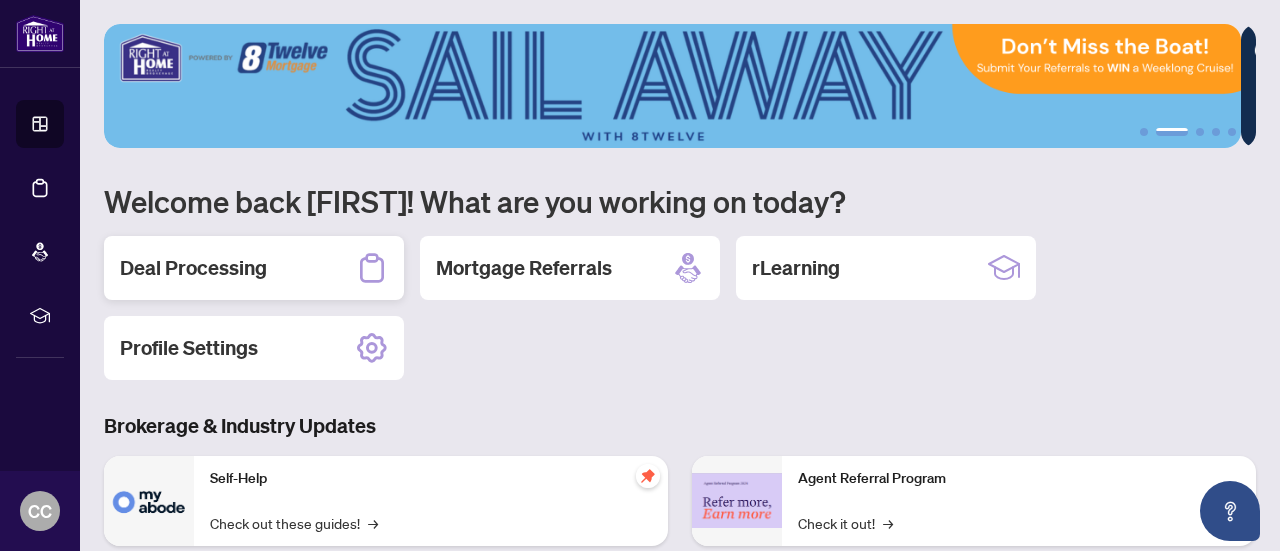 click on "Deal Processing" at bounding box center [254, 268] 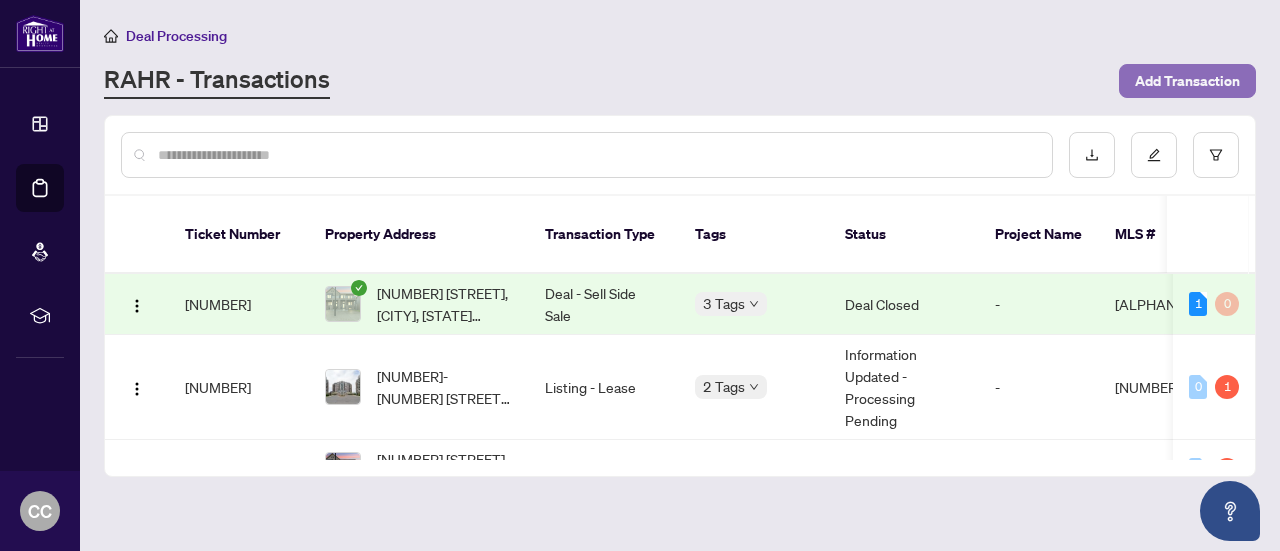 click on "Add Transaction" at bounding box center (1187, 81) 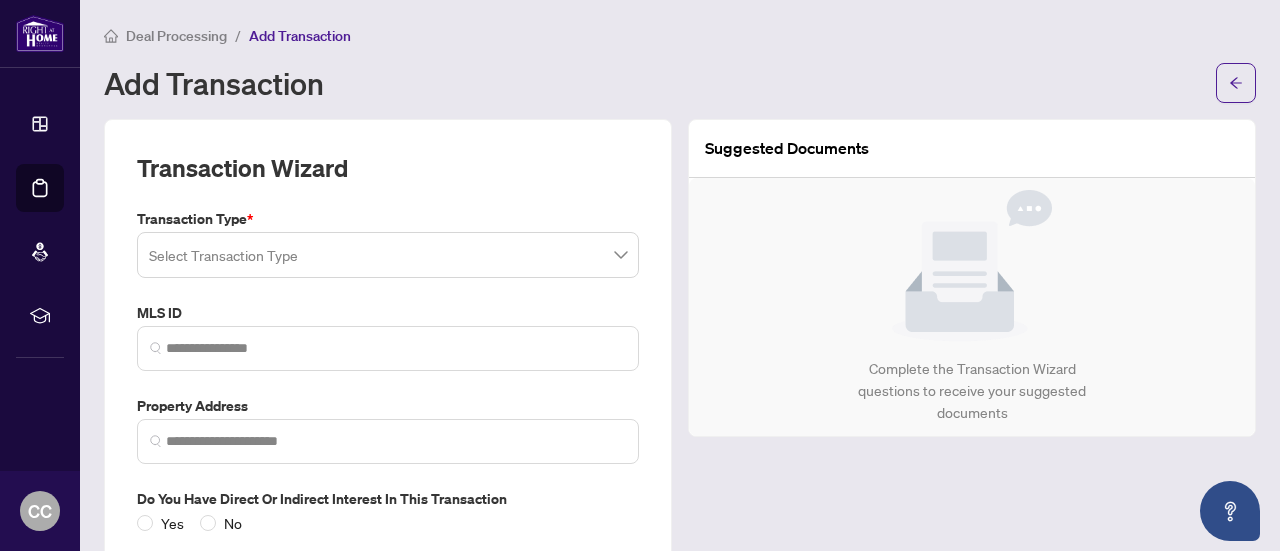click at bounding box center (379, 258) 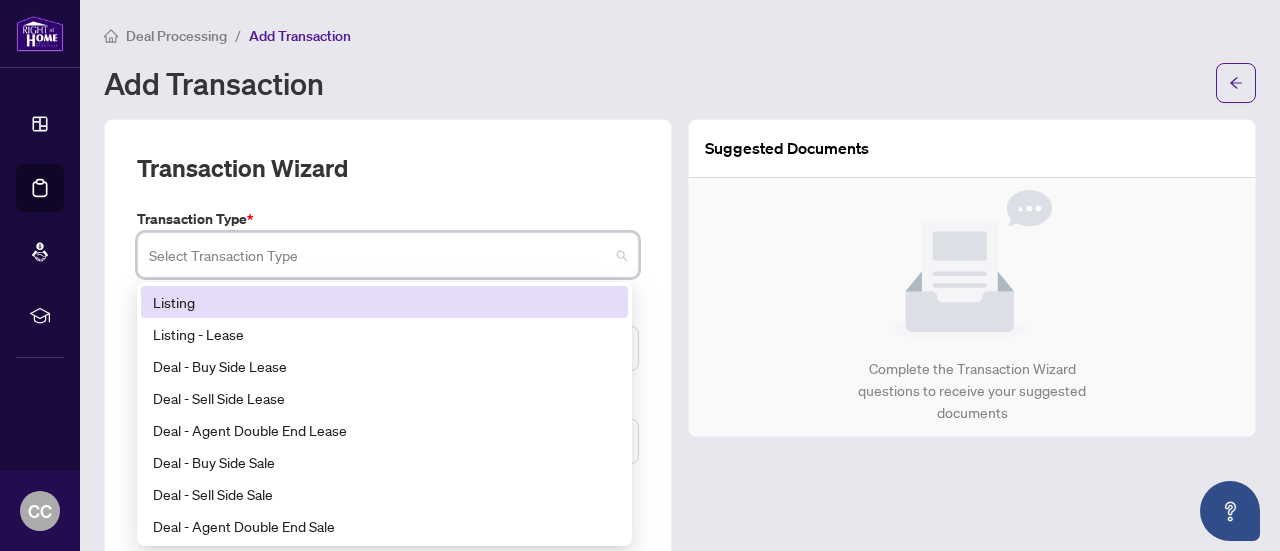click on "Deal - Sell Side Lease" at bounding box center [384, 398] 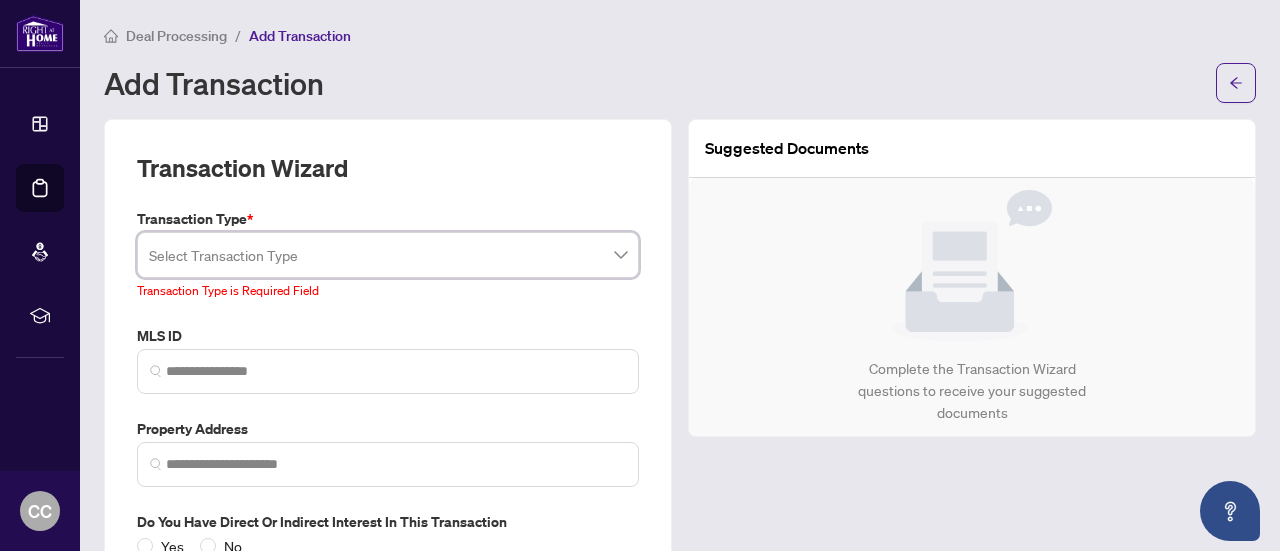 click at bounding box center [379, 258] 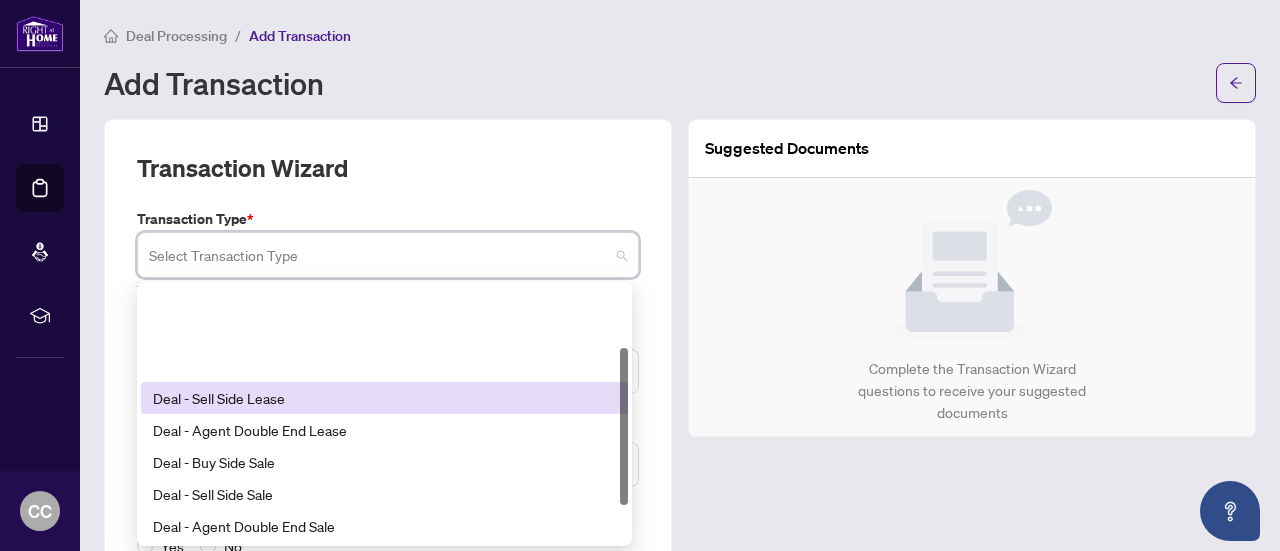 scroll, scrollTop: 99, scrollLeft: 0, axis: vertical 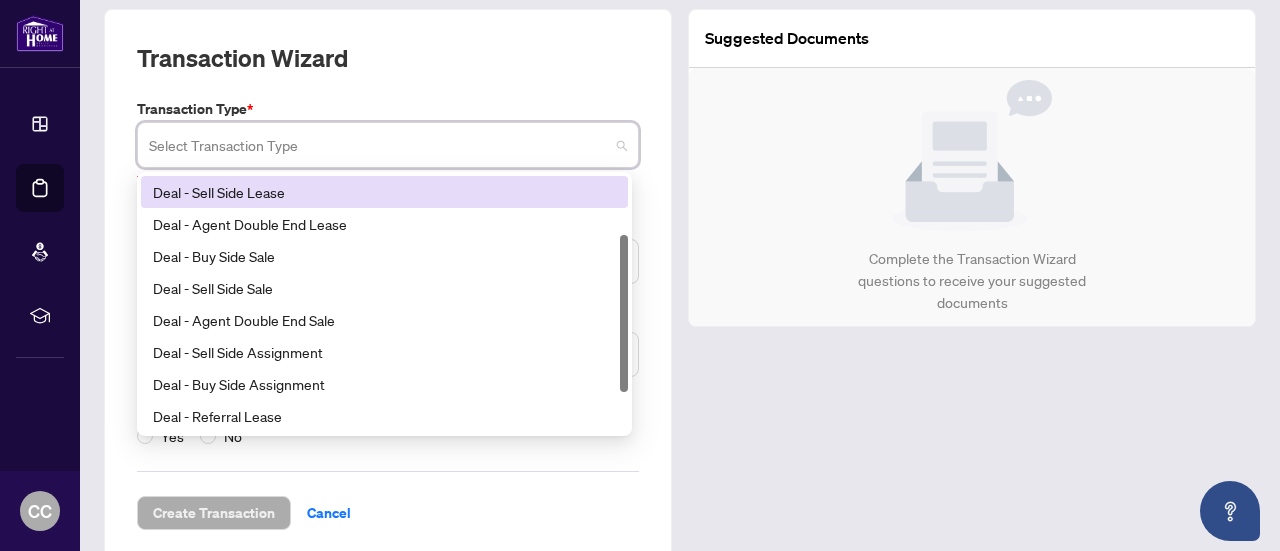 click on "Deal - Sell Side Lease" at bounding box center (384, 192) 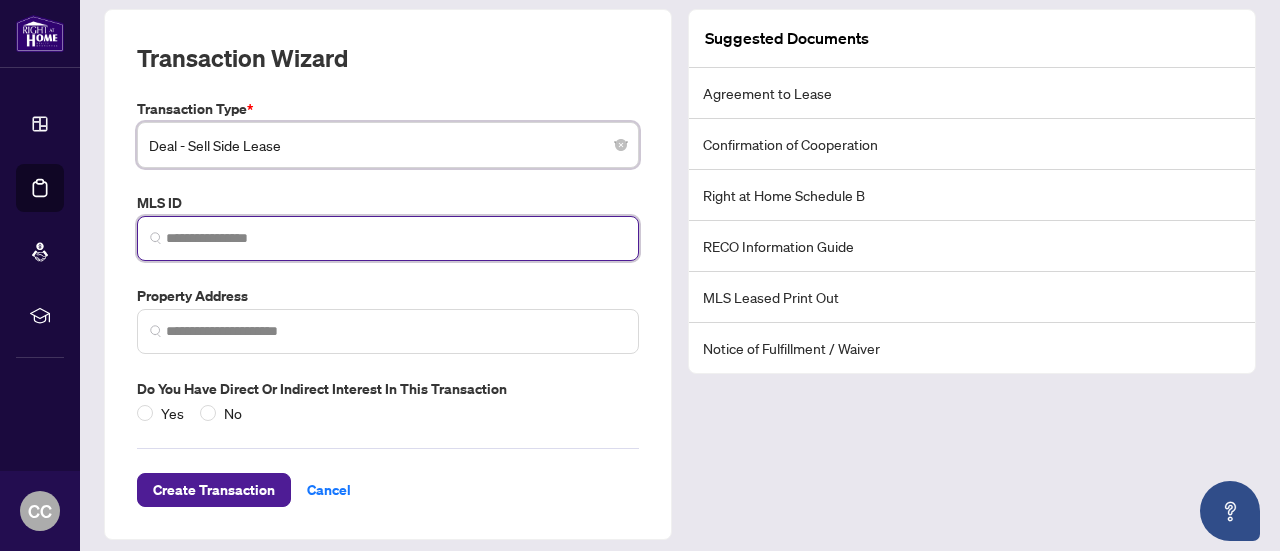 click at bounding box center (396, 238) 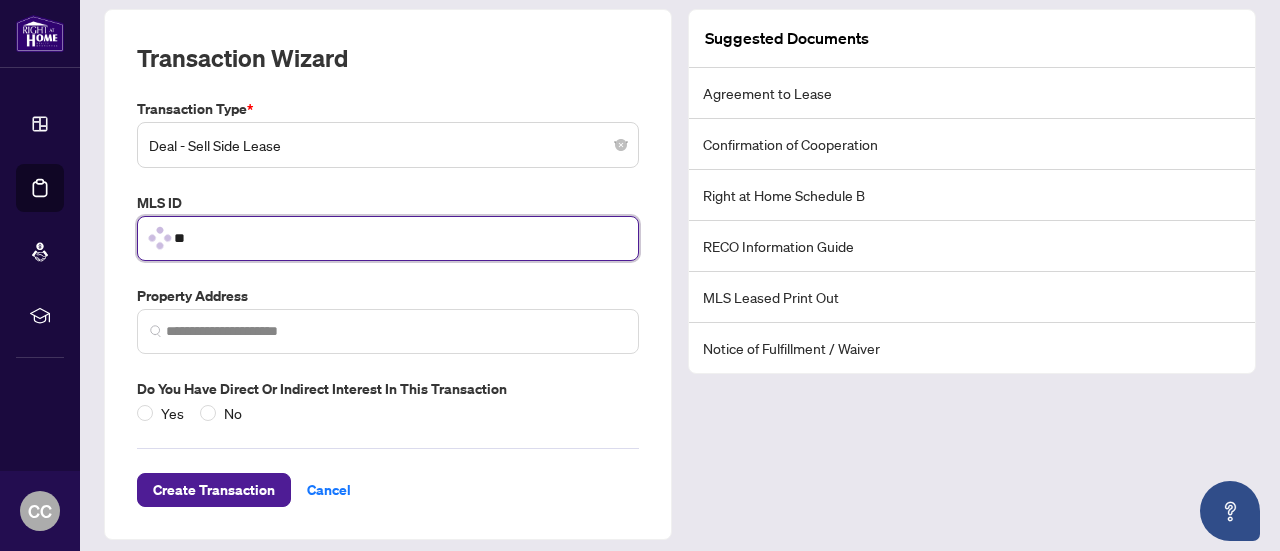 type on "*" 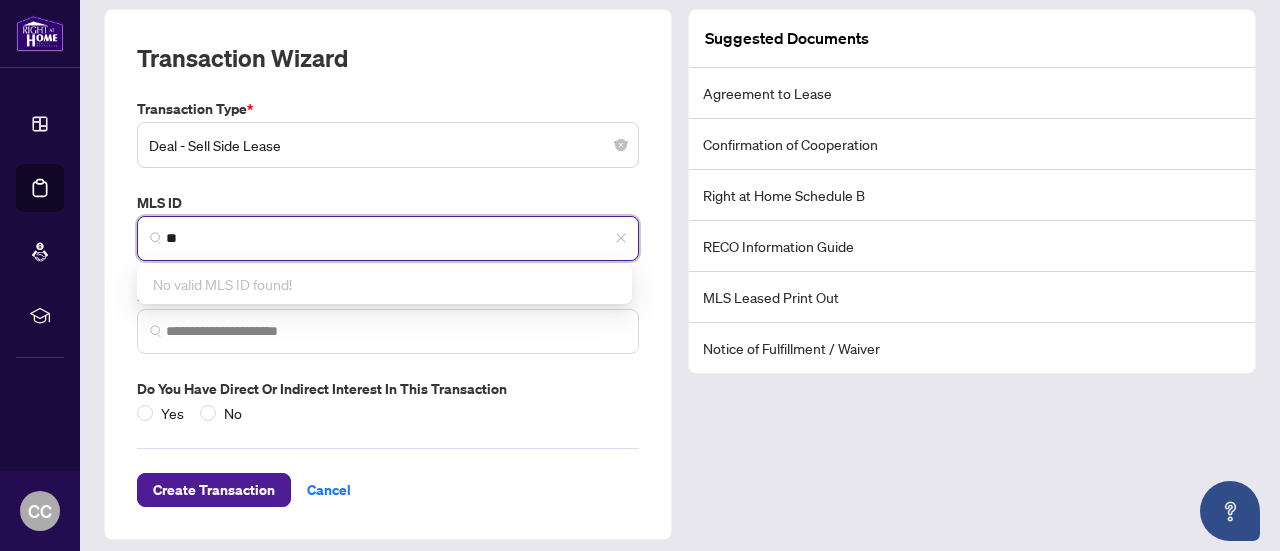 type on "*" 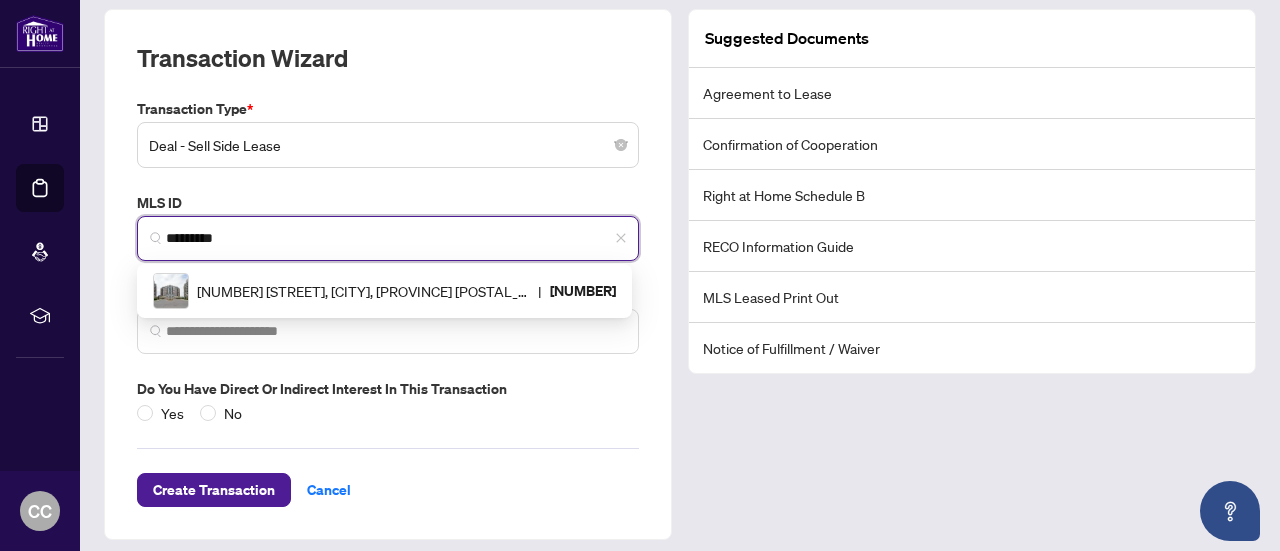 click on "[NUMBER] [STREET], [CITY], [PROVINCE] [POSTAL_CODE], [COUNTRY]" at bounding box center [363, 291] 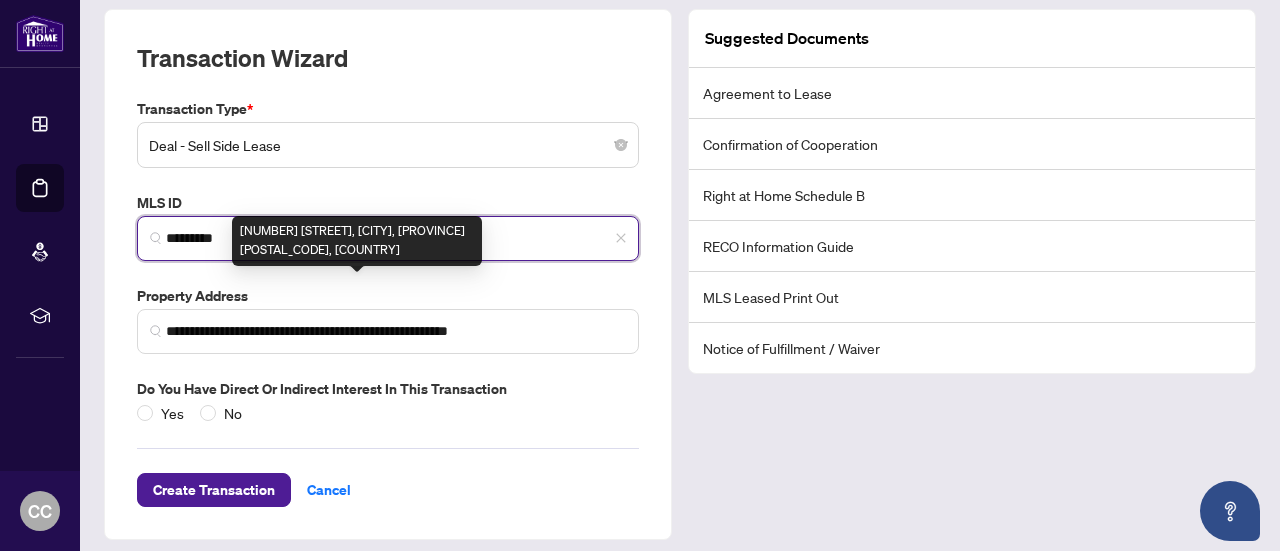 type on "*********" 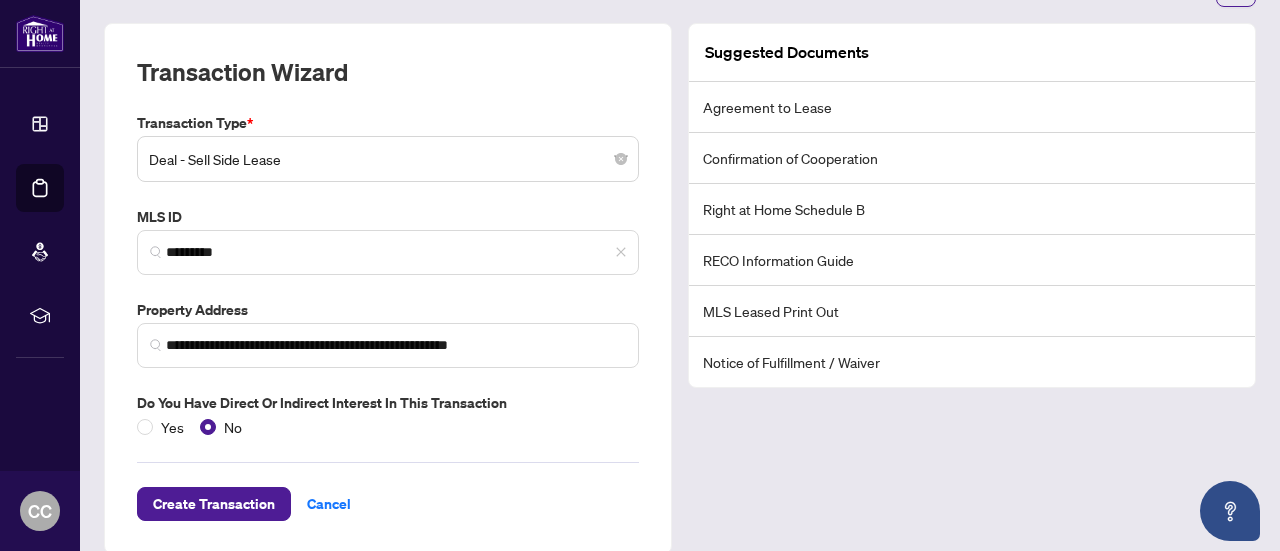 scroll, scrollTop: 118, scrollLeft: 0, axis: vertical 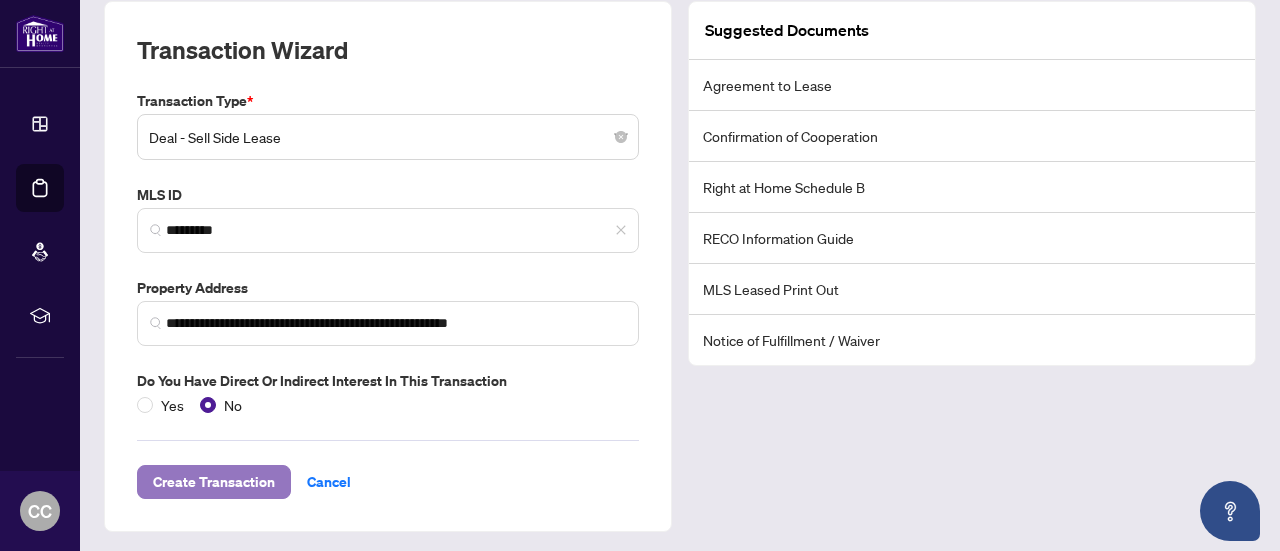 click on "Create Transaction" at bounding box center (214, 482) 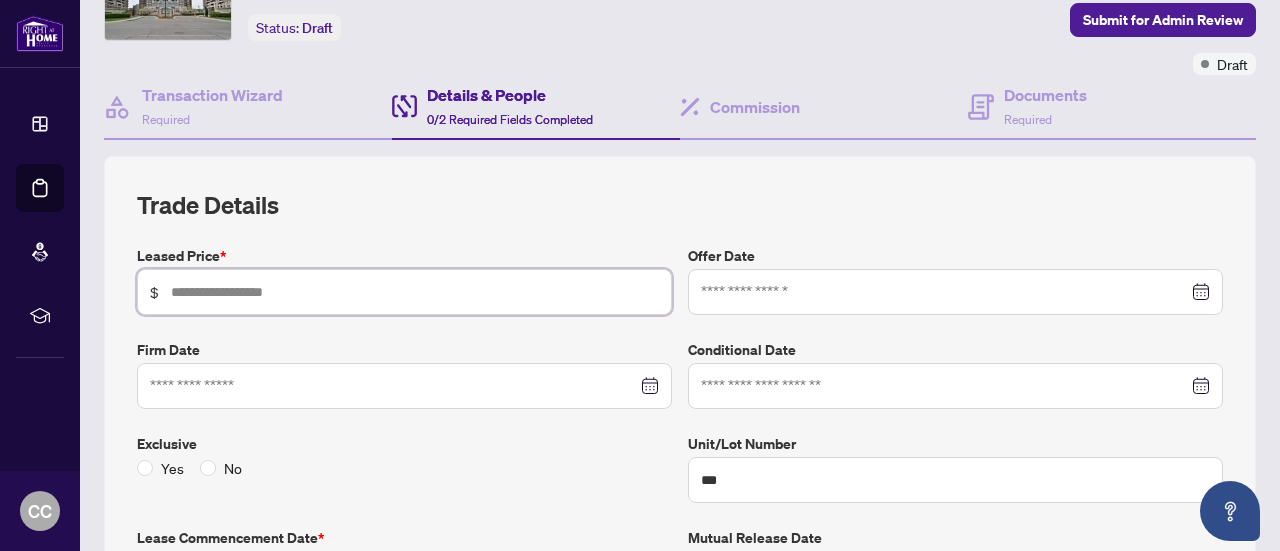 click at bounding box center [415, 292] 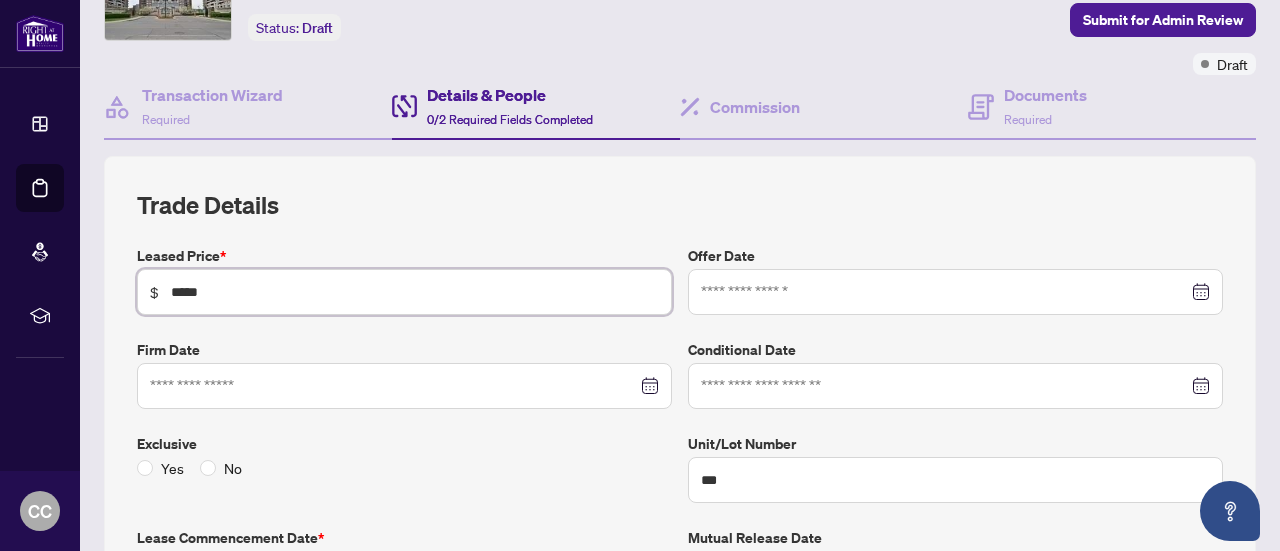 click at bounding box center (404, 386) 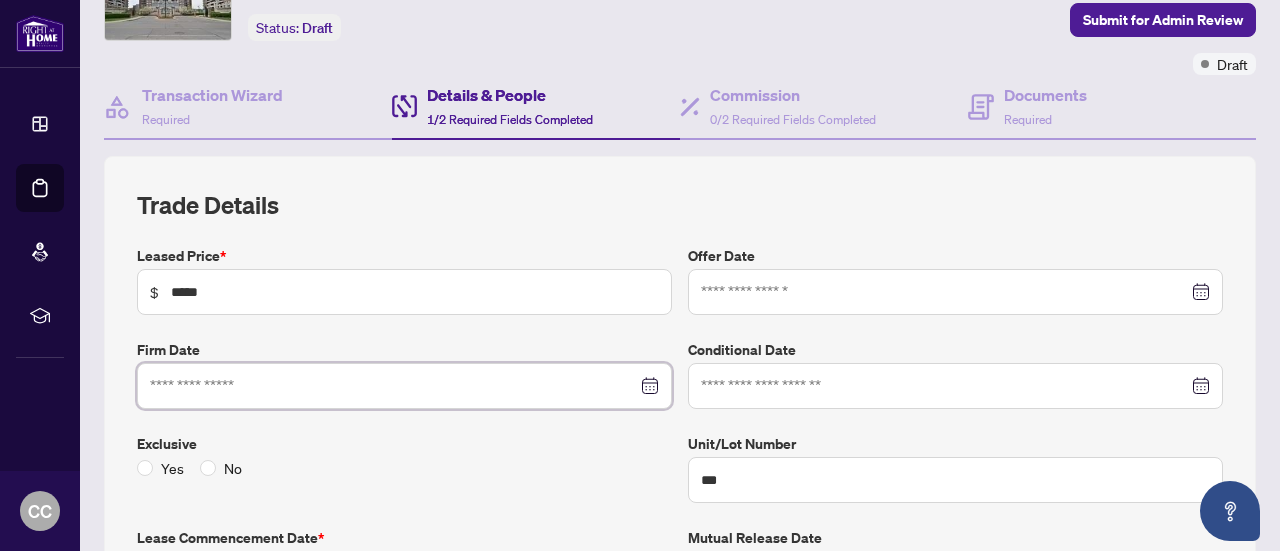 click at bounding box center (404, 386) 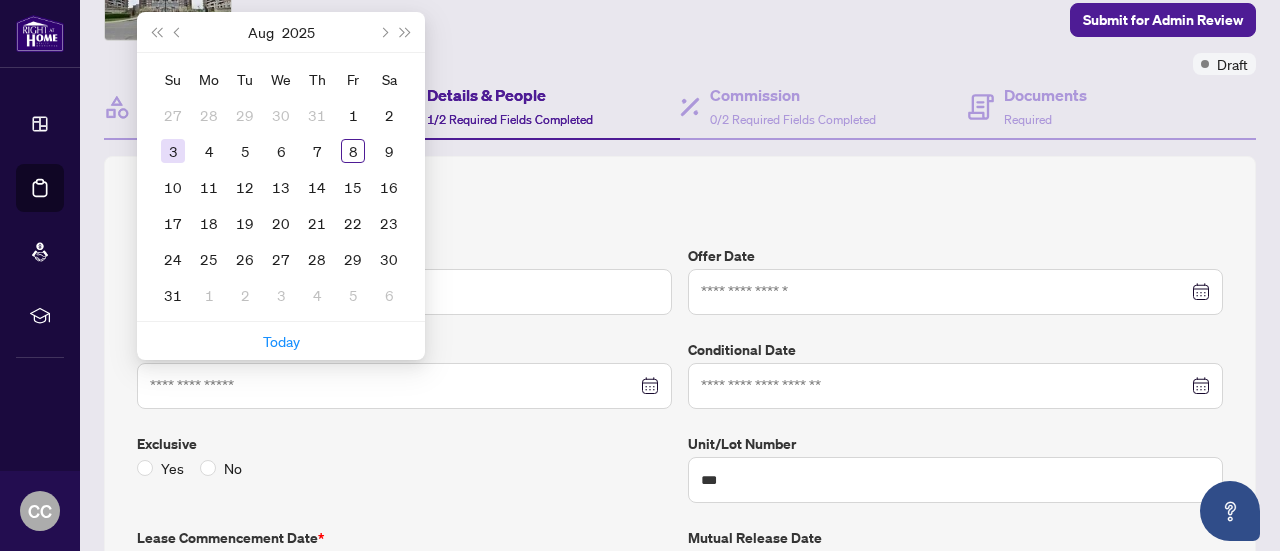 click on "3" at bounding box center [173, 151] 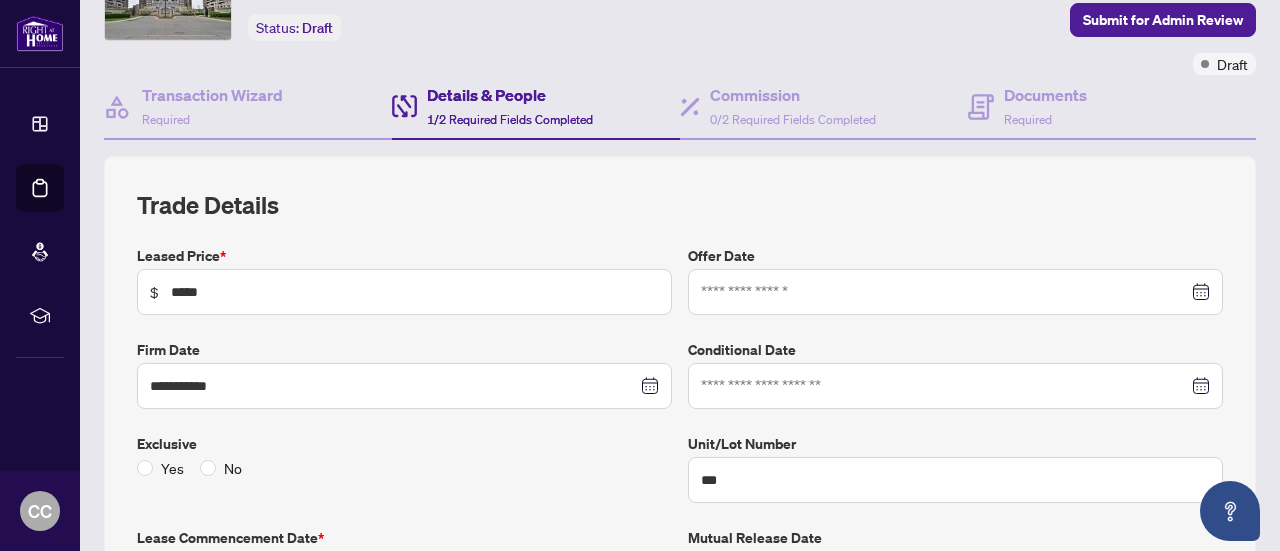 type on "**********" 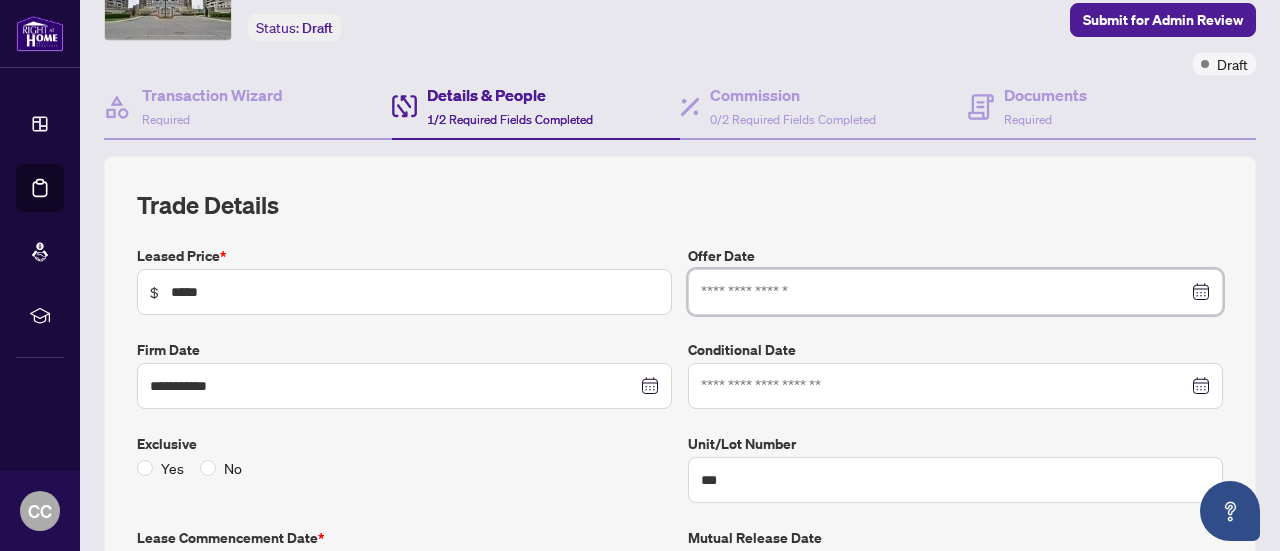 click at bounding box center (944, 292) 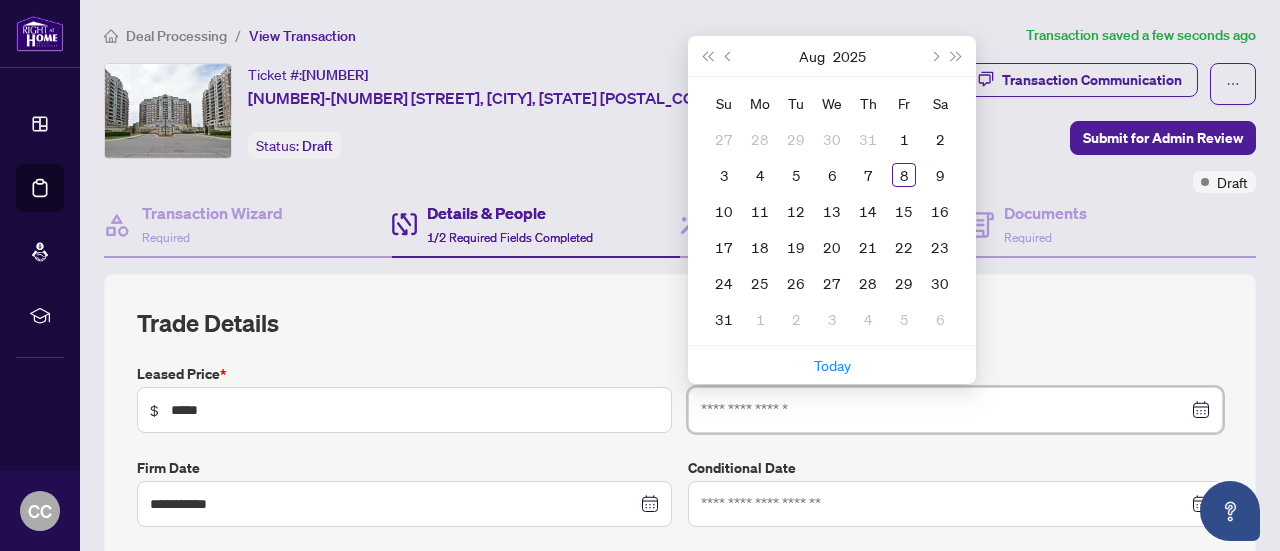 scroll, scrollTop: 0, scrollLeft: 0, axis: both 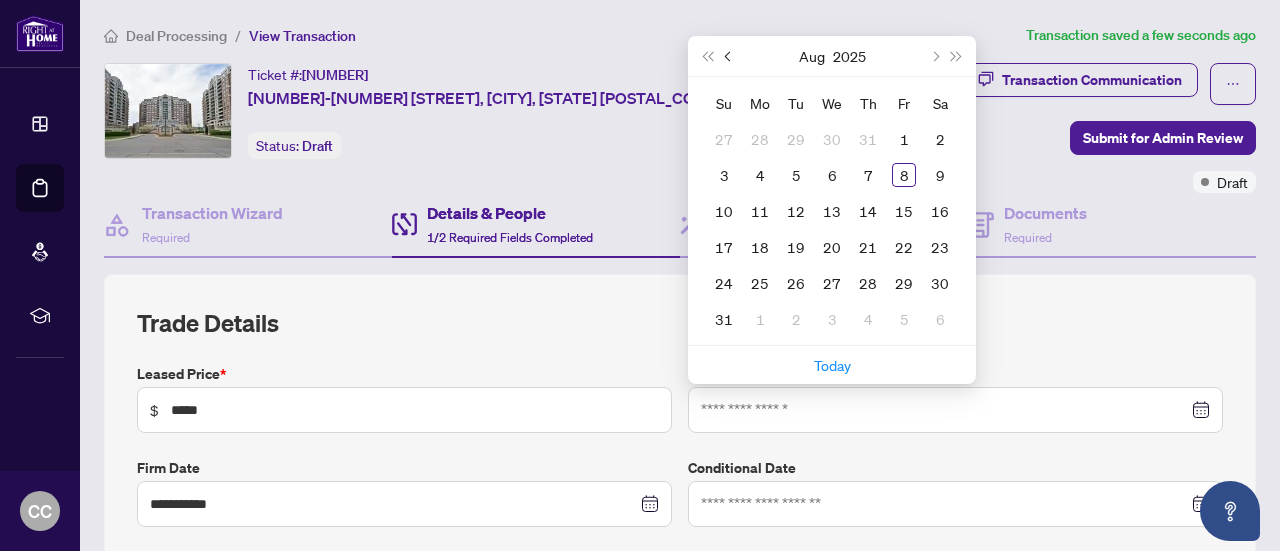 click at bounding box center (730, 56) 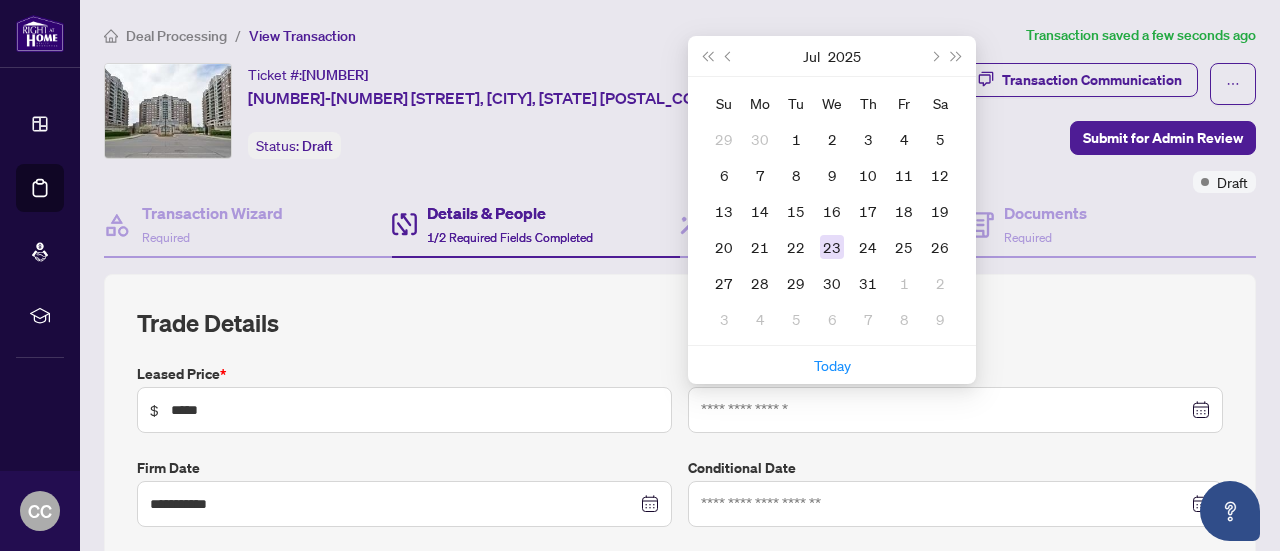 click on "23" at bounding box center [832, 247] 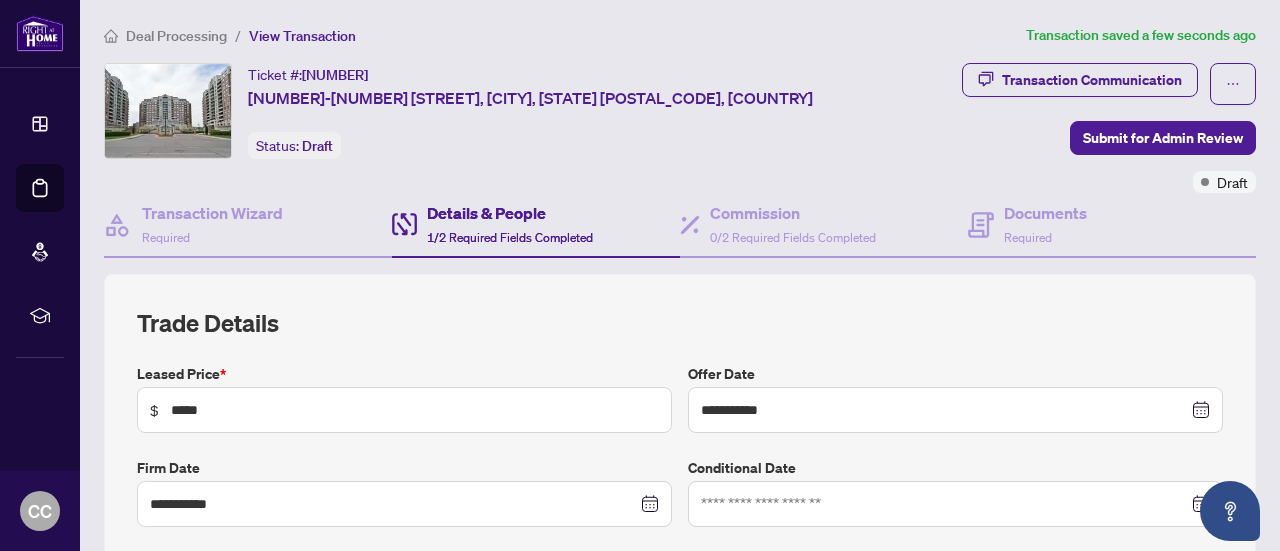 type on "**********" 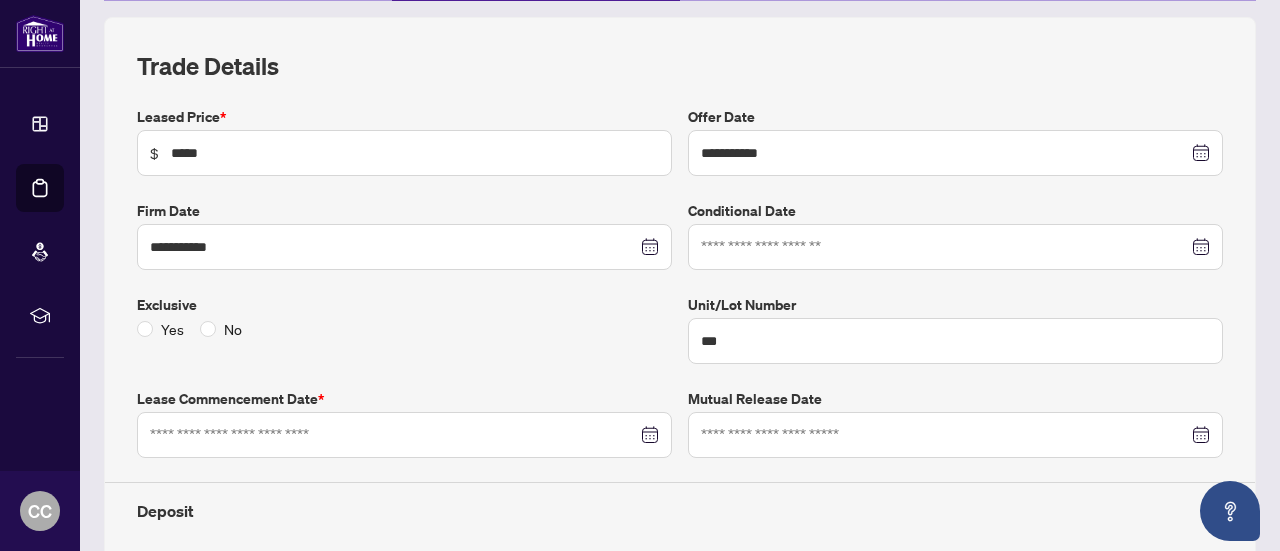 scroll, scrollTop: 263, scrollLeft: 0, axis: vertical 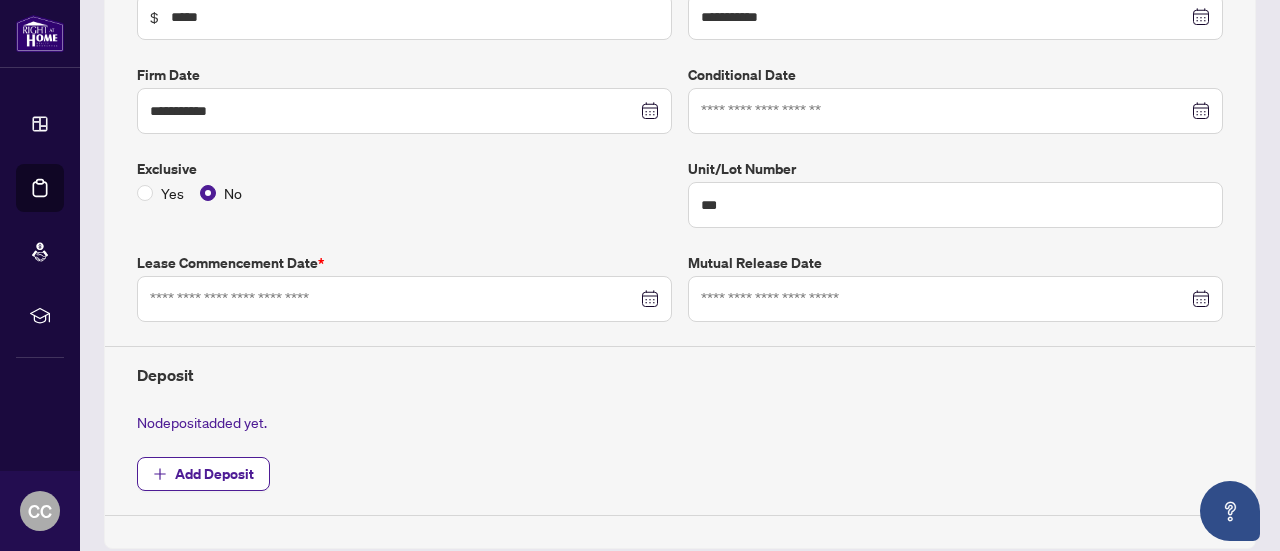click at bounding box center (404, 299) 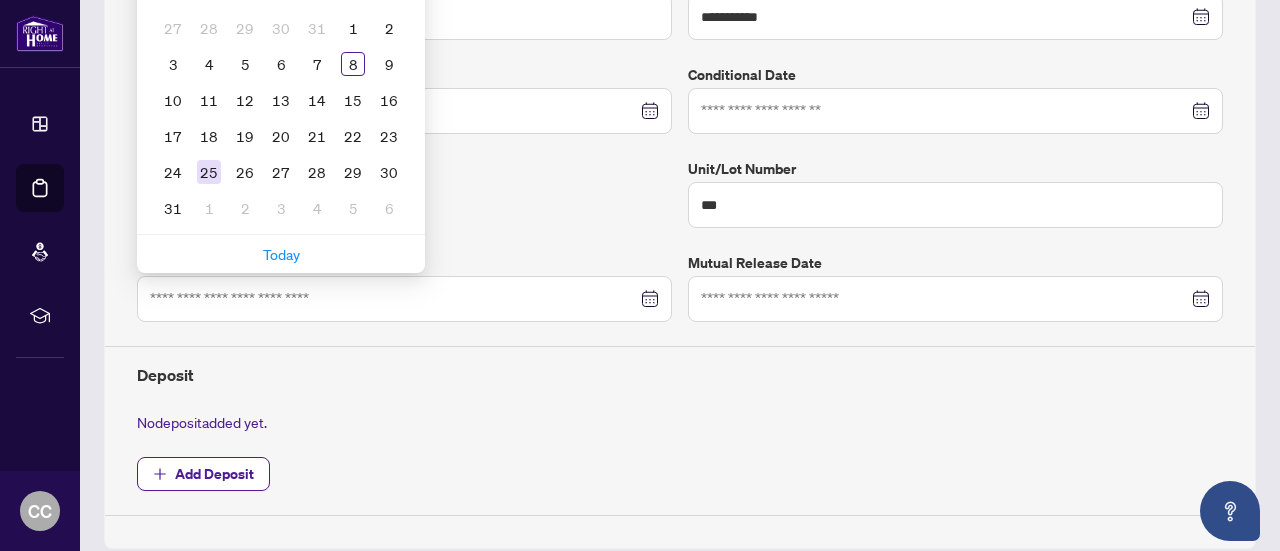 click on "25" at bounding box center (209, 172) 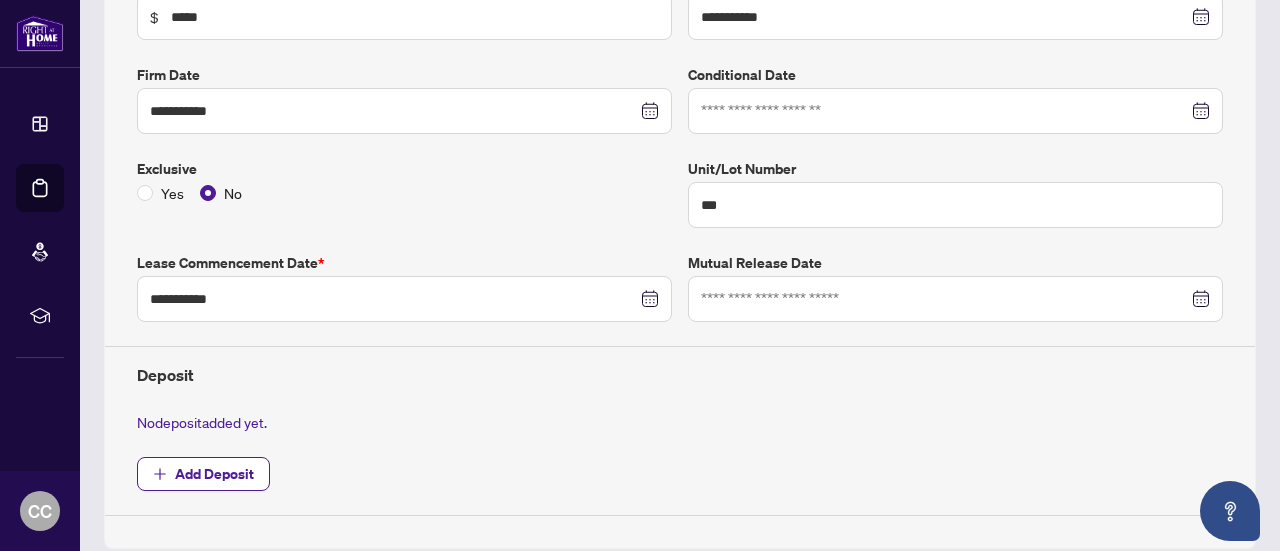 type on "**********" 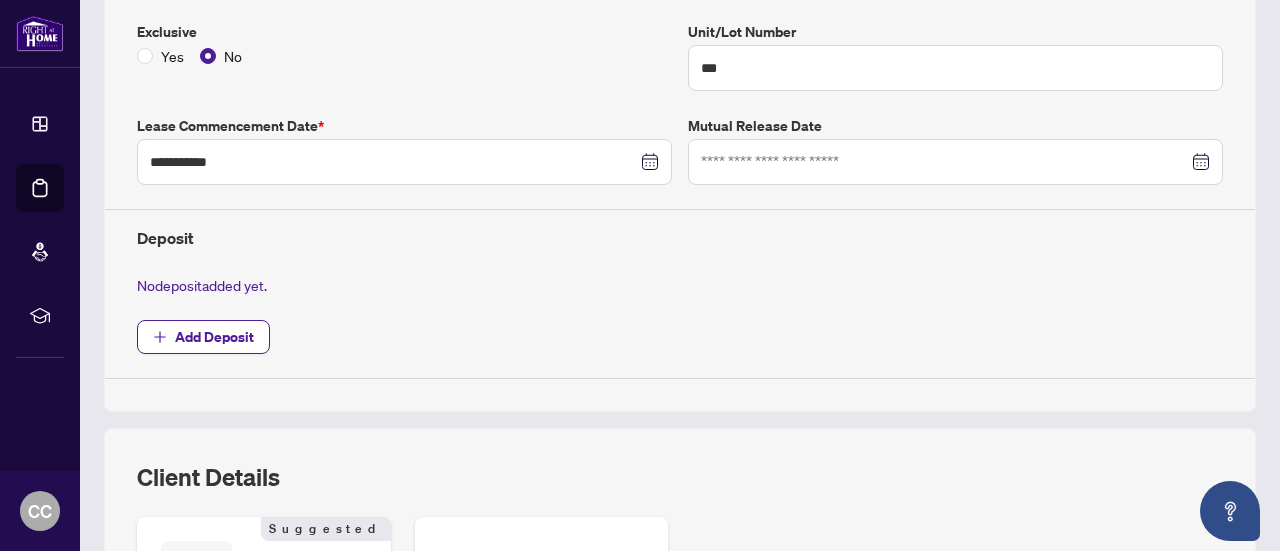 scroll, scrollTop: 540, scrollLeft: 0, axis: vertical 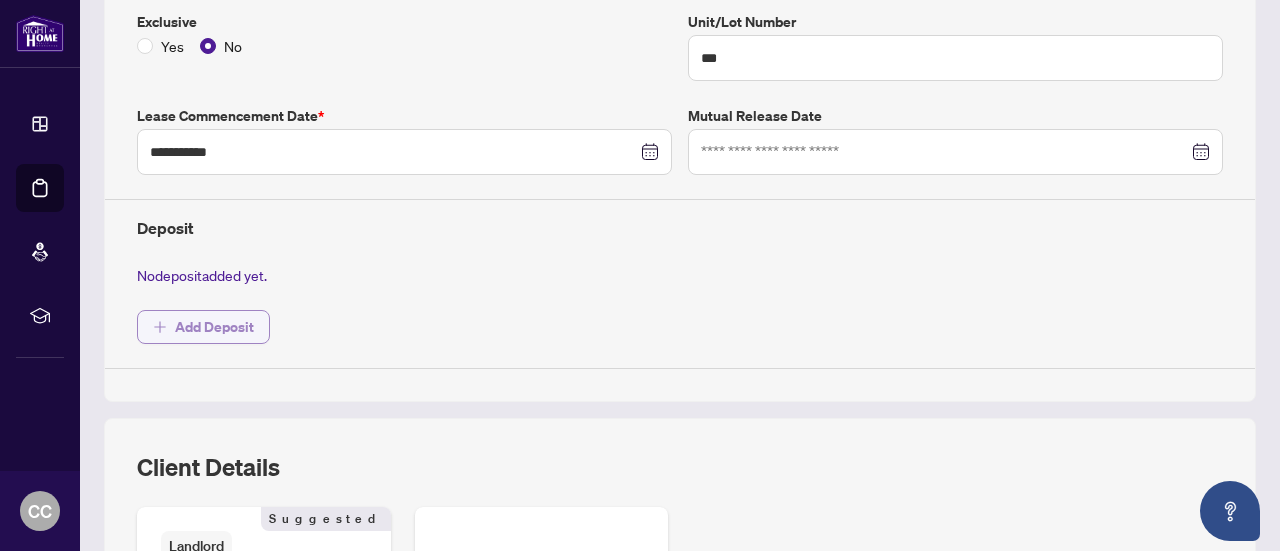 click on "Add Deposit" at bounding box center [214, 327] 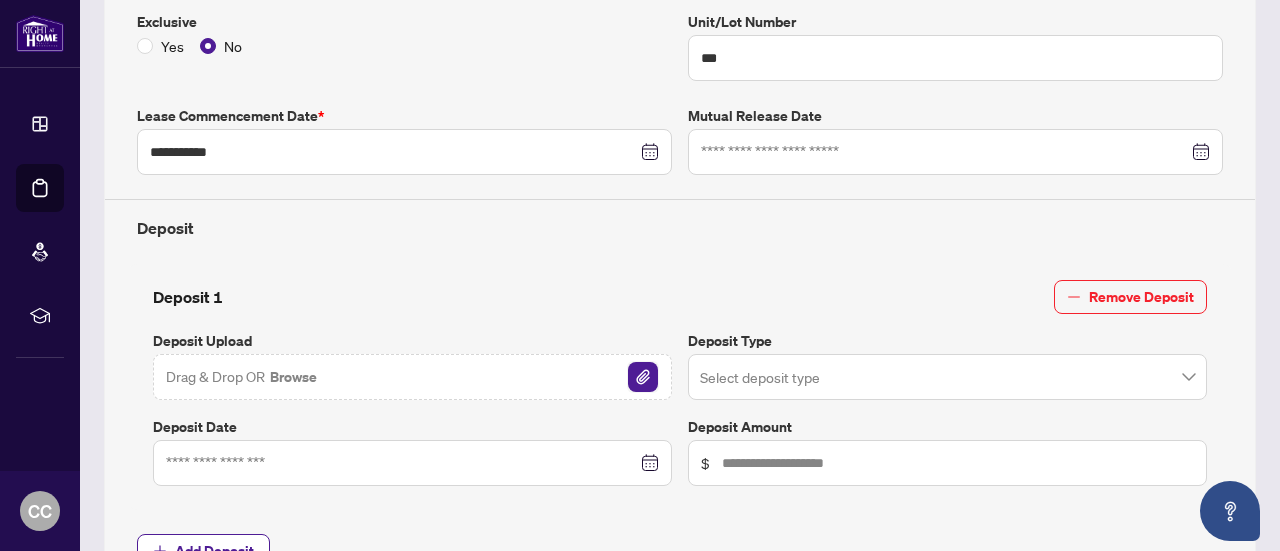 click at bounding box center (643, 377) 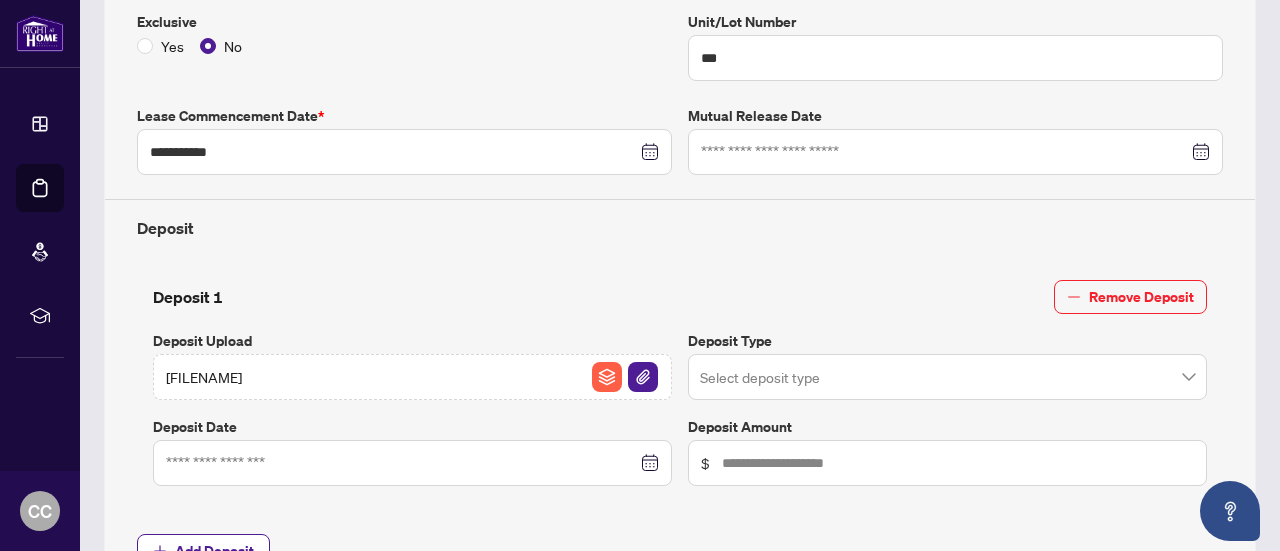 click at bounding box center [938, 380] 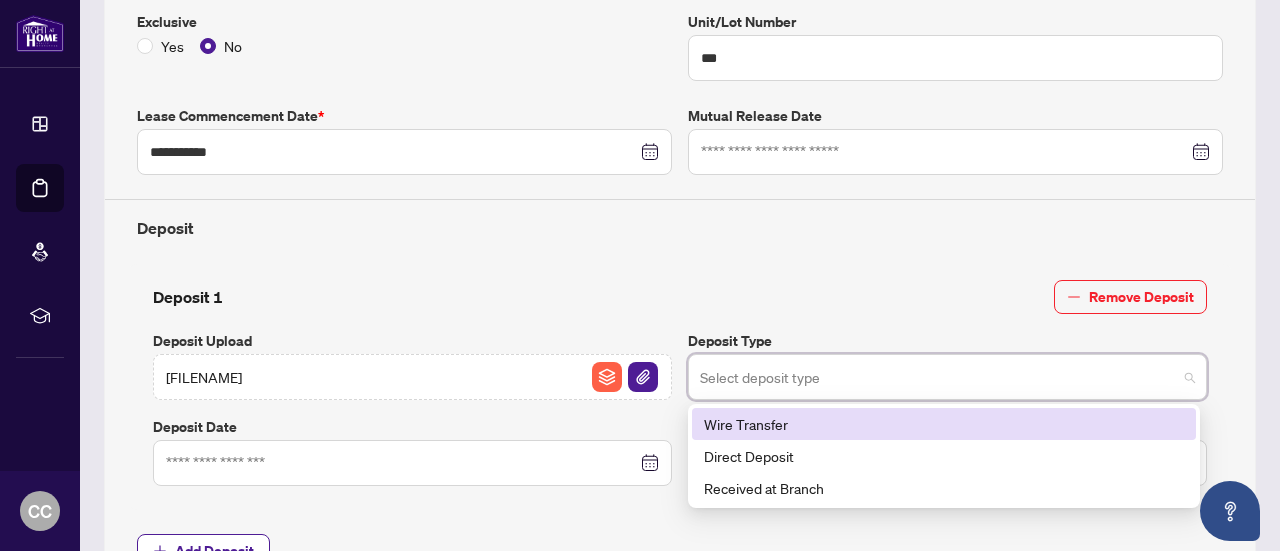 click on "Wire Transfer" at bounding box center (944, 424) 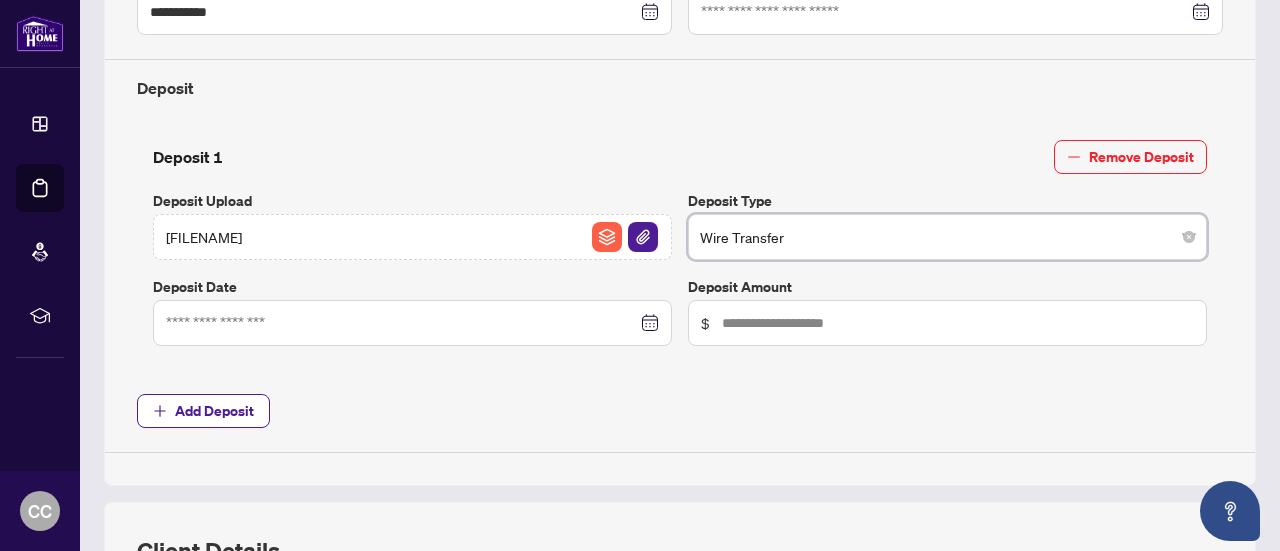 scroll, scrollTop: 680, scrollLeft: 0, axis: vertical 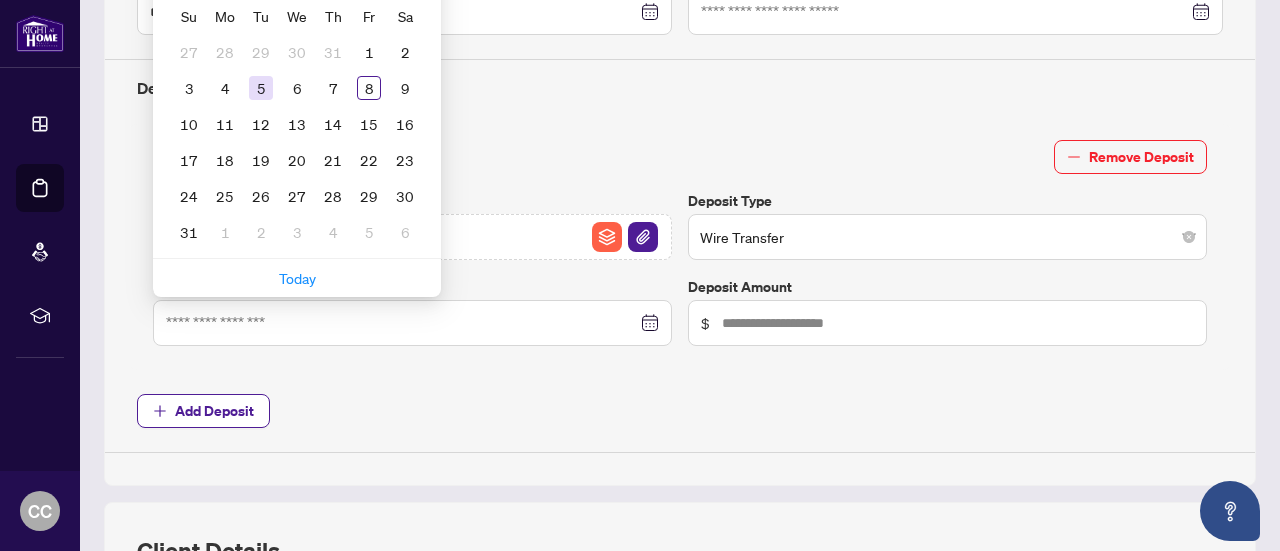 click on "5" at bounding box center [261, 88] 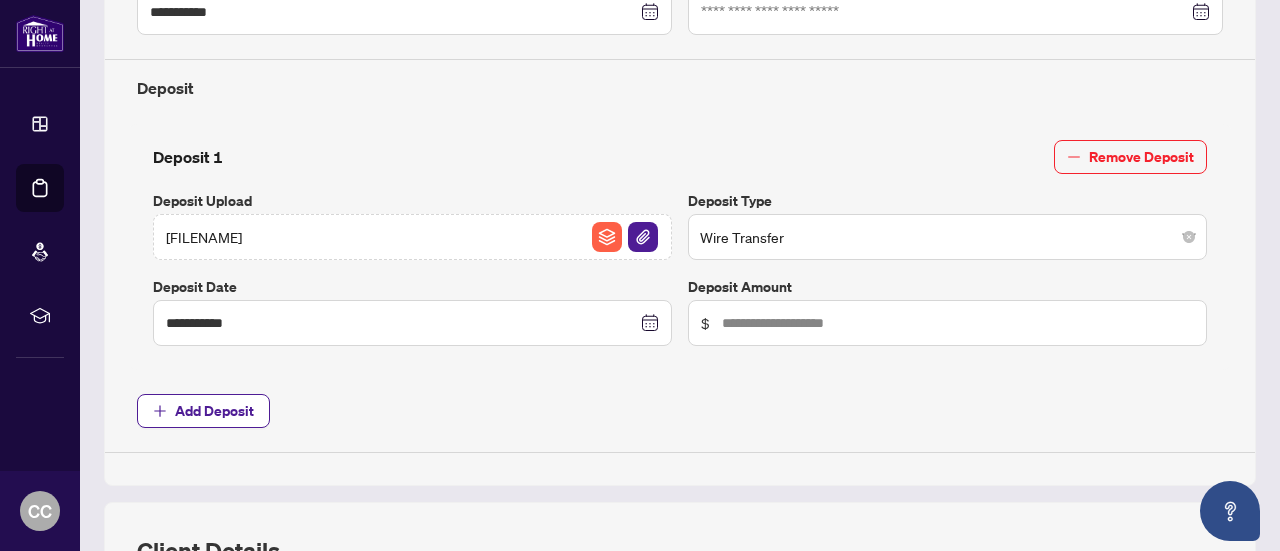 type on "**********" 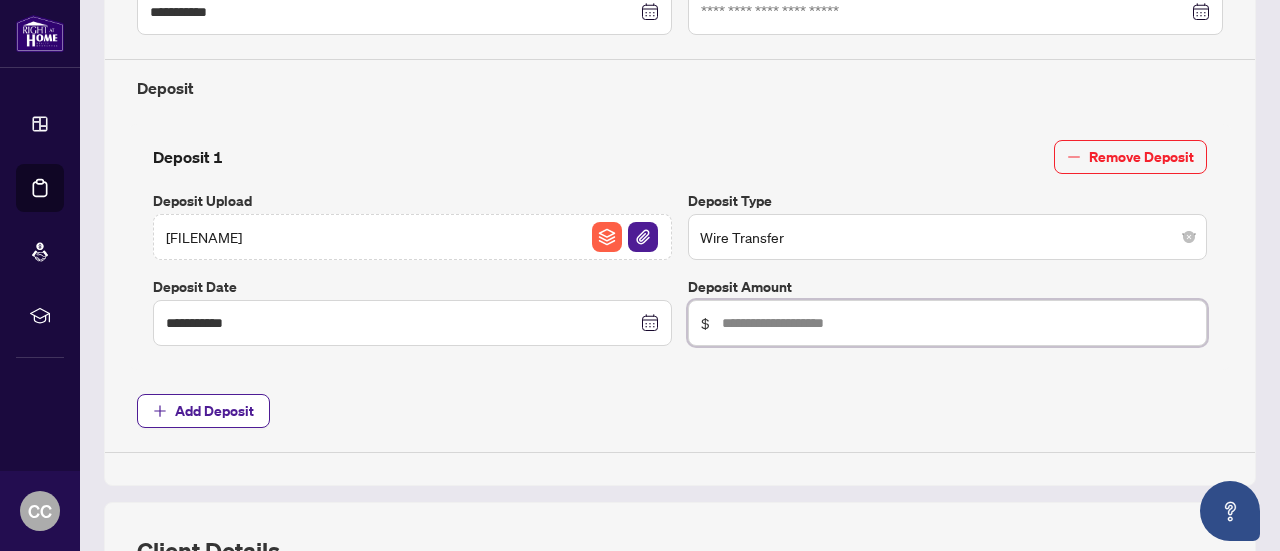 click at bounding box center [958, 323] 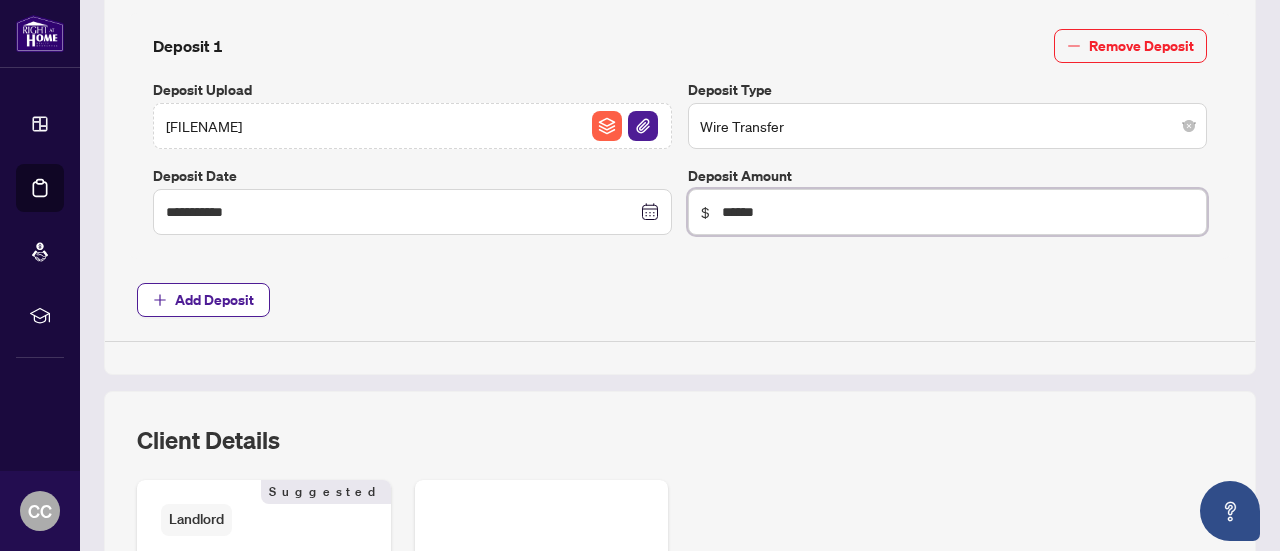 scroll, scrollTop: 792, scrollLeft: 0, axis: vertical 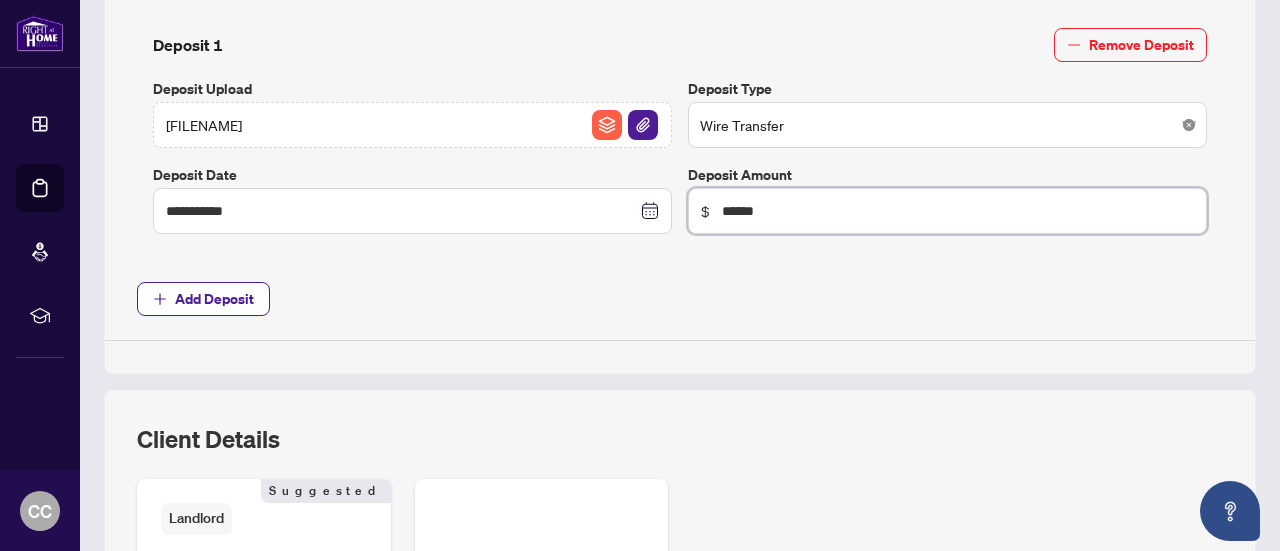type on "******" 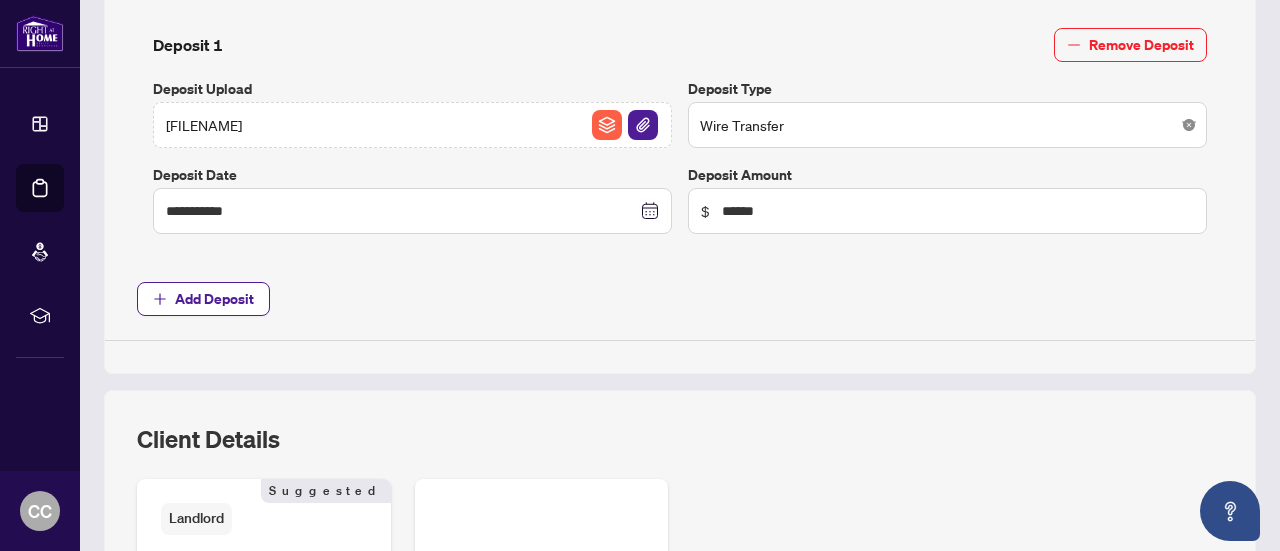 click 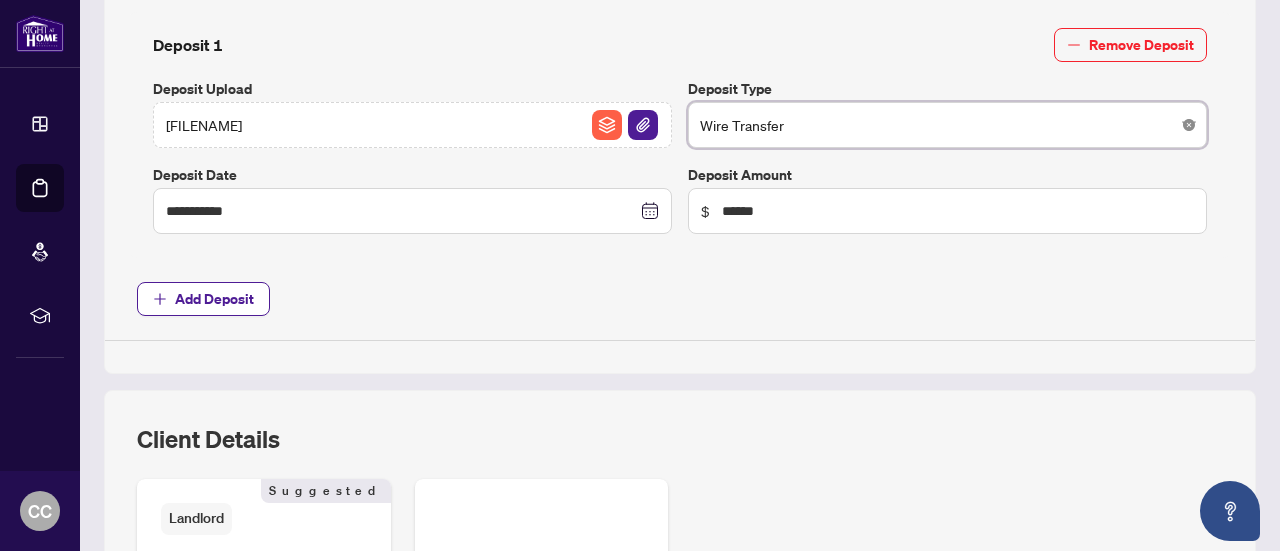 click 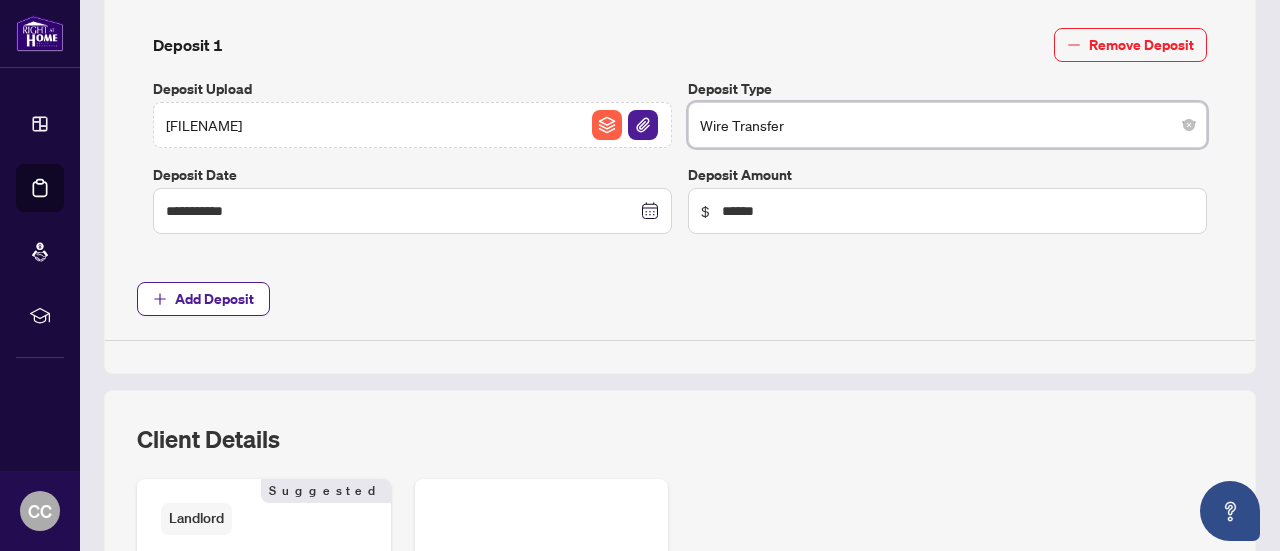 click on "Wire Transfer" at bounding box center (947, 125) 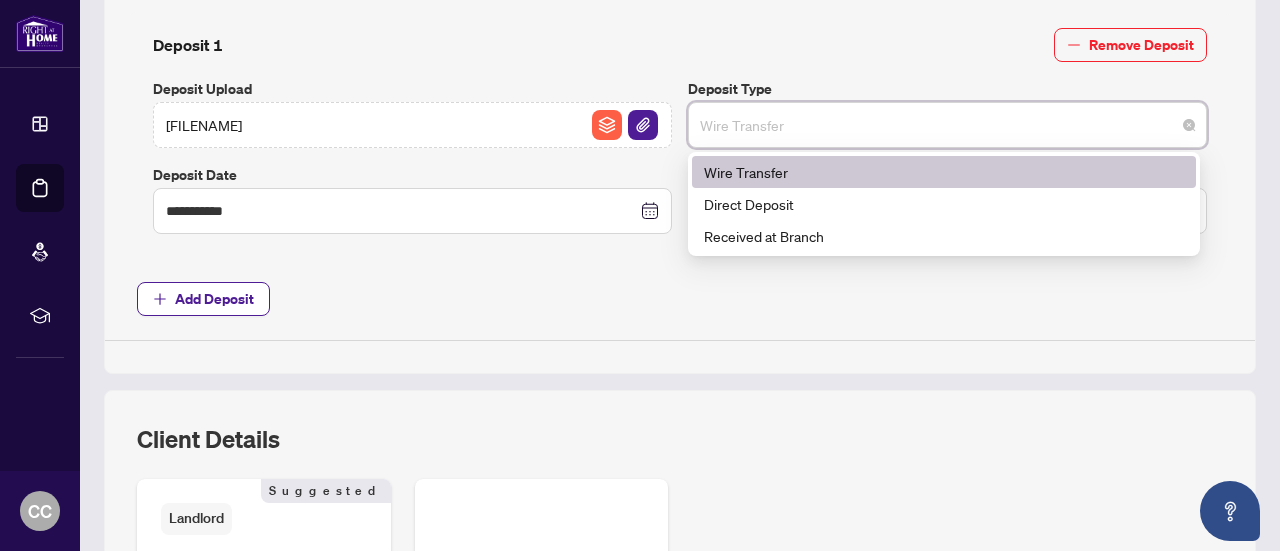 click on "Wire Transfer" at bounding box center (944, 172) 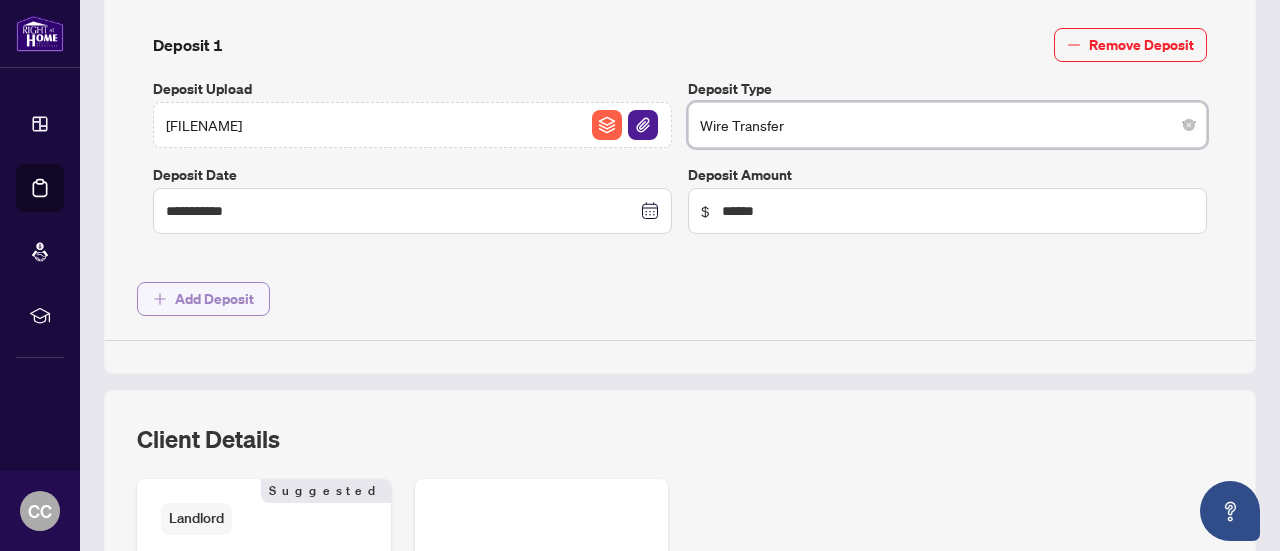 click on "Add Deposit" at bounding box center [214, 299] 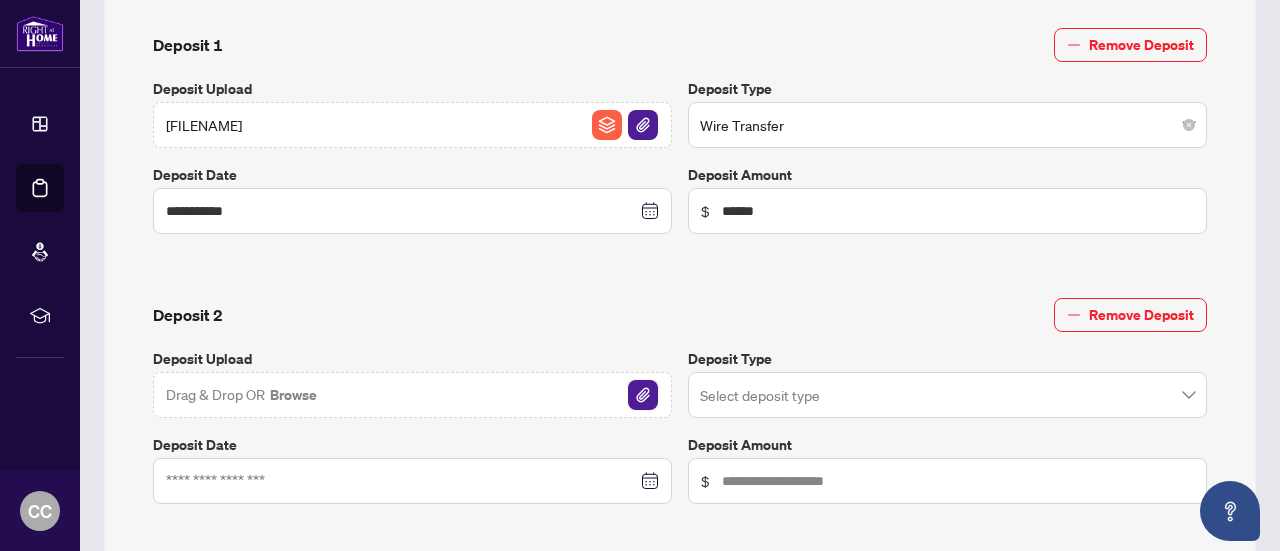 click at bounding box center [643, 395] 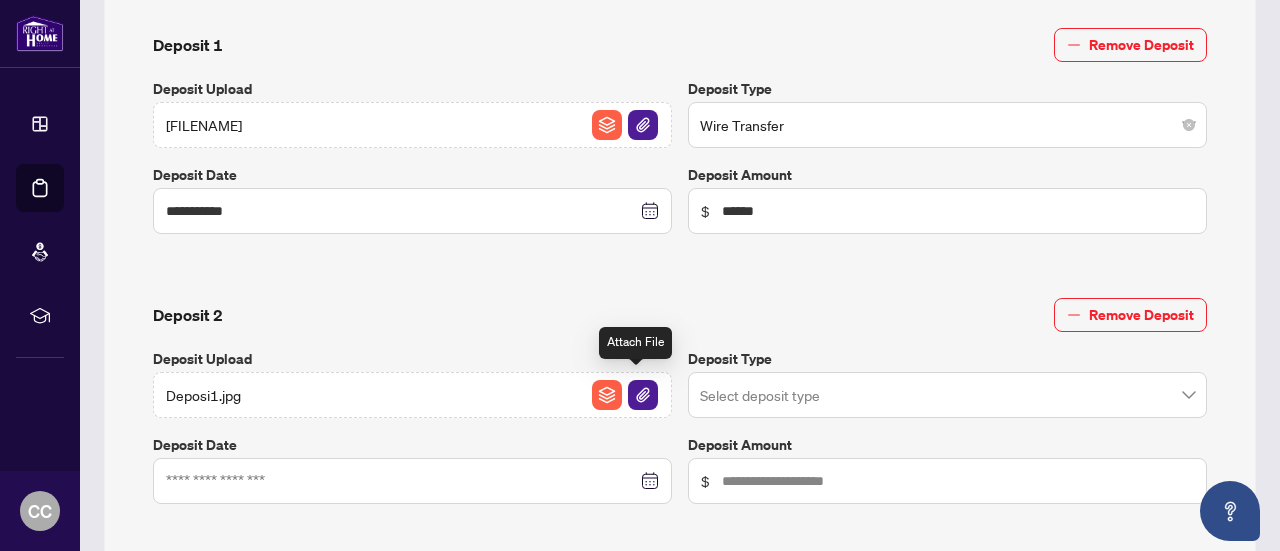 click at bounding box center (938, 128) 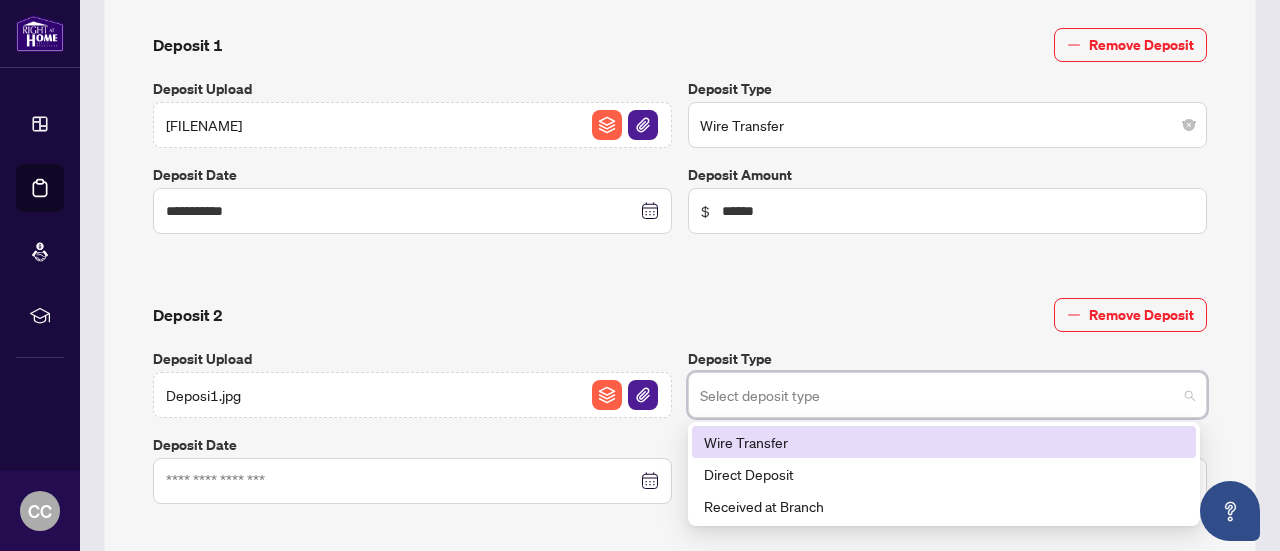 click on "Wire Transfer" at bounding box center [944, 442] 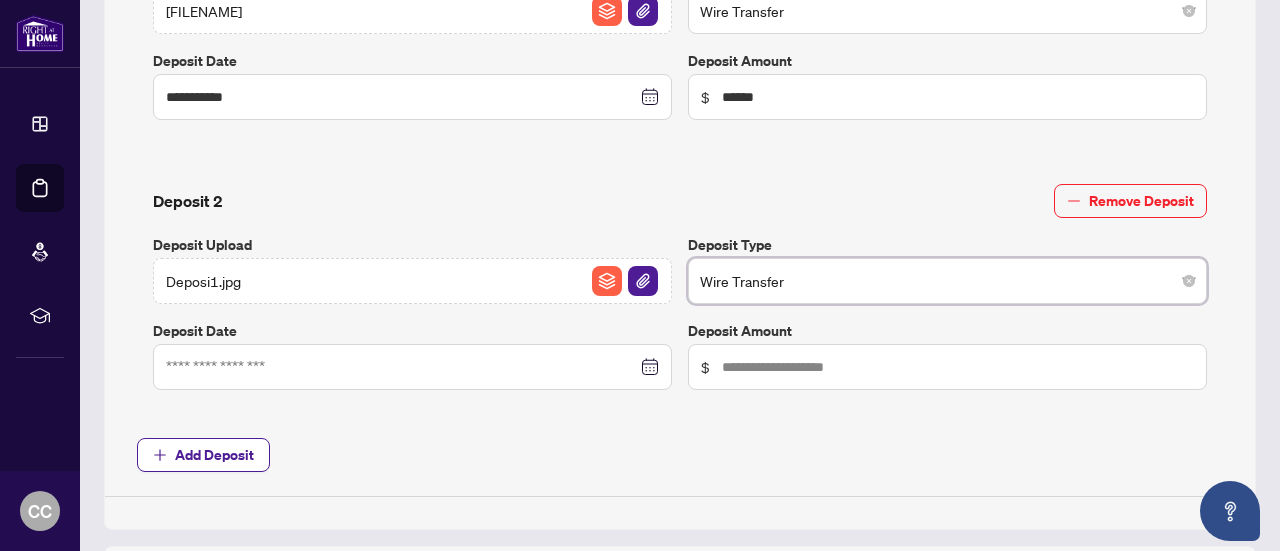 scroll, scrollTop: 989, scrollLeft: 0, axis: vertical 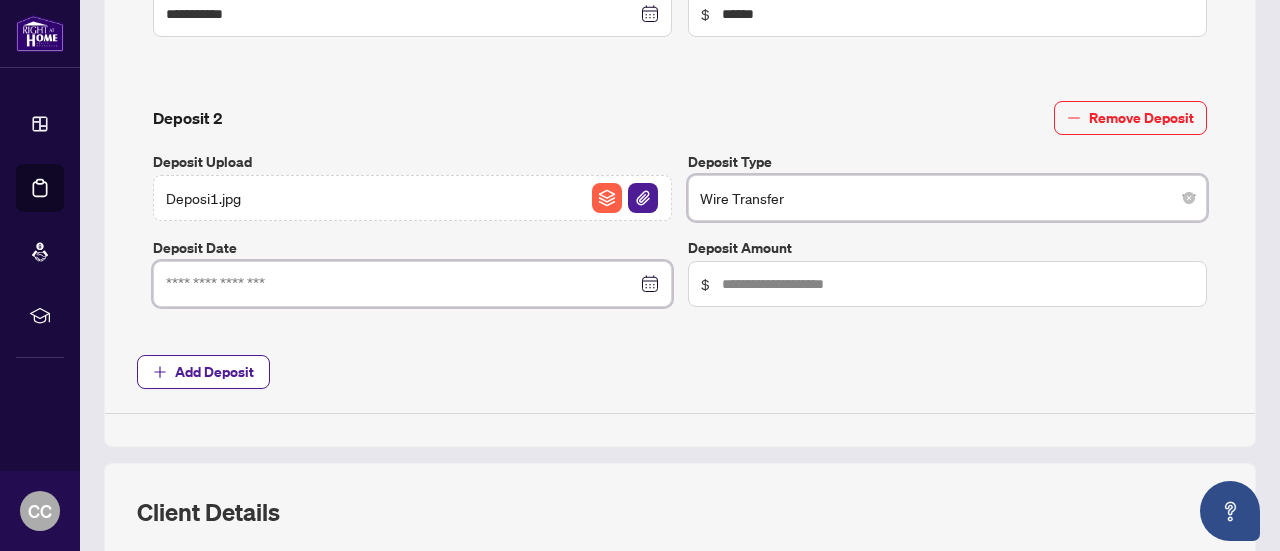 click at bounding box center (401, 14) 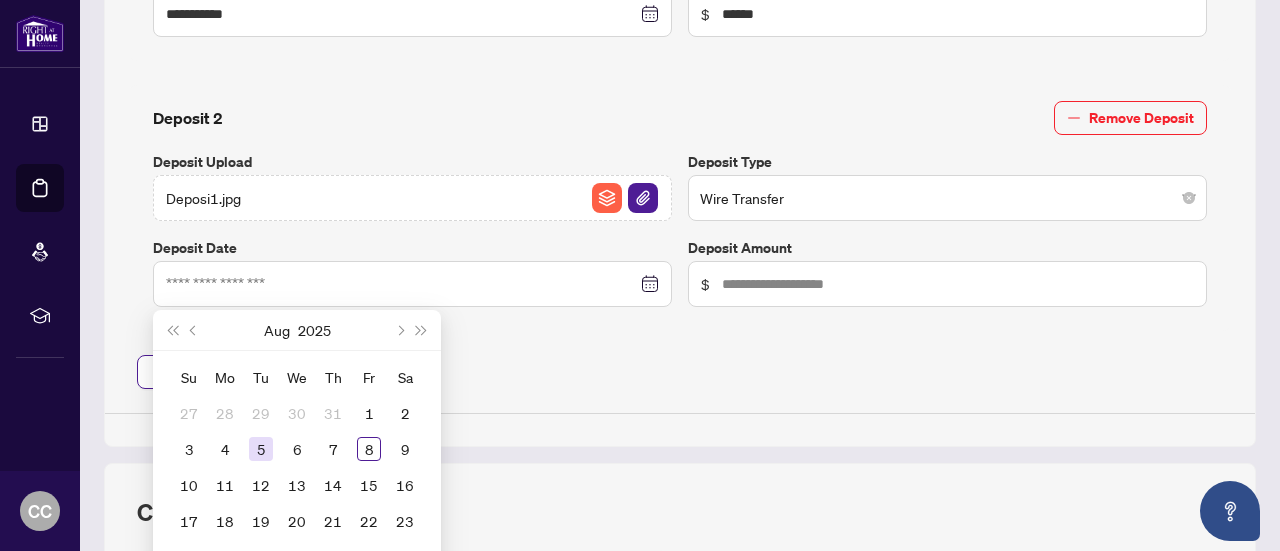 click on "5" at bounding box center (261, 449) 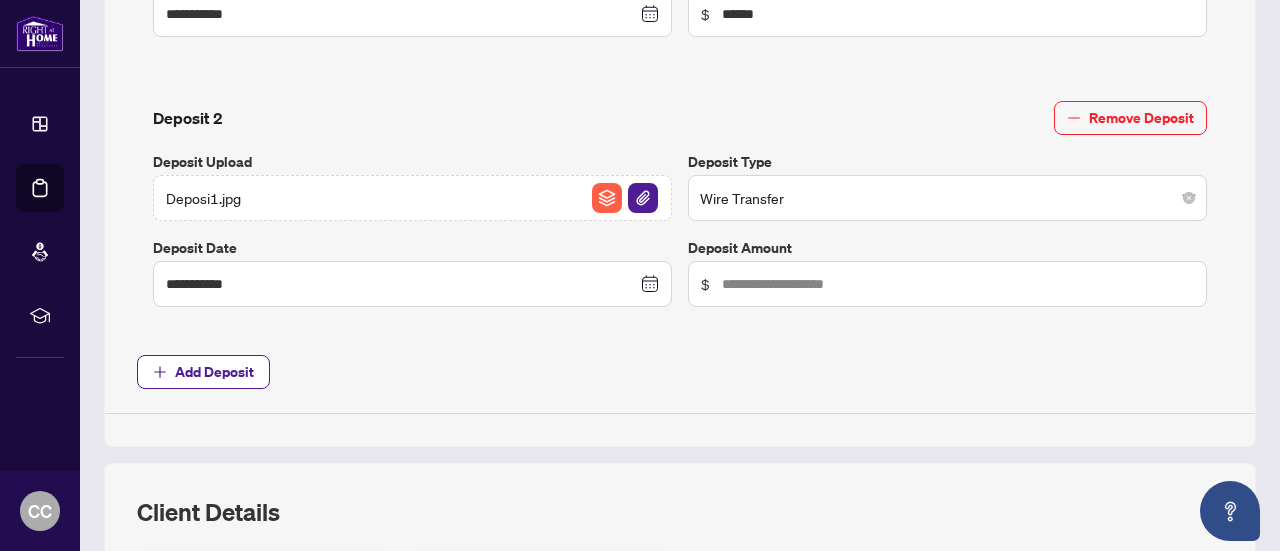type on "**********" 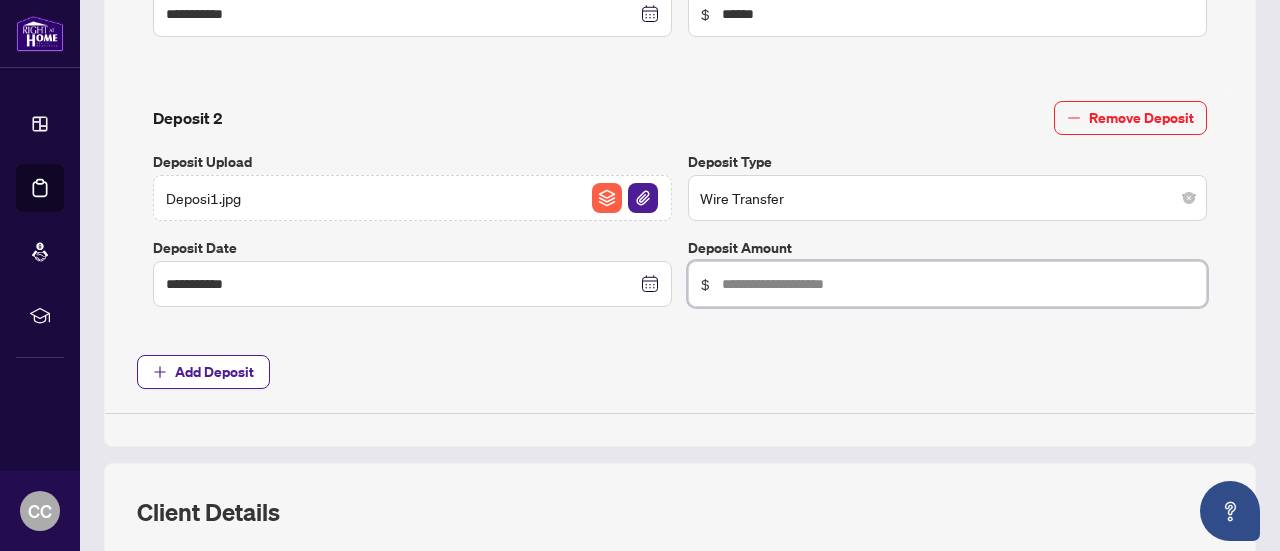 click at bounding box center (958, 14) 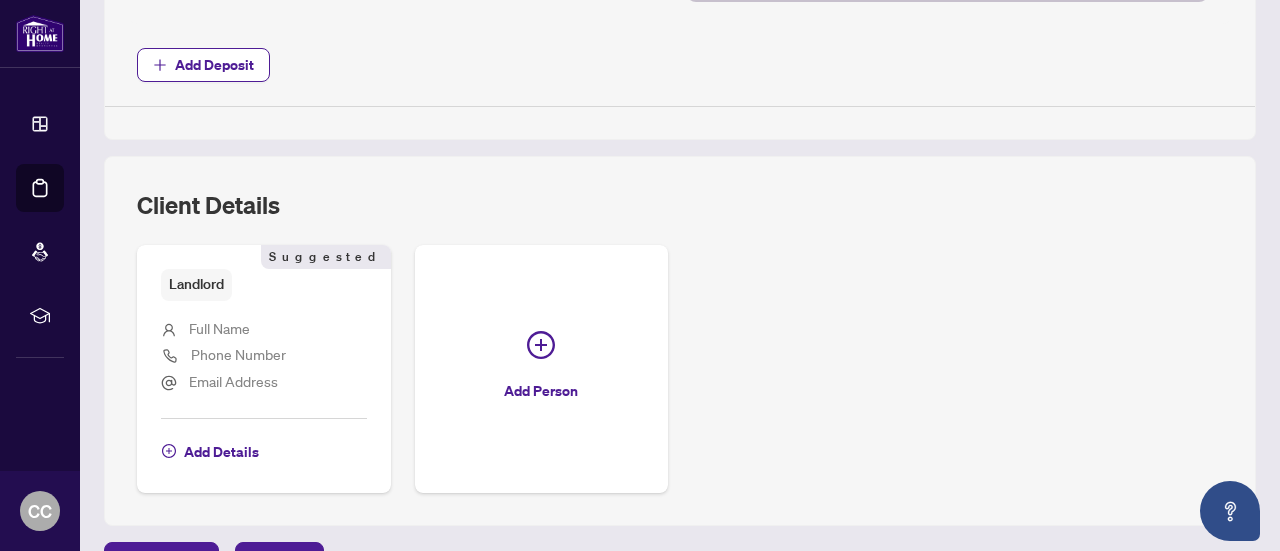 scroll, scrollTop: 1402, scrollLeft: 0, axis: vertical 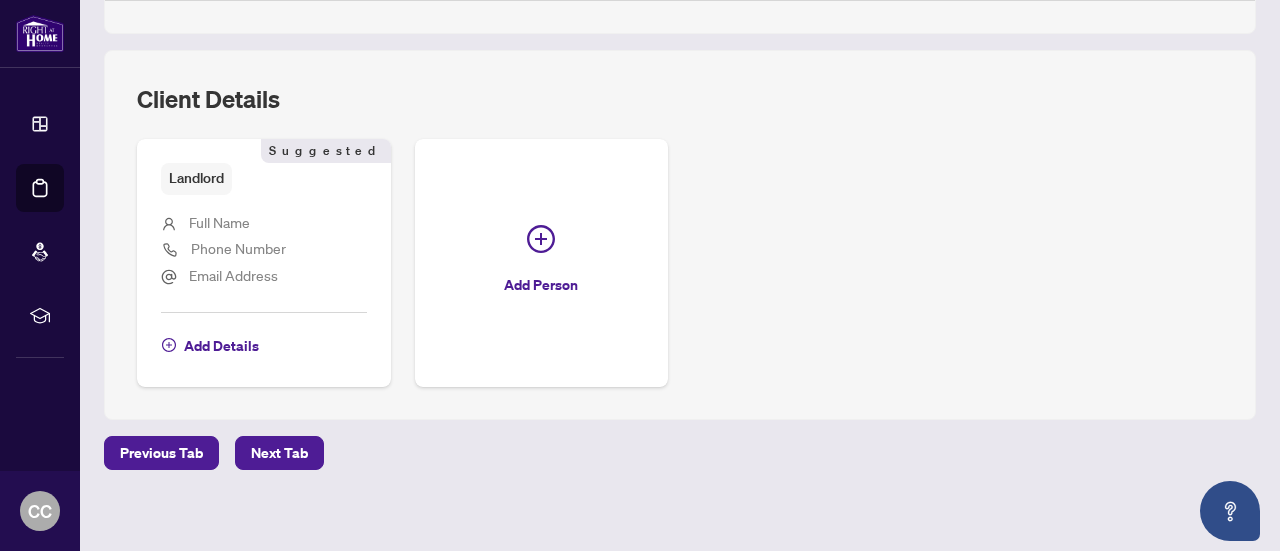 type on "******" 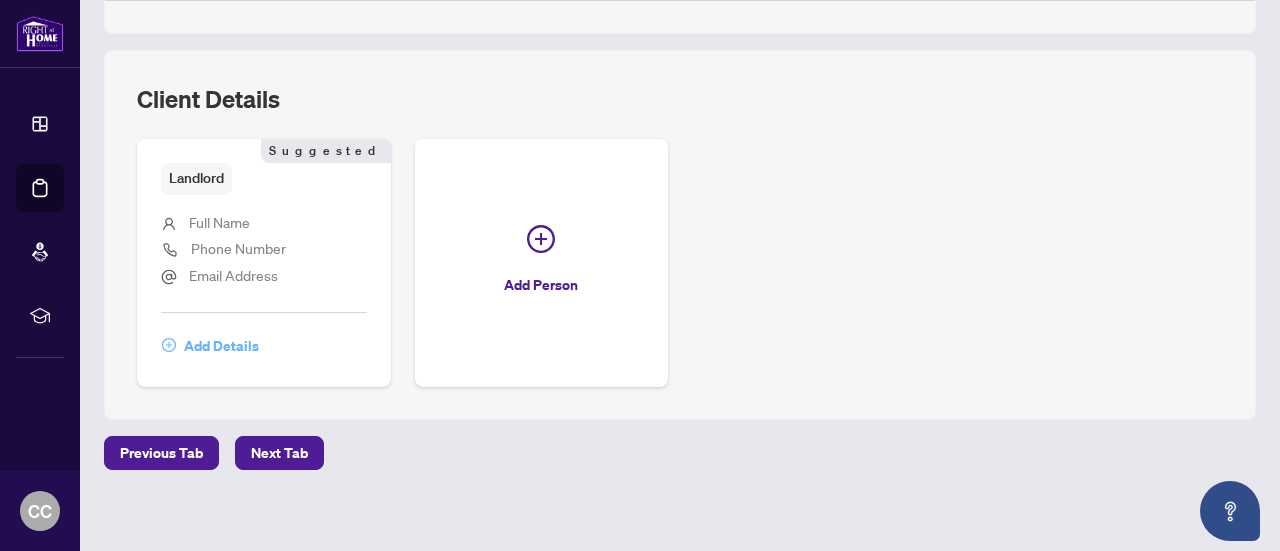 click 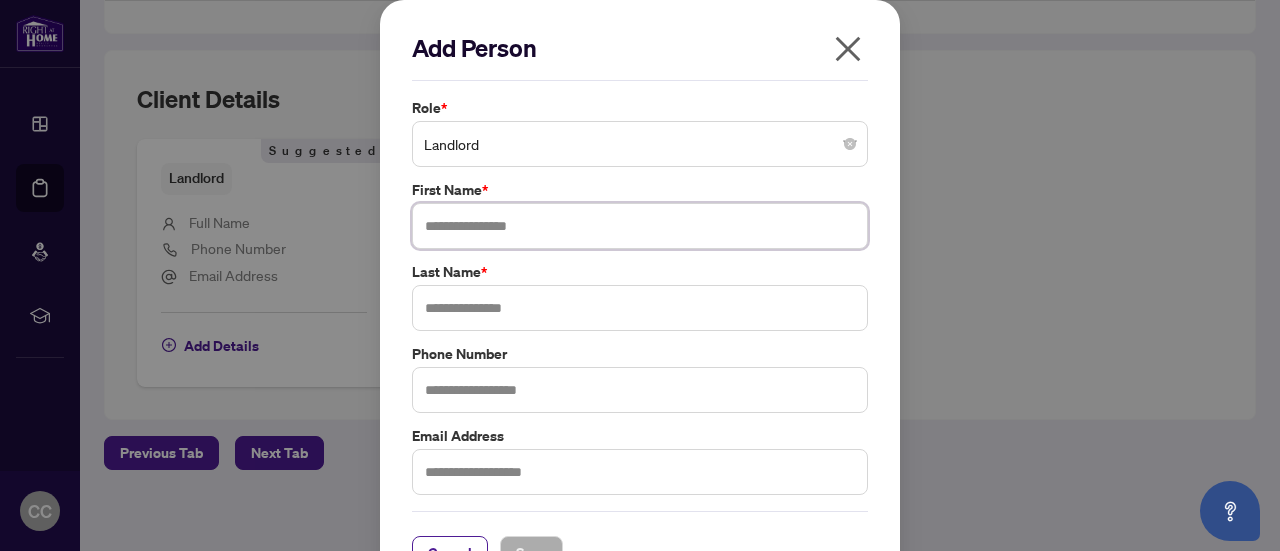 click at bounding box center [640, 226] 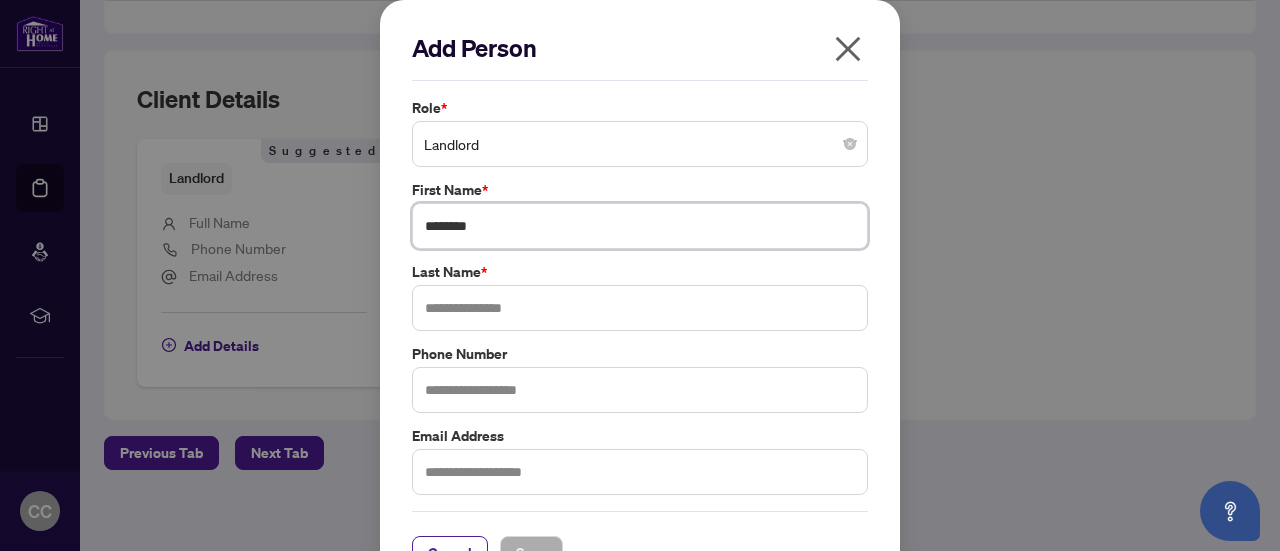 type on "*******" 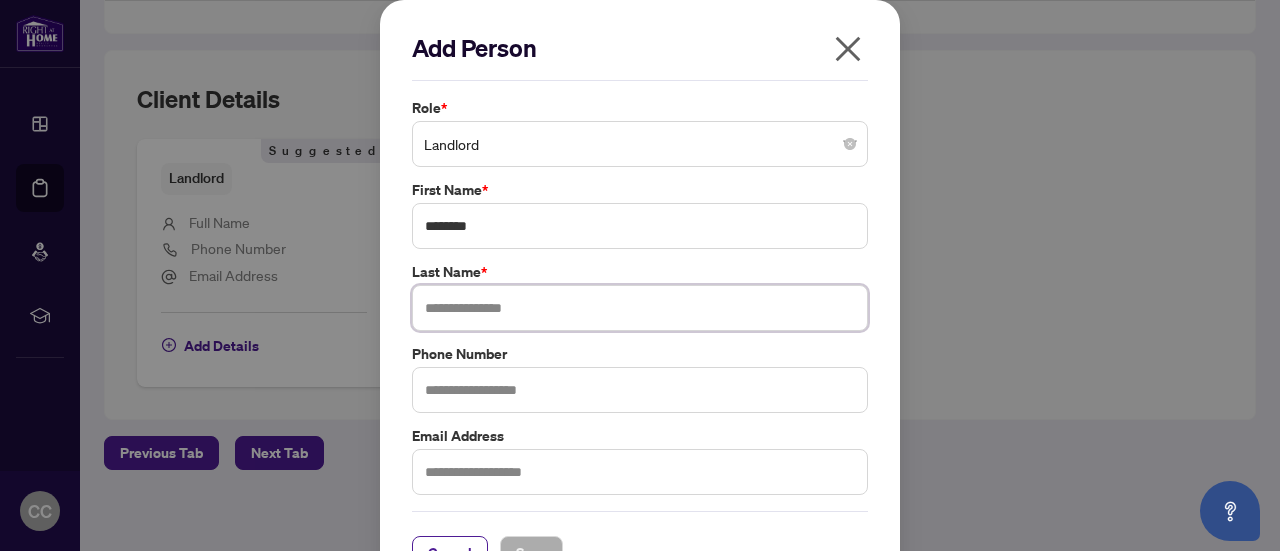 click at bounding box center [640, 308] 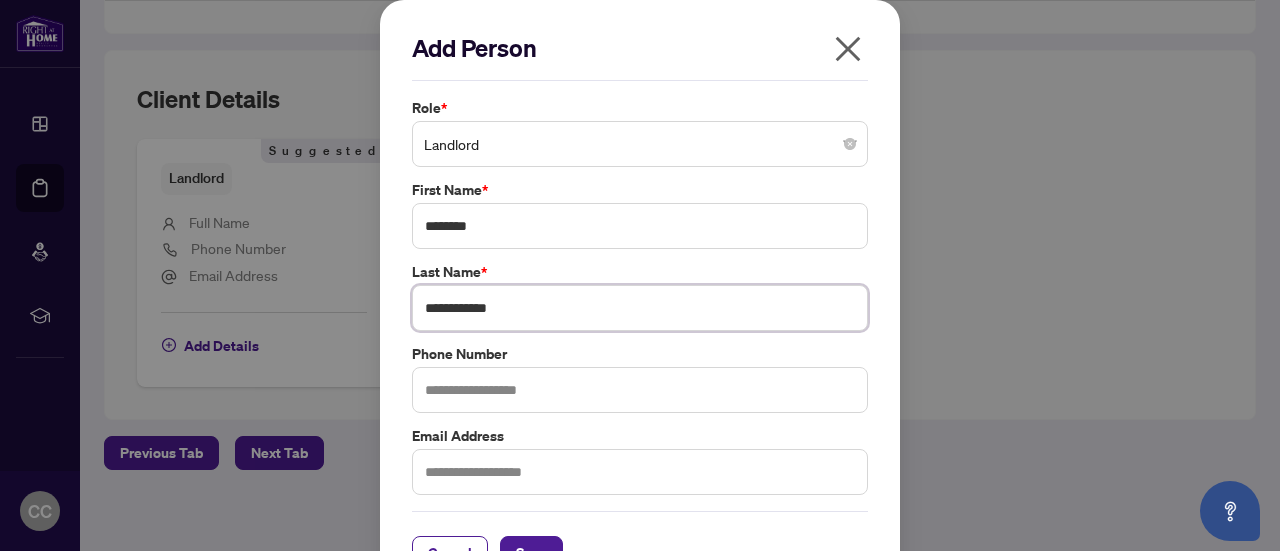 type on "**********" 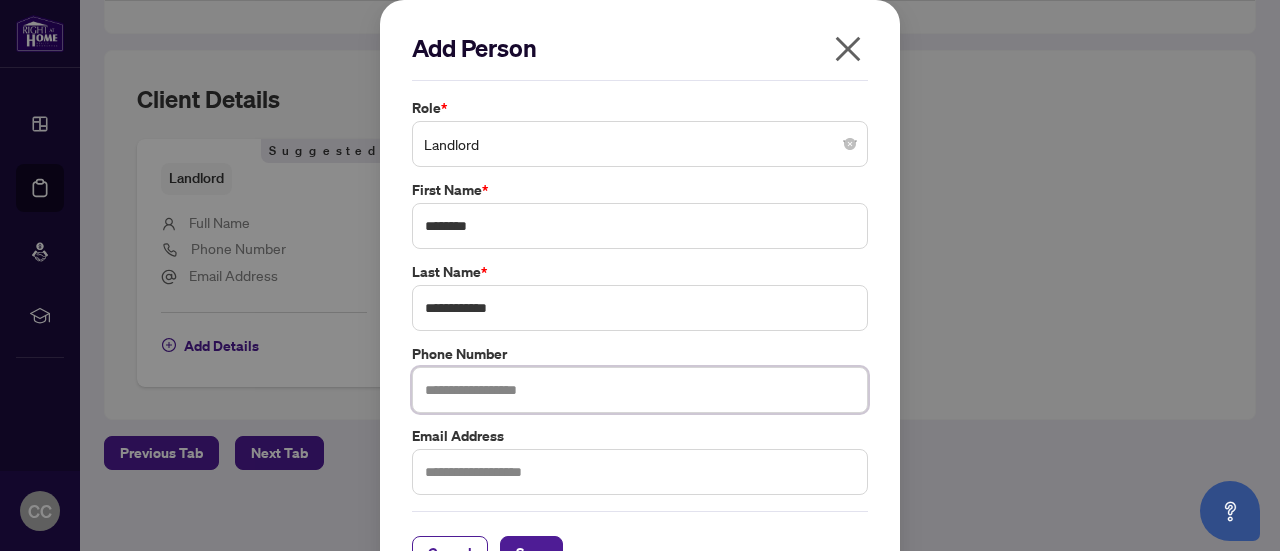 click at bounding box center [640, 390] 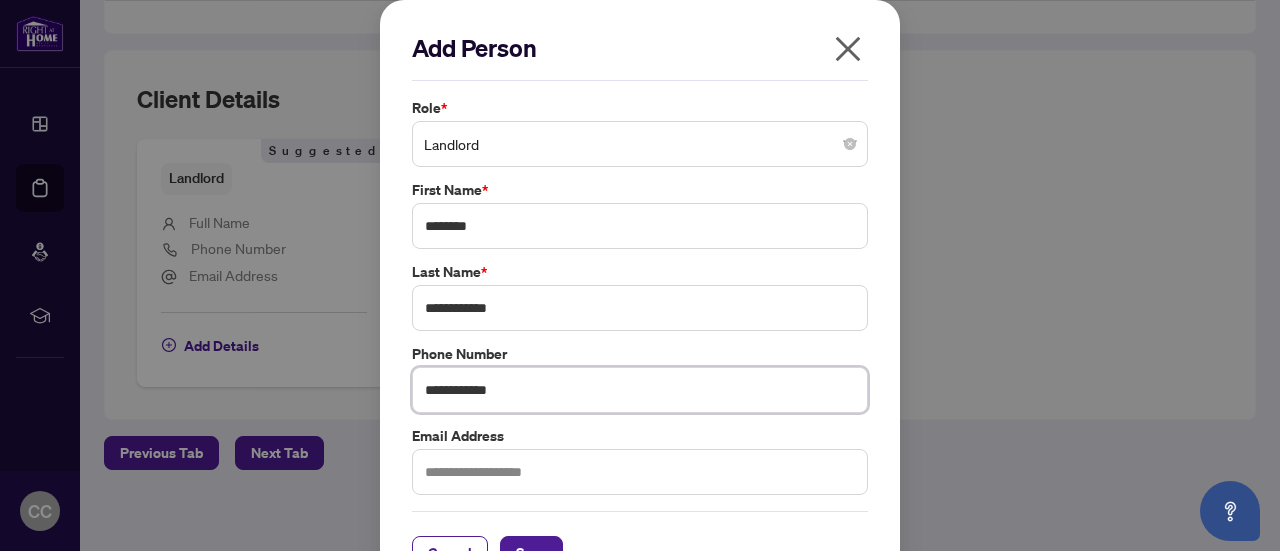 scroll, scrollTop: 46, scrollLeft: 0, axis: vertical 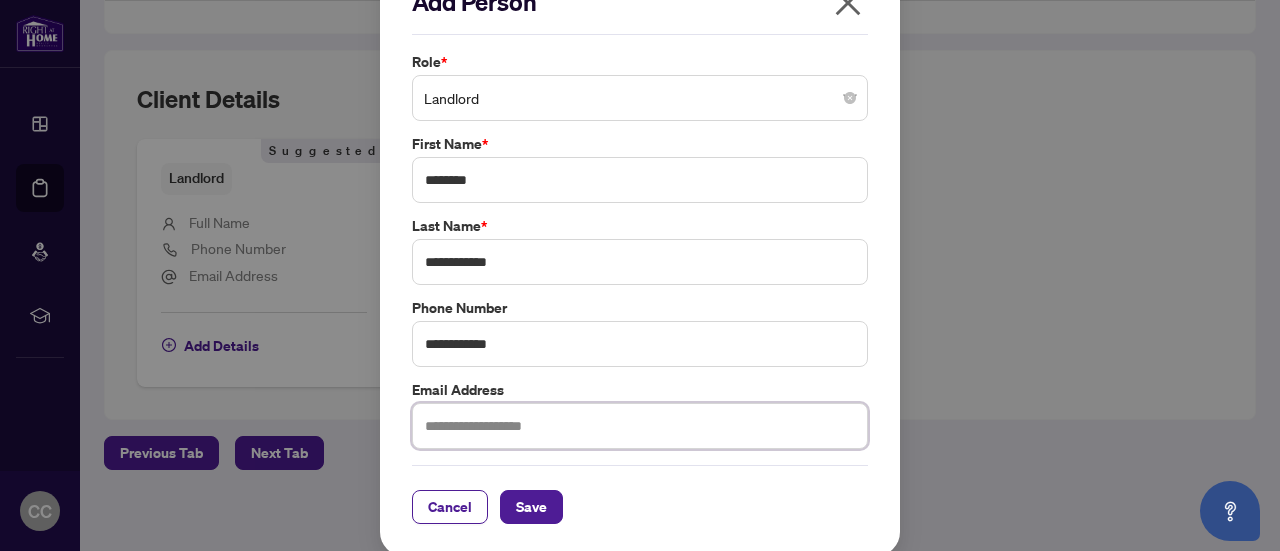 click at bounding box center [640, 426] 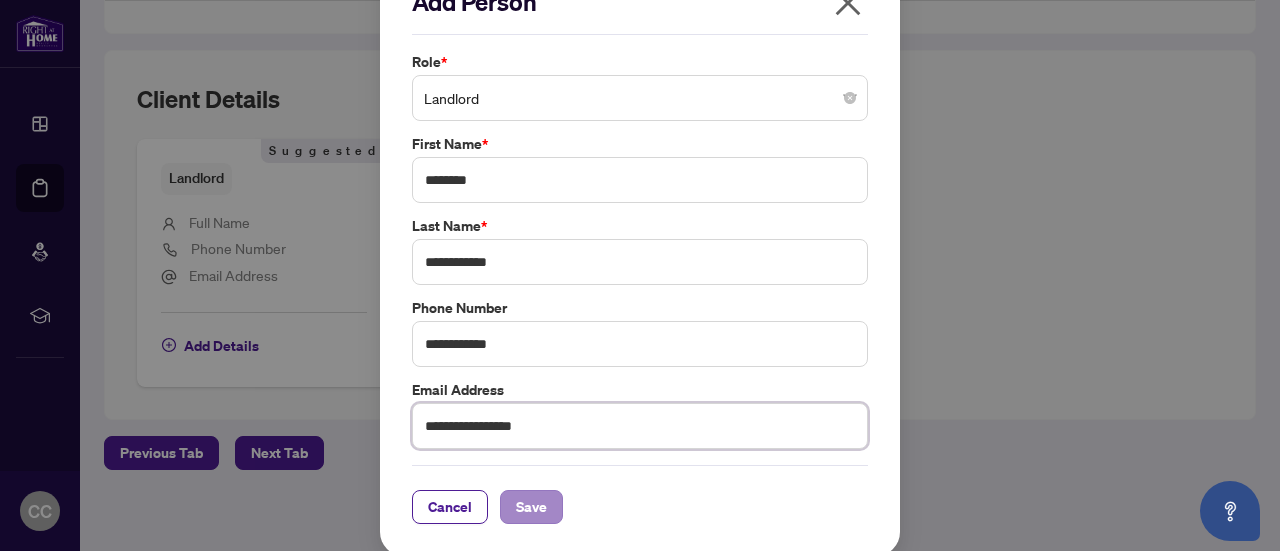 type on "**********" 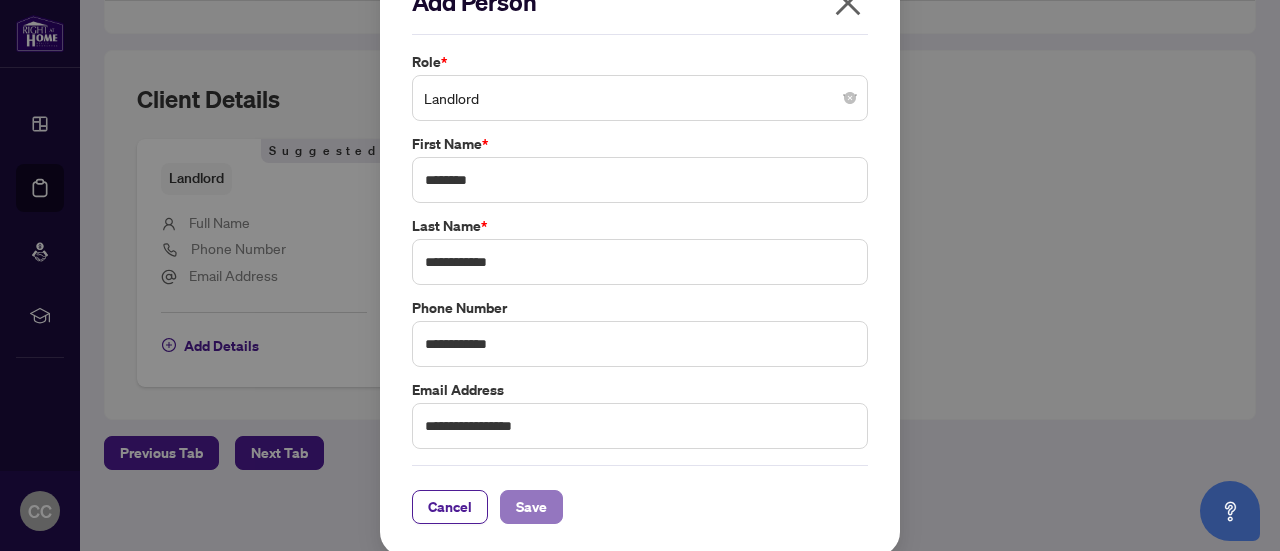 click on "Save" at bounding box center (531, 507) 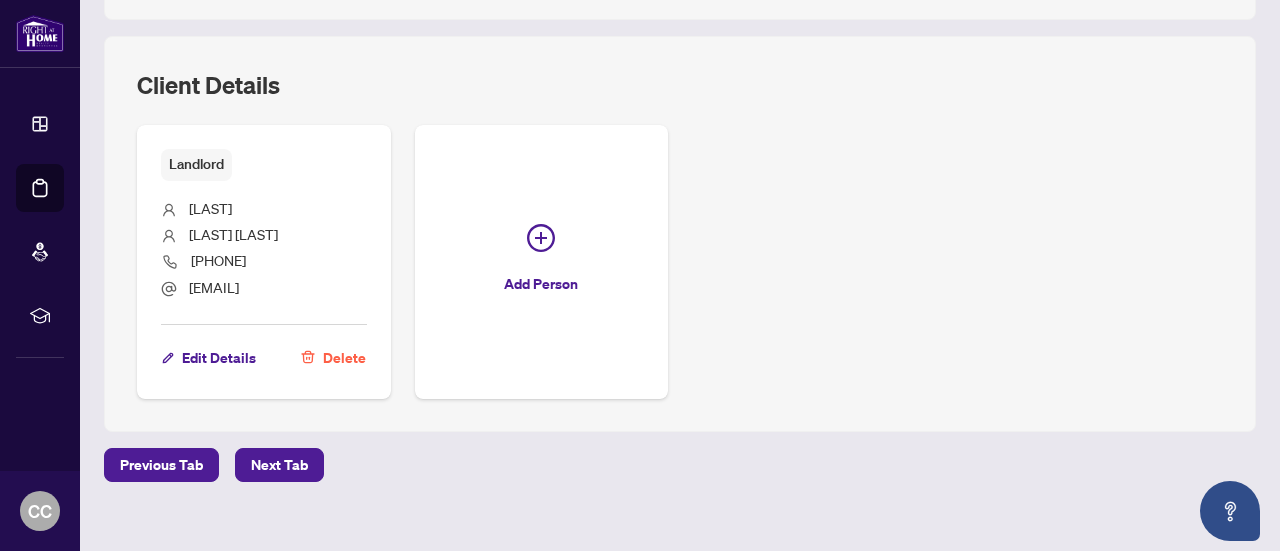scroll, scrollTop: 1428, scrollLeft: 0, axis: vertical 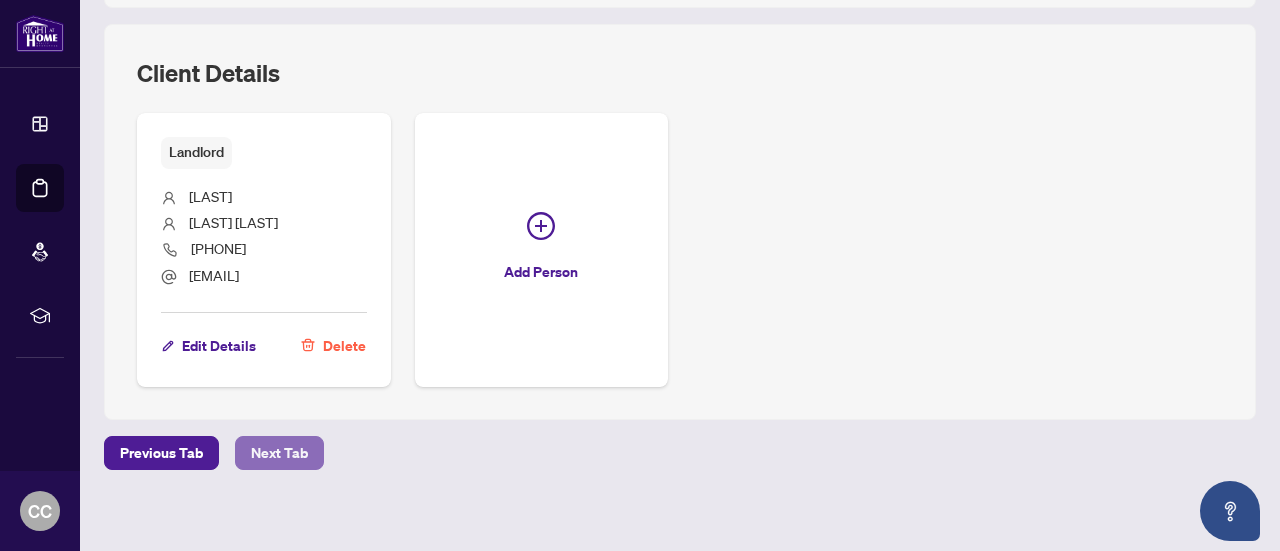 click on "Next Tab" at bounding box center (279, 453) 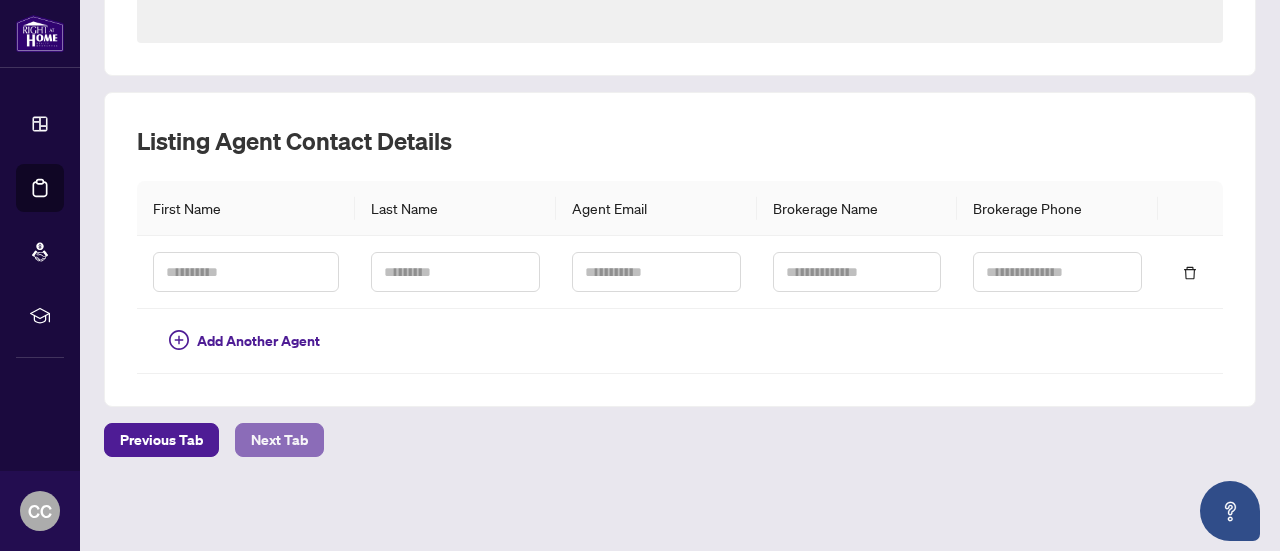 scroll, scrollTop: 477, scrollLeft: 0, axis: vertical 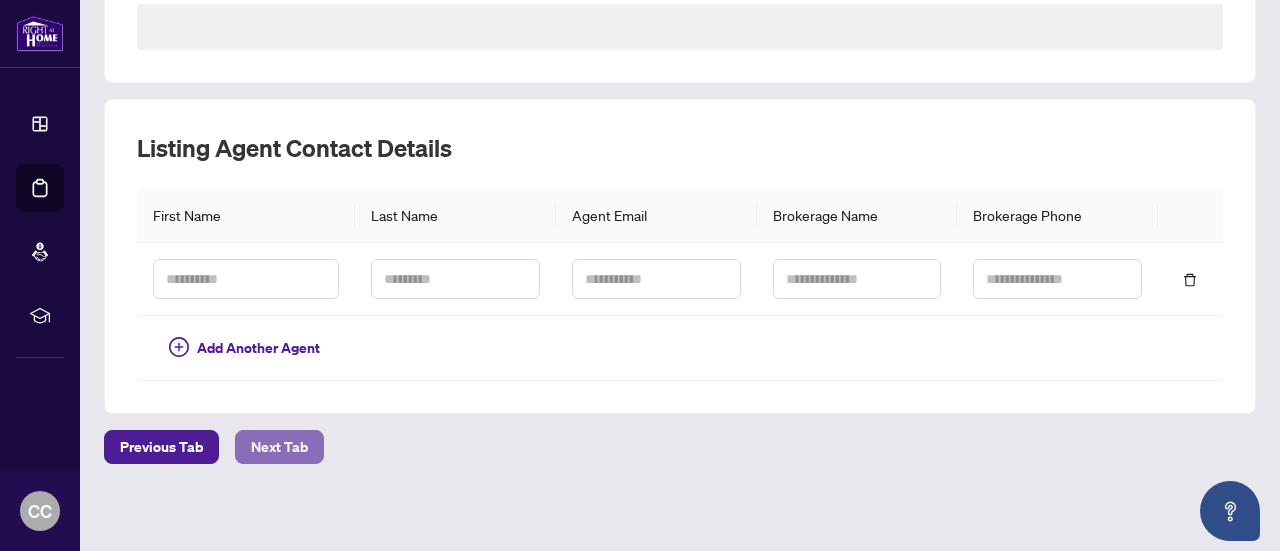 type on "**********" 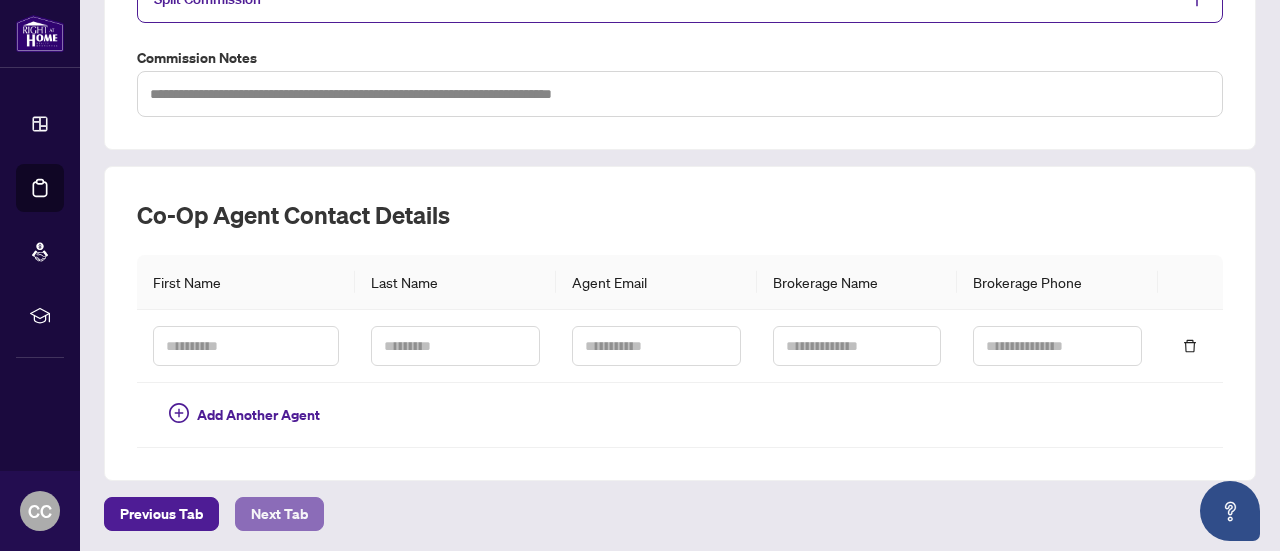 scroll, scrollTop: 541, scrollLeft: 0, axis: vertical 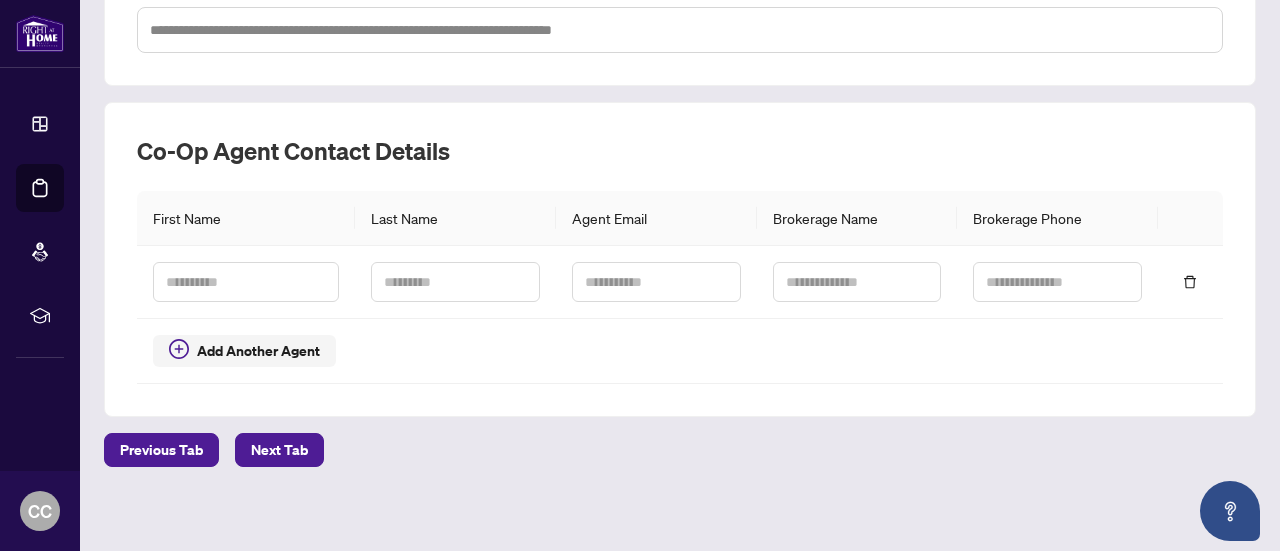 click on "Add Another Agent" at bounding box center (244, 351) 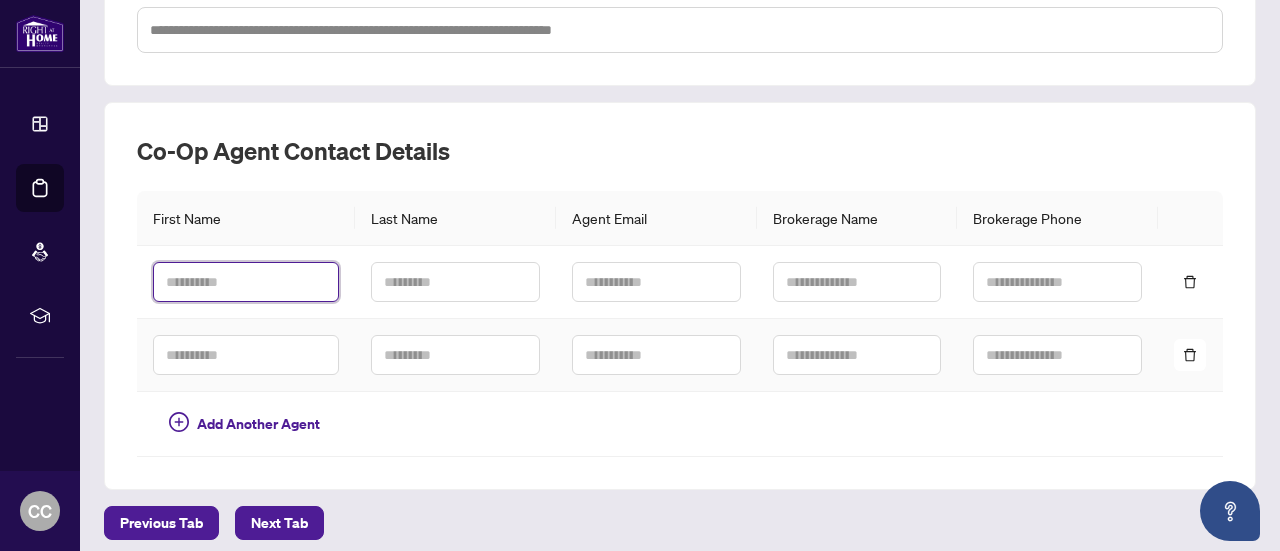 click at bounding box center (246, 282) 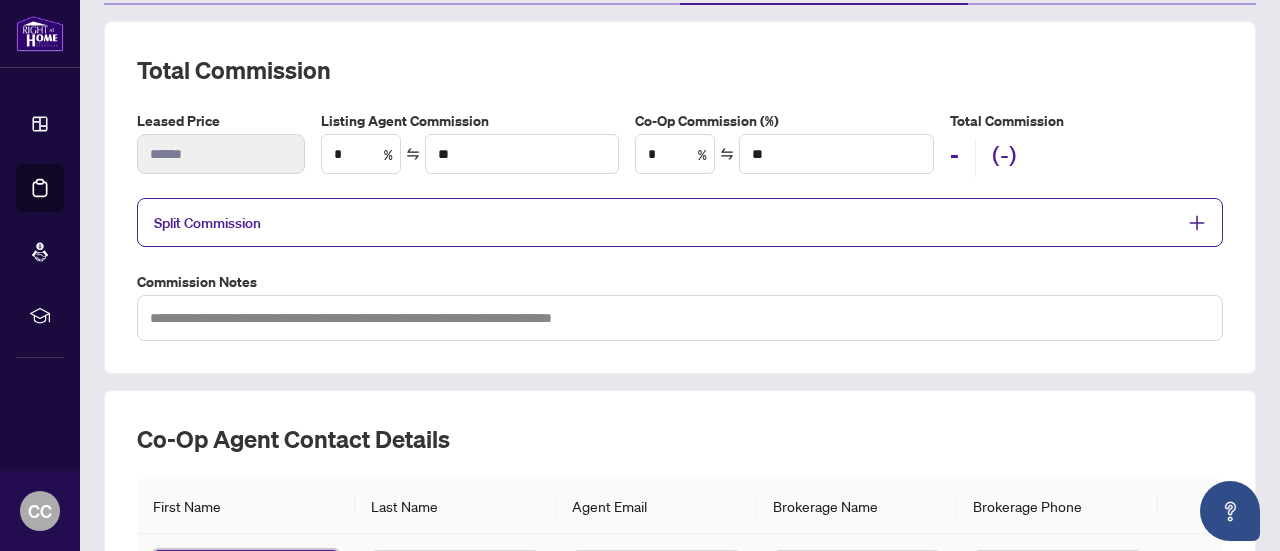 scroll, scrollTop: 248, scrollLeft: 0, axis: vertical 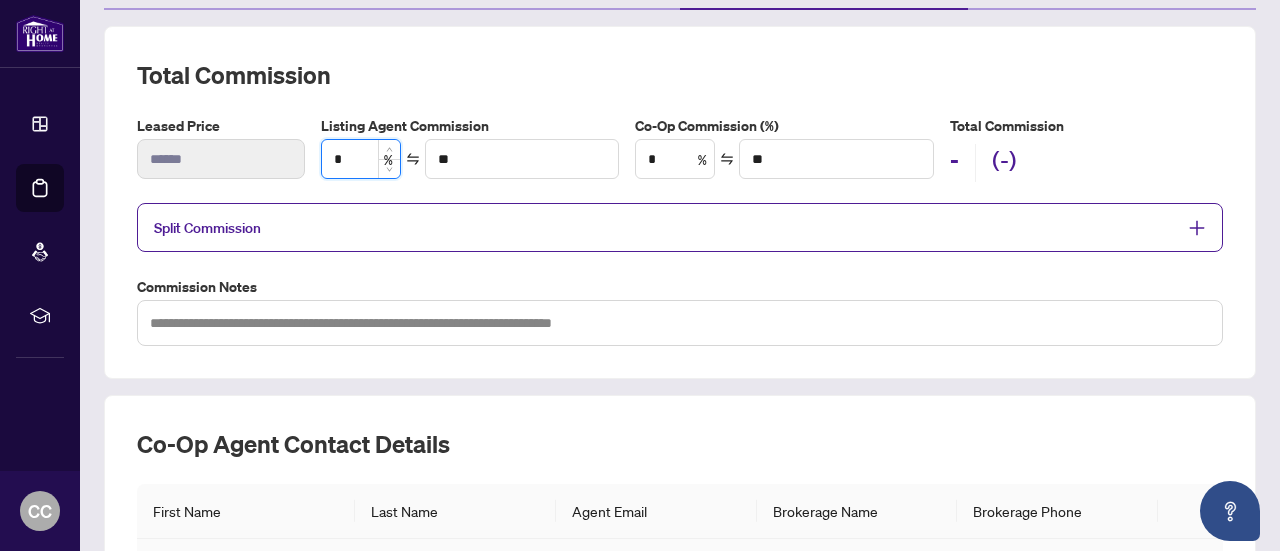 click on "*" at bounding box center (361, 159) 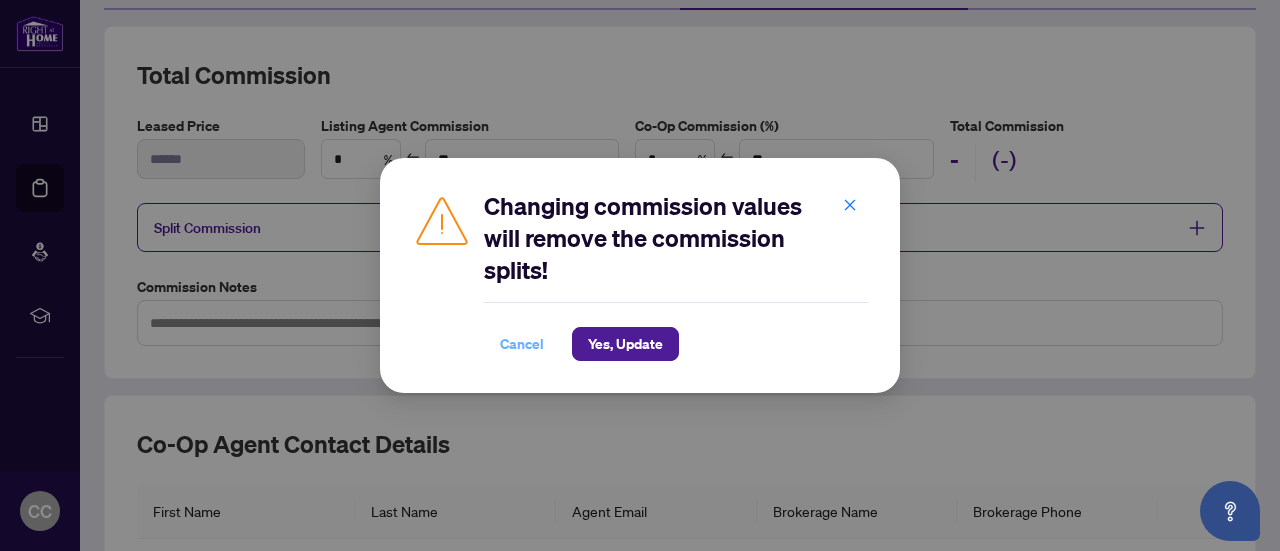 click on "Cancel" at bounding box center [522, 344] 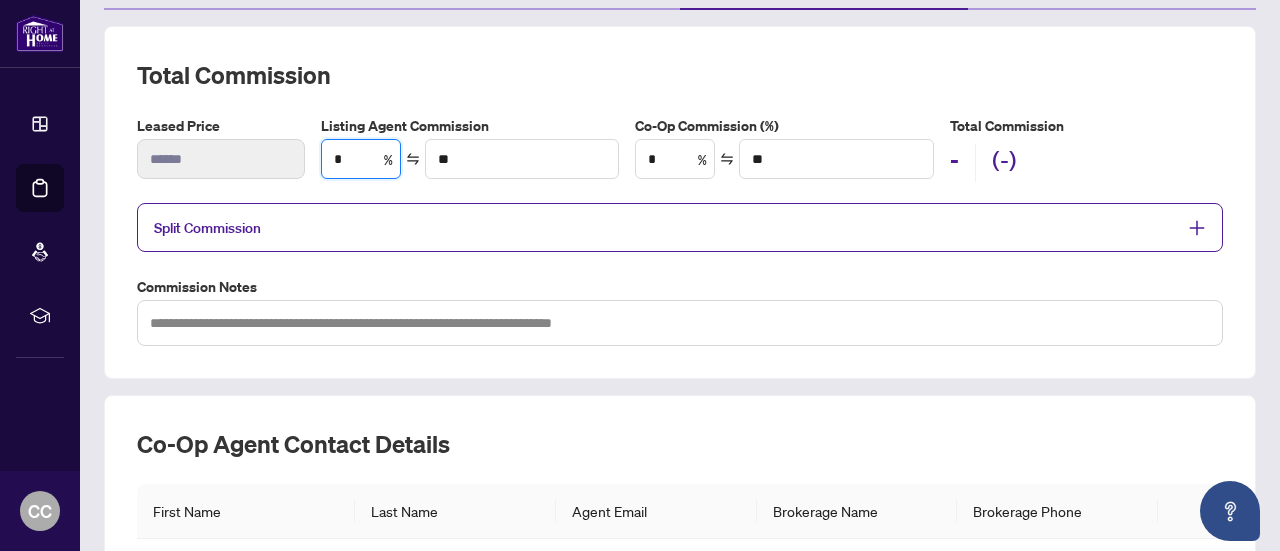type on "**" 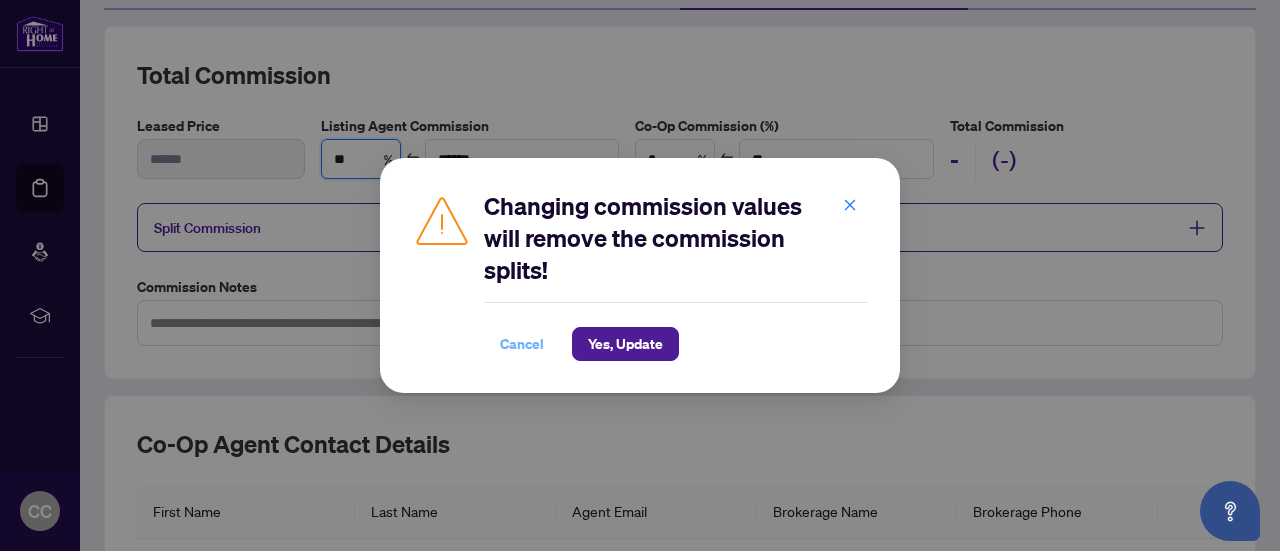 type on "**" 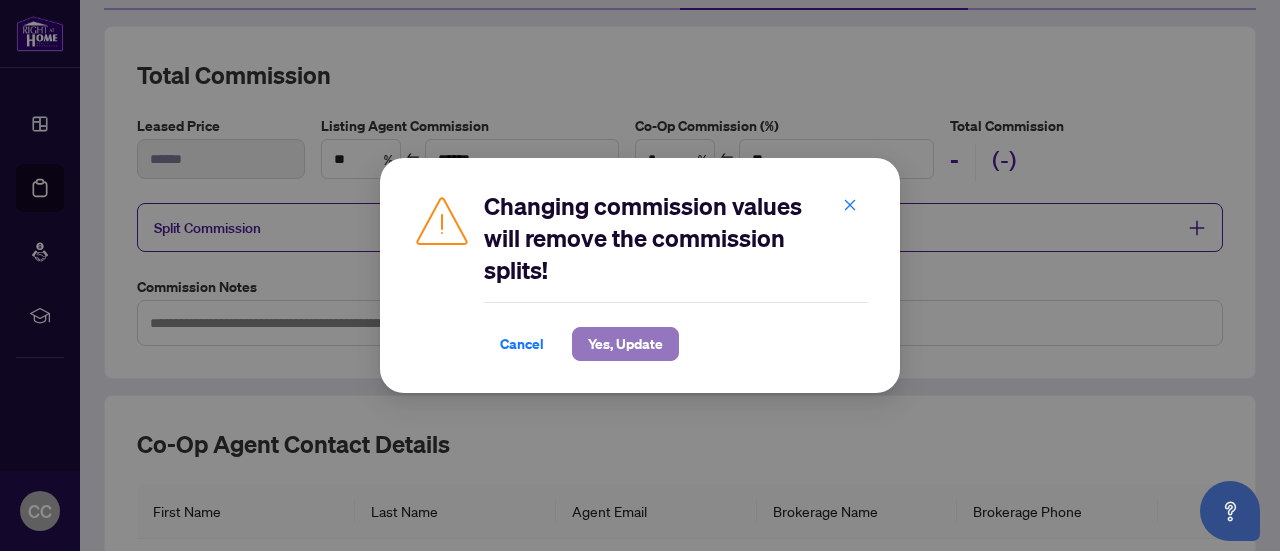 click on "Yes, Update" at bounding box center (625, 344) 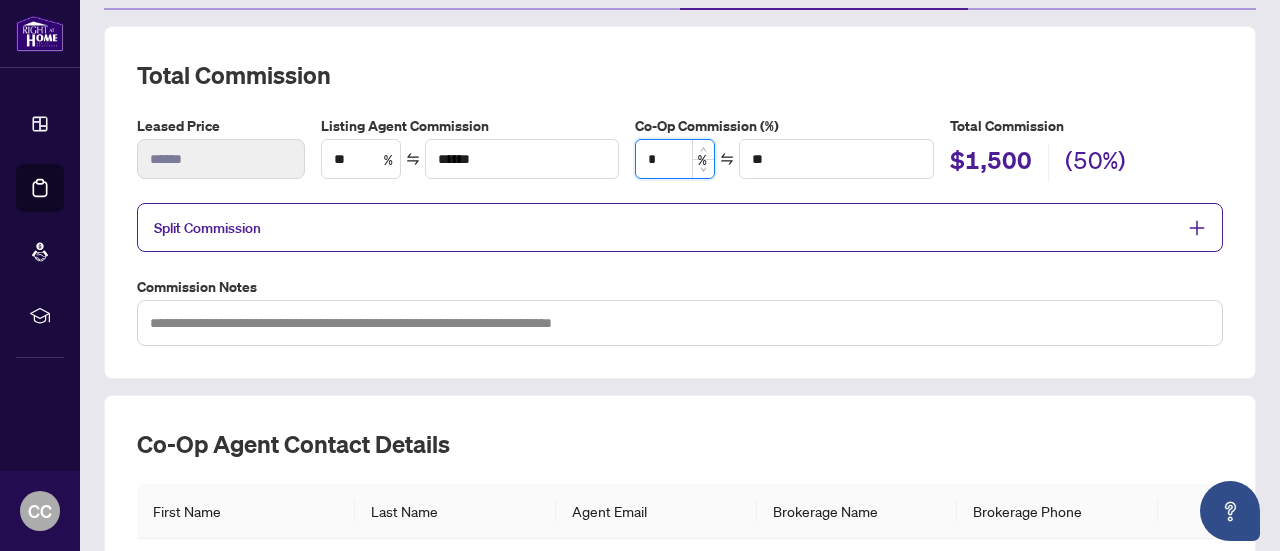 click on "*" at bounding box center [675, 159] 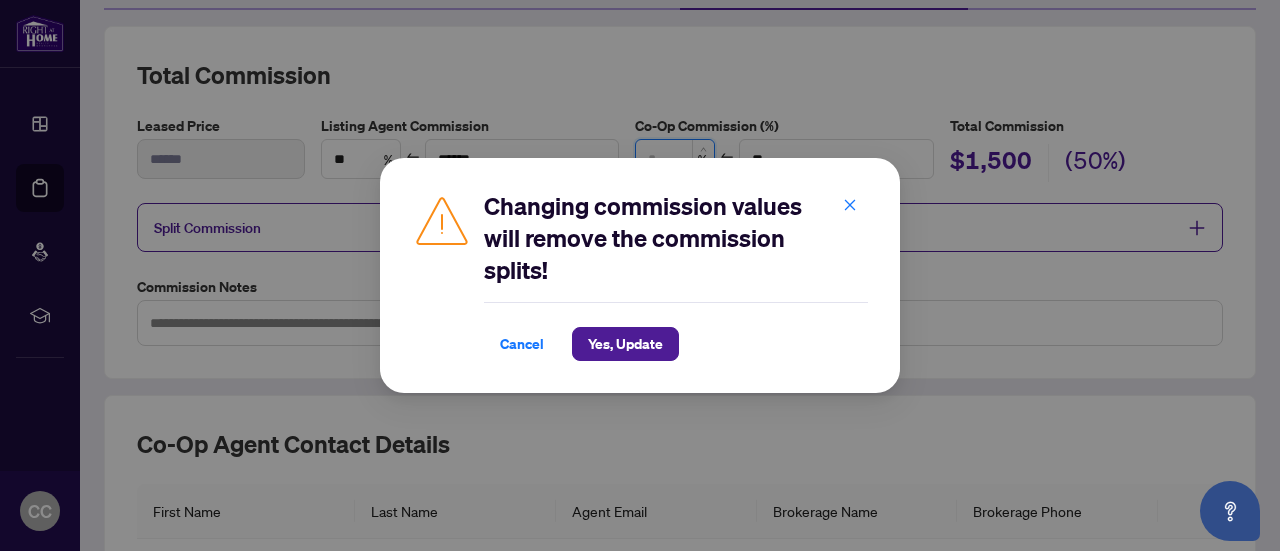 type on "*" 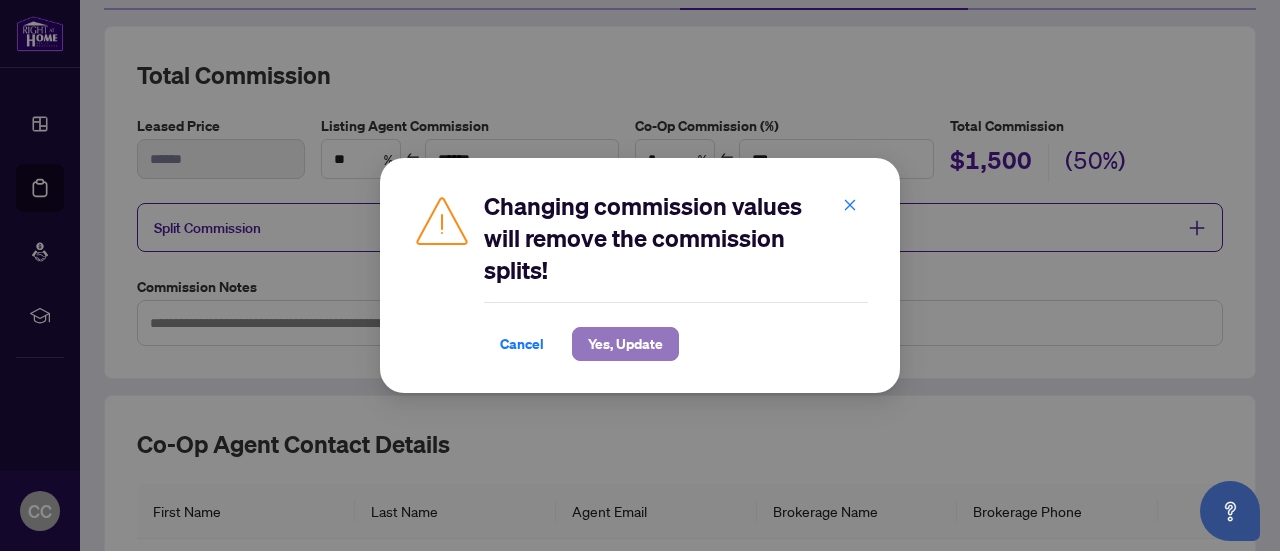 click on "Yes, Update" at bounding box center [625, 344] 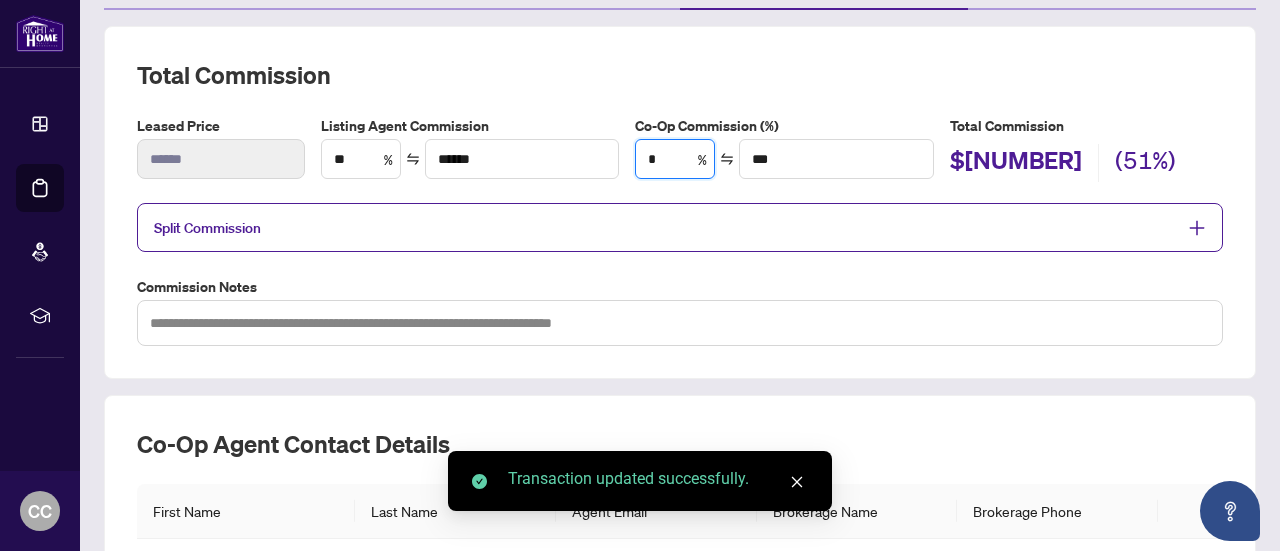 type on "**" 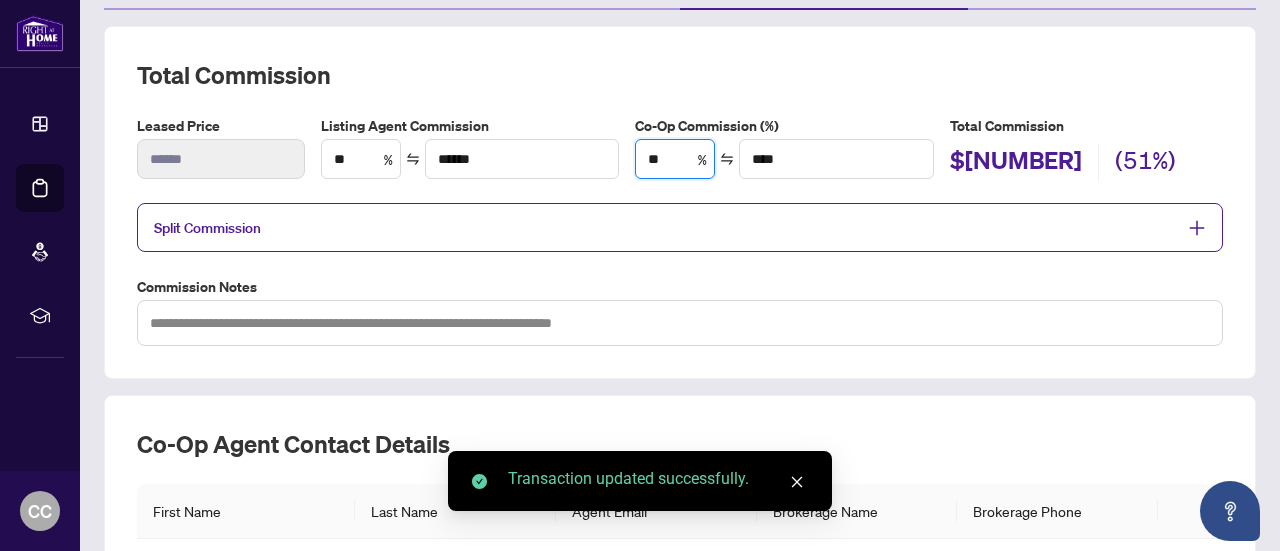 type on "***" 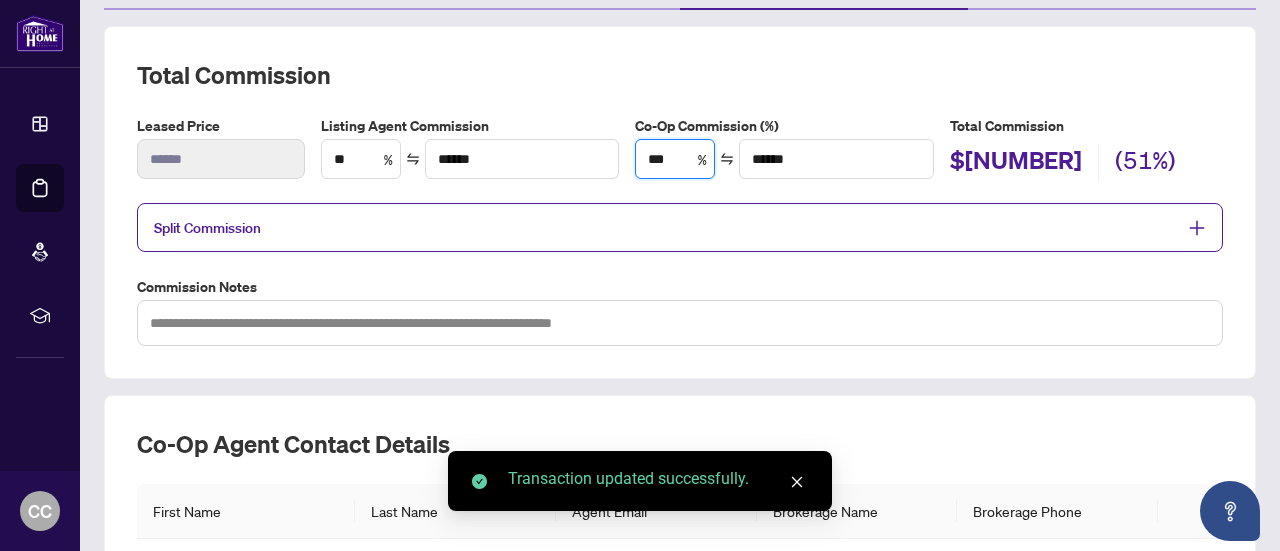 type on "****" 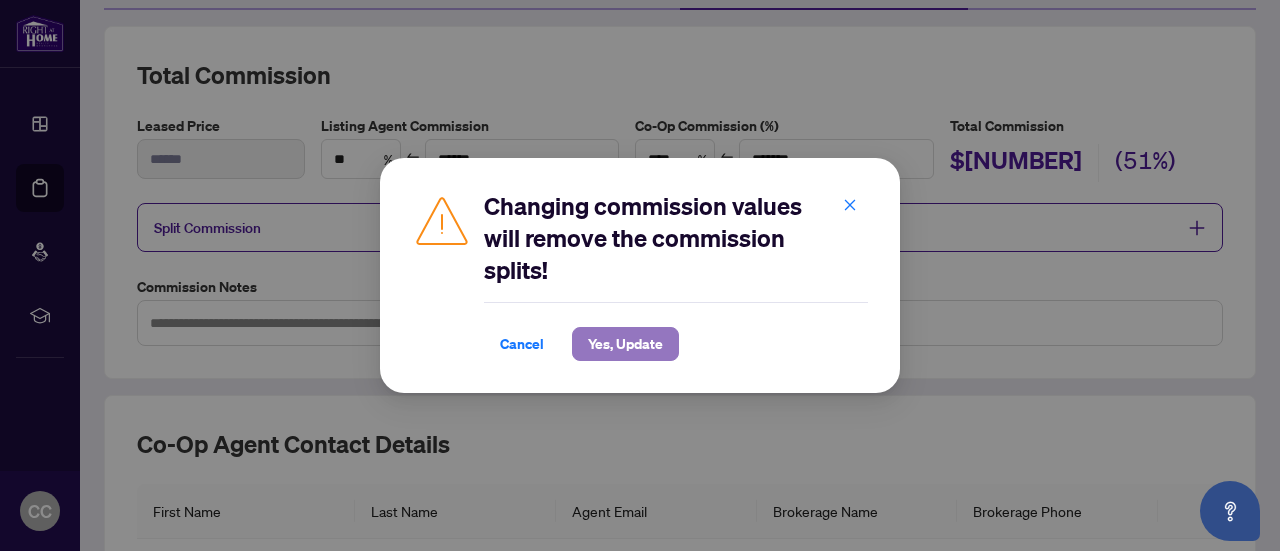 click on "Yes, Update" at bounding box center [625, 344] 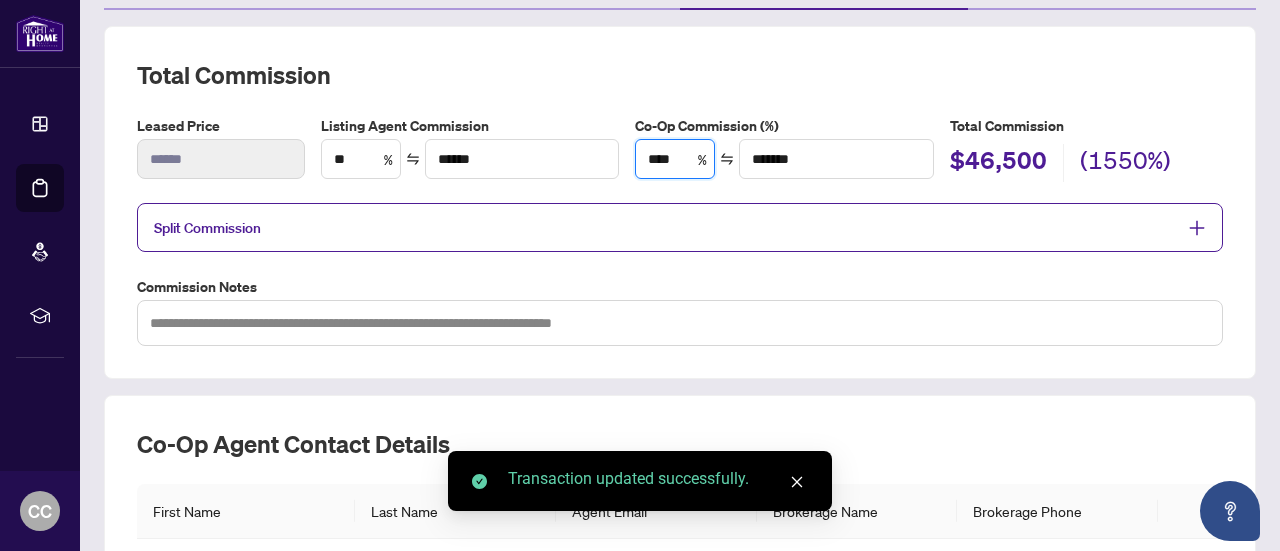 type on "***" 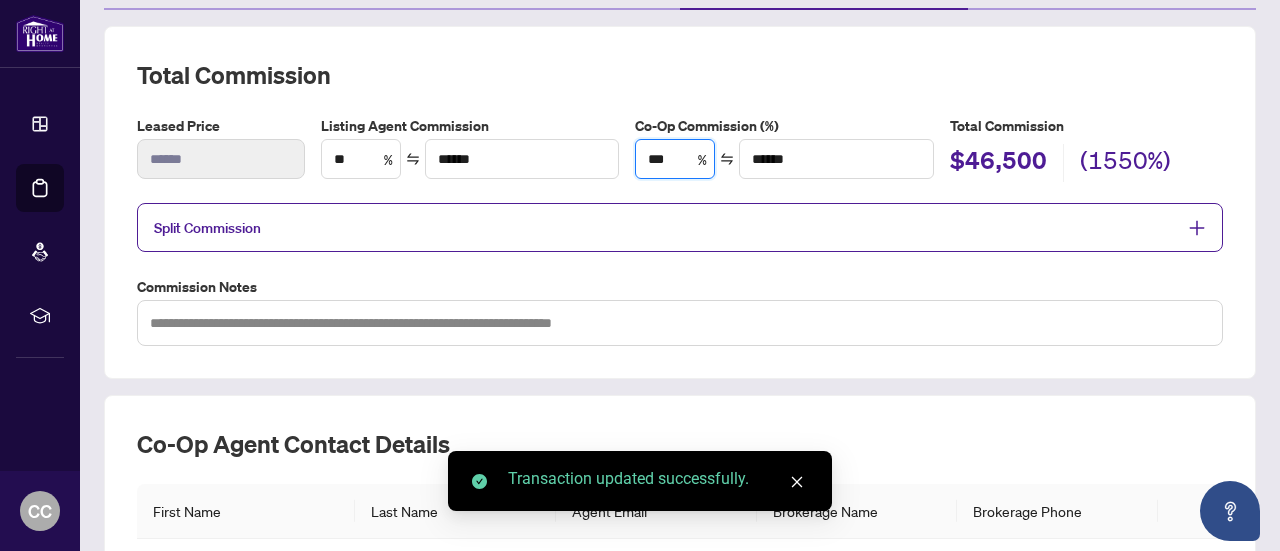 type on "**" 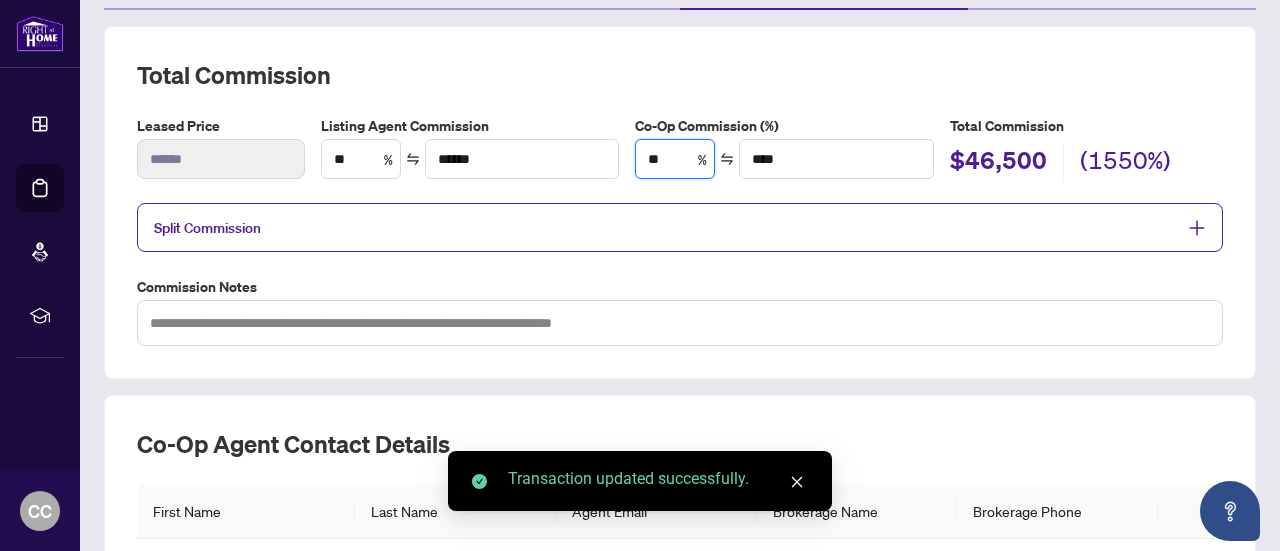 type on "*" 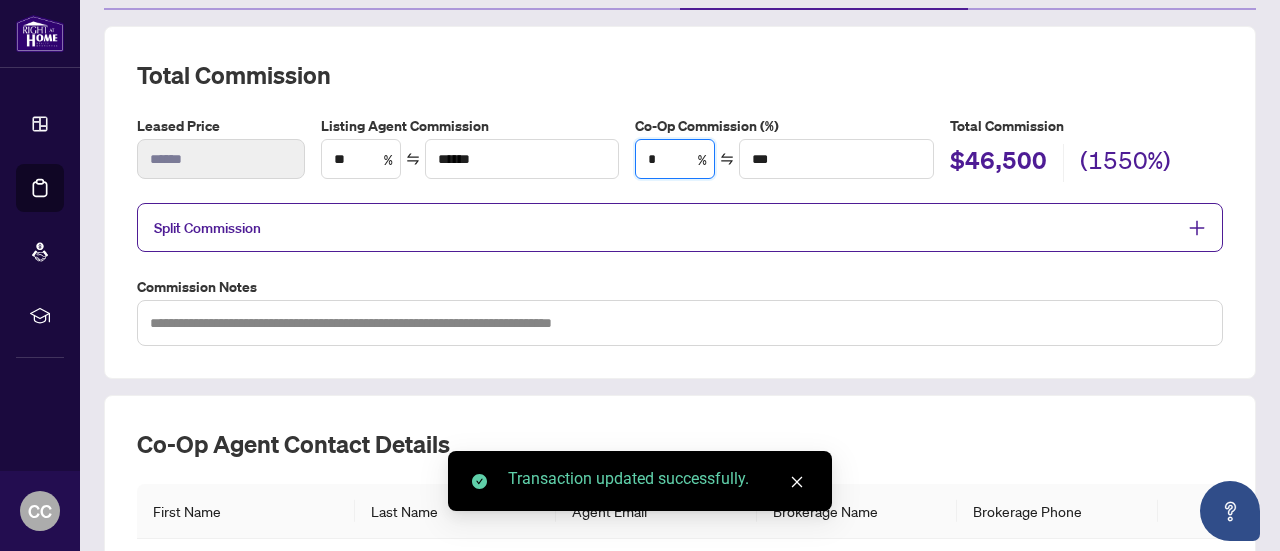 type on "*" 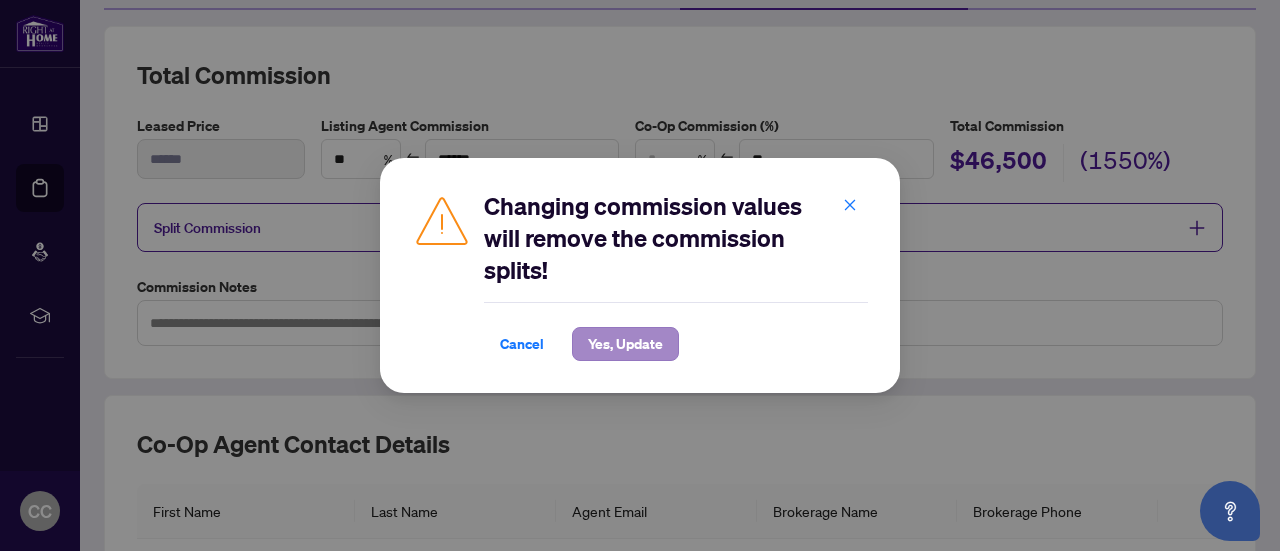type on "*" 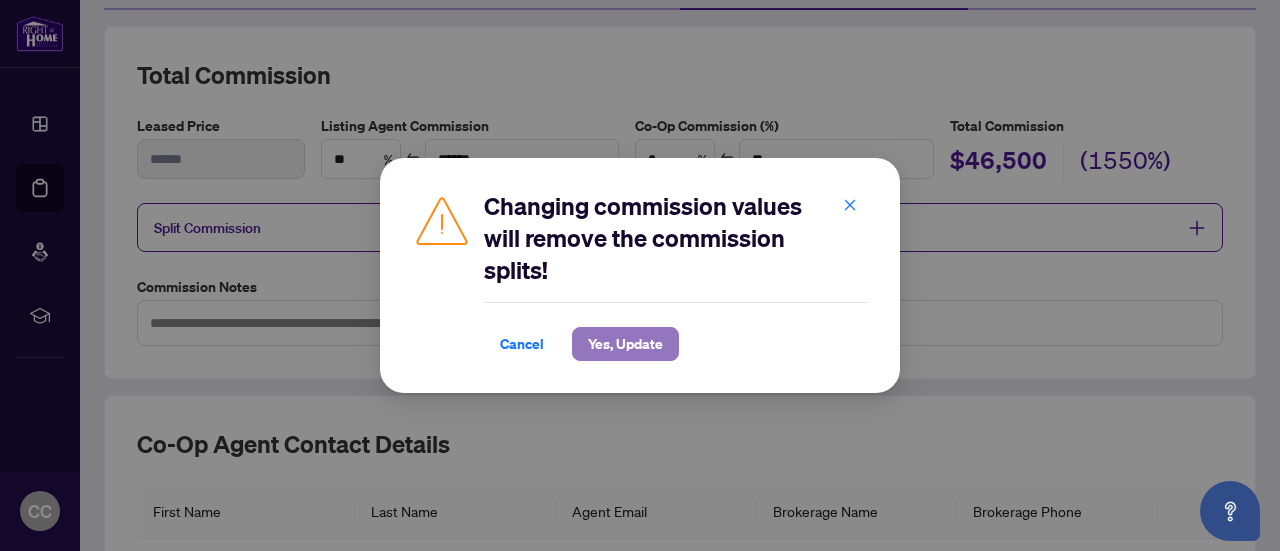 click on "Yes, Update" at bounding box center [625, 344] 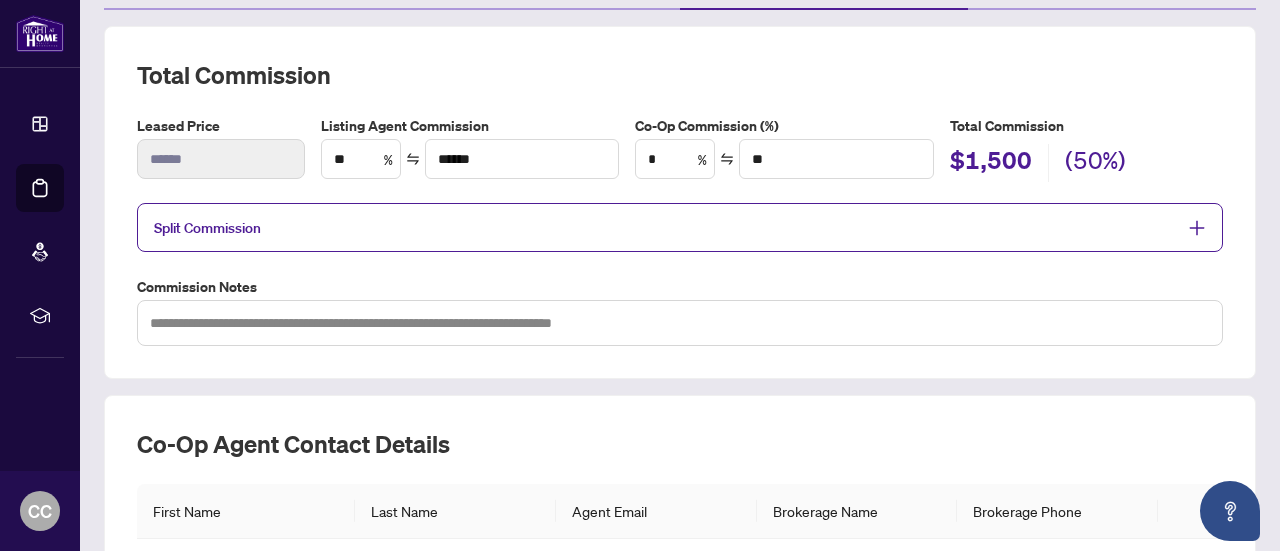 click on "Split Commission" at bounding box center [665, 227] 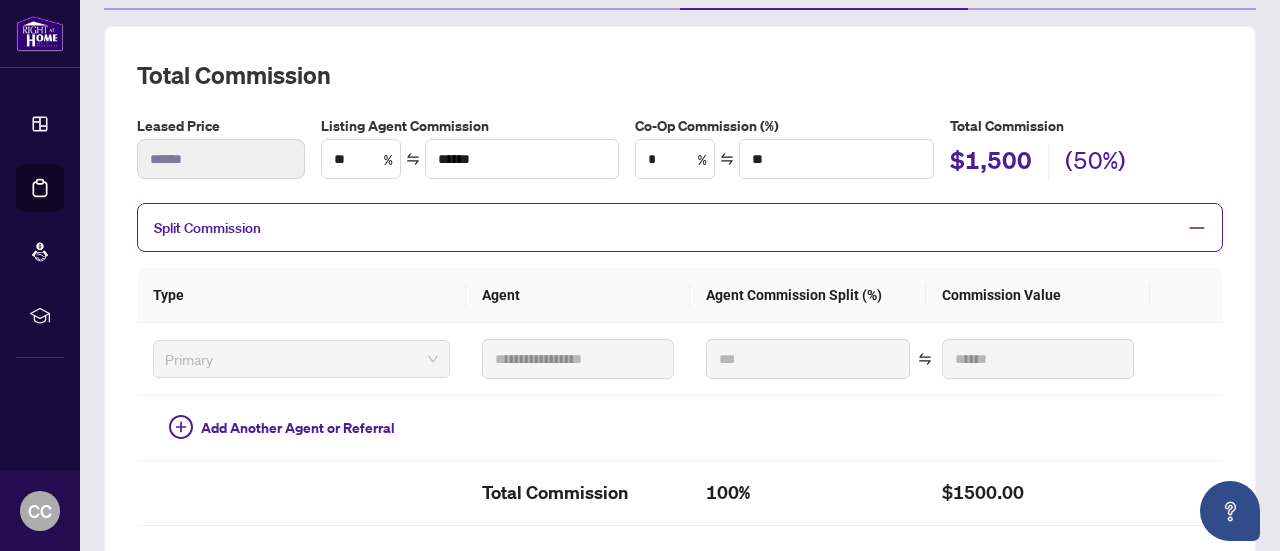 click on "Split Commission" at bounding box center [680, 227] 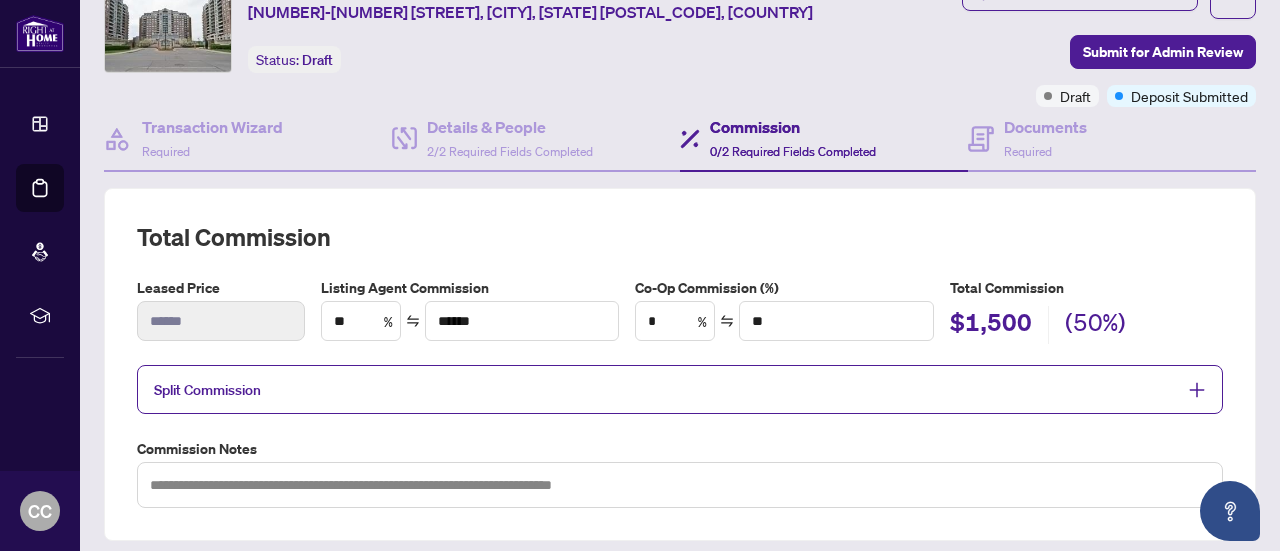 scroll, scrollTop: 83, scrollLeft: 0, axis: vertical 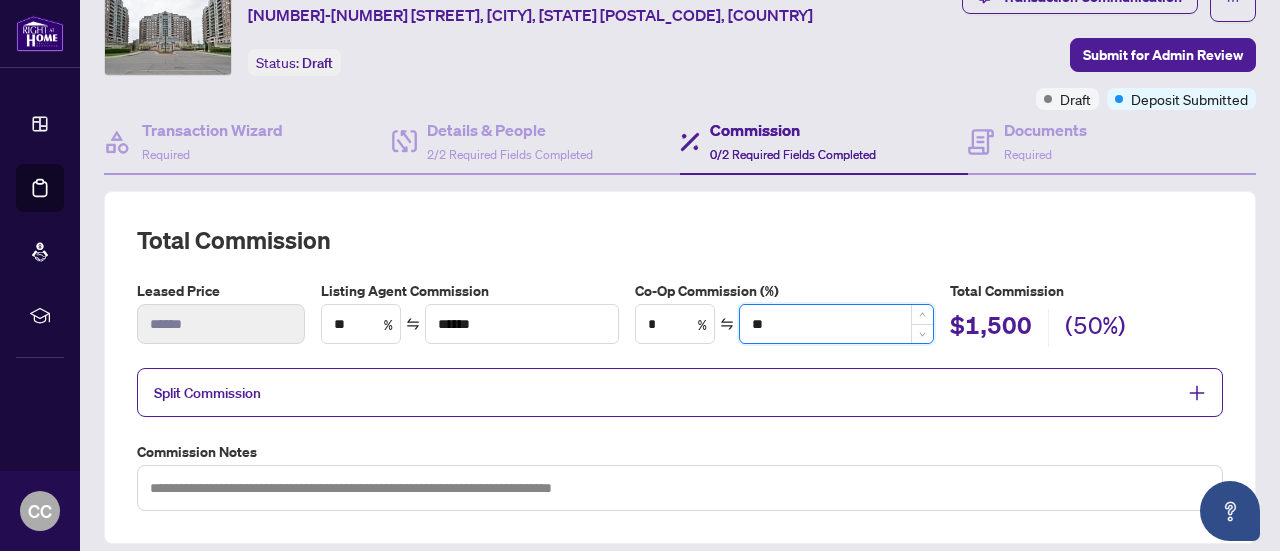click on "**" at bounding box center (836, 324) 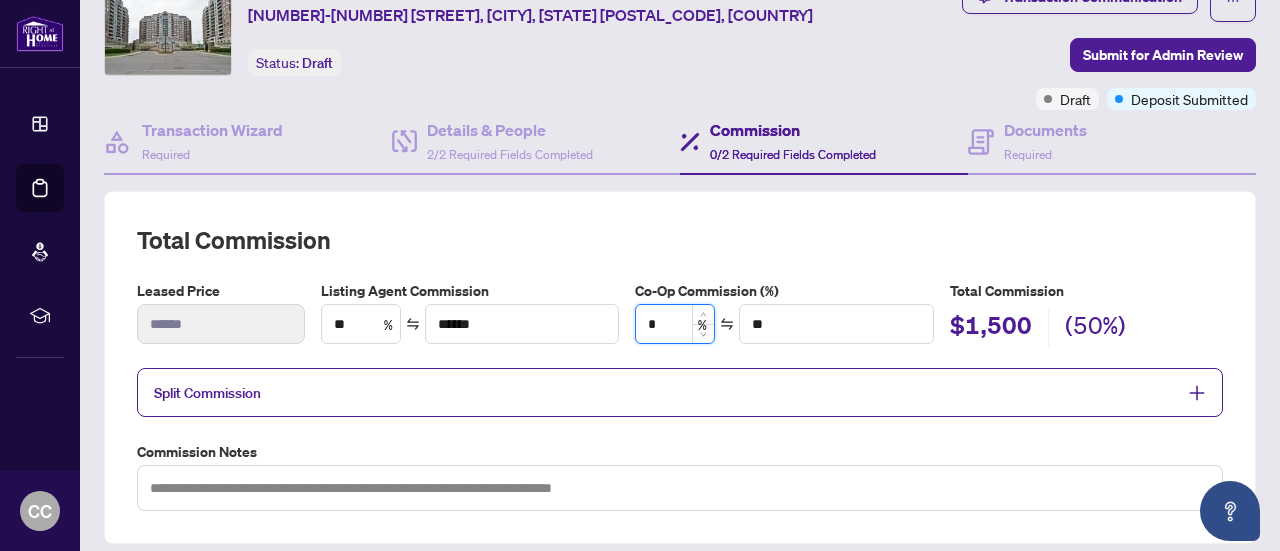 click on "*" at bounding box center [675, 324] 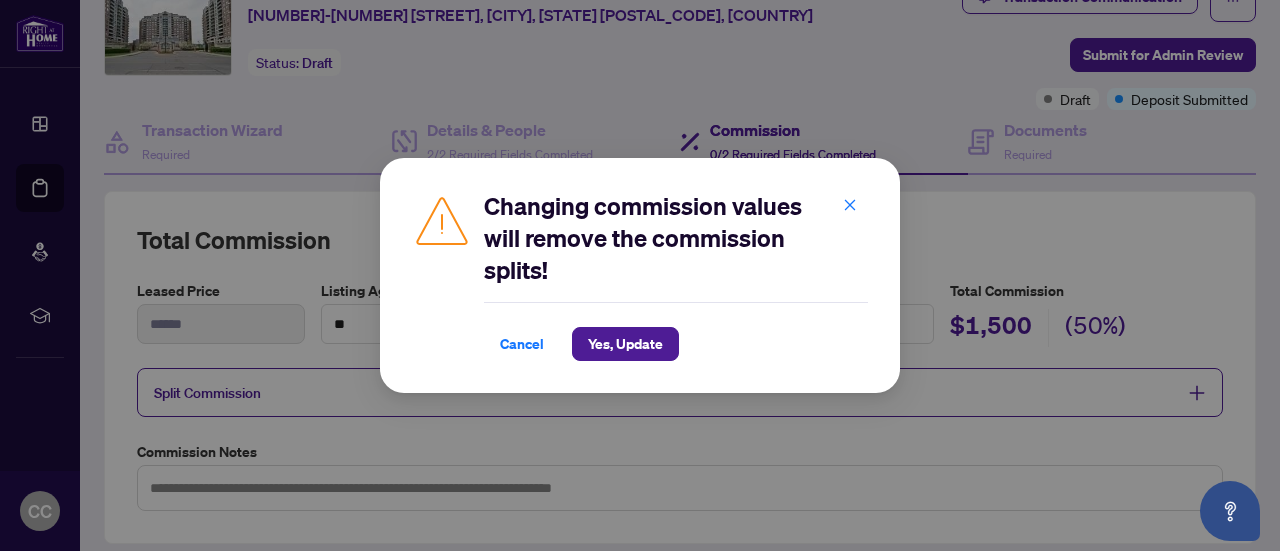 type on "*" 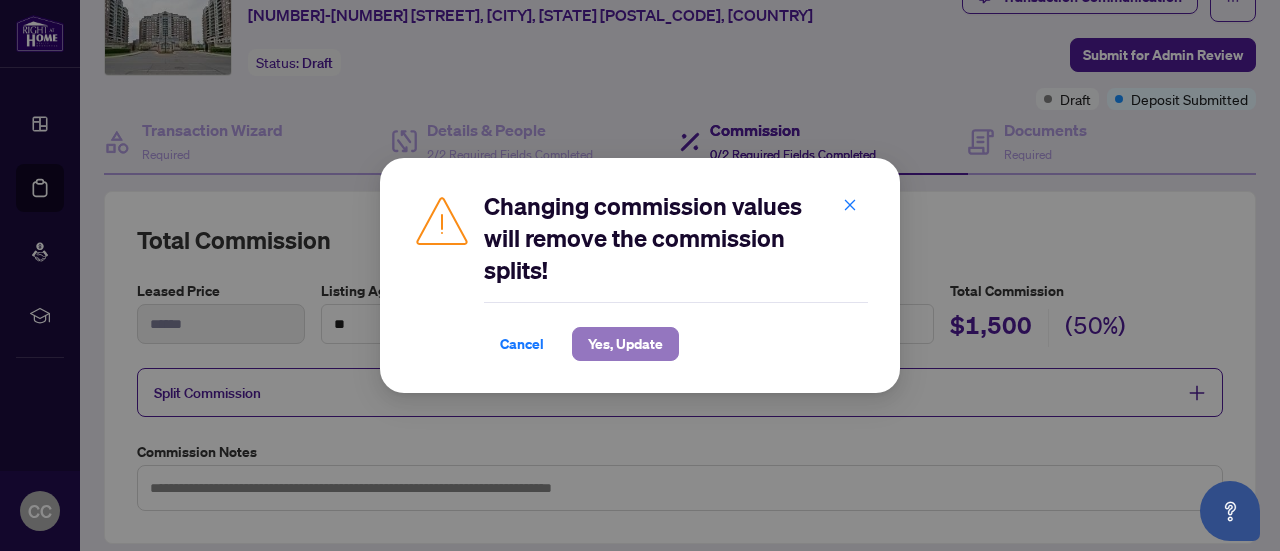 click on "Yes, Update" at bounding box center [625, 344] 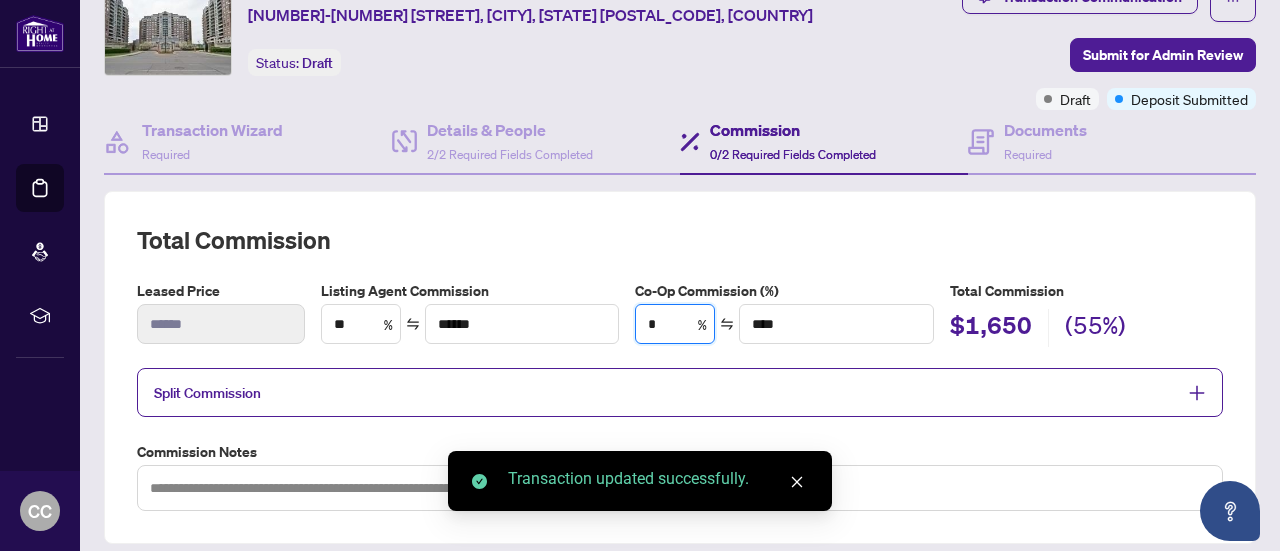type on "**" 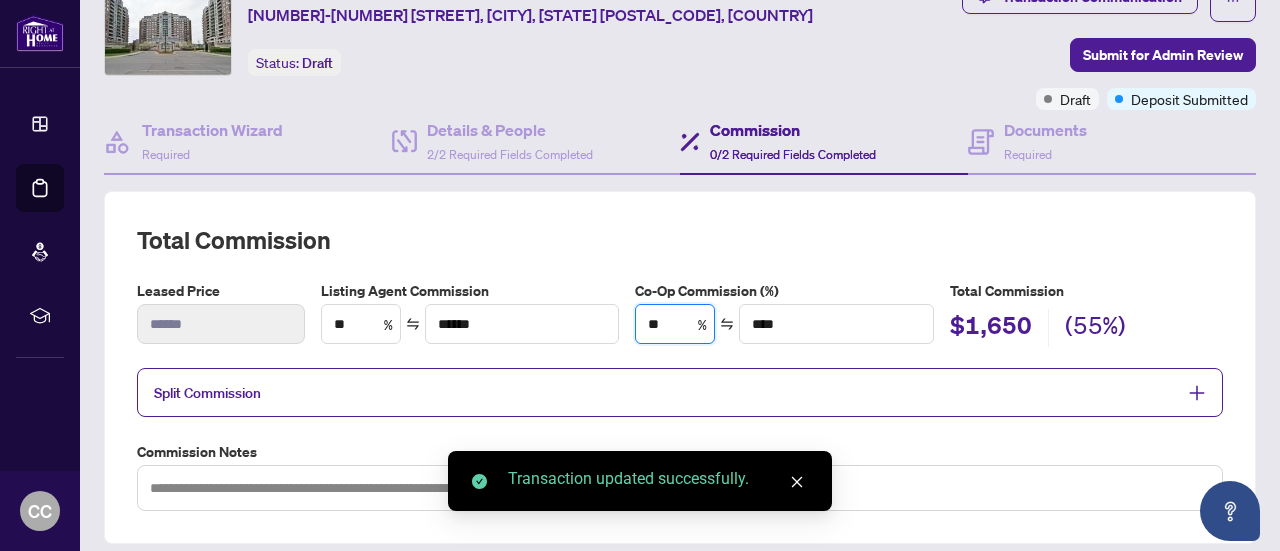 type on "******" 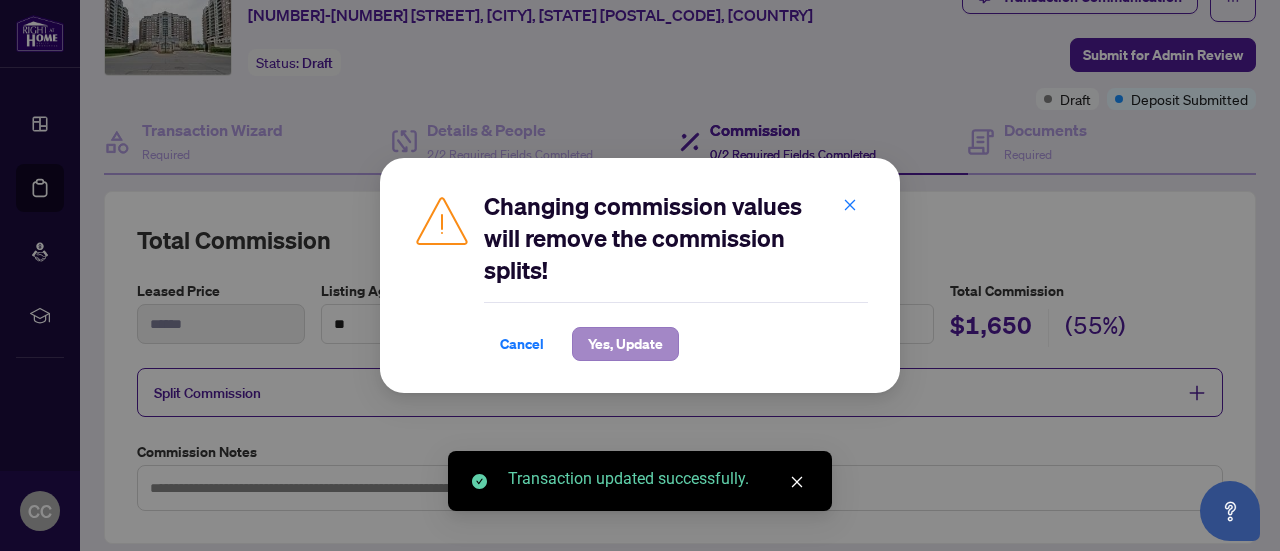 type on "**" 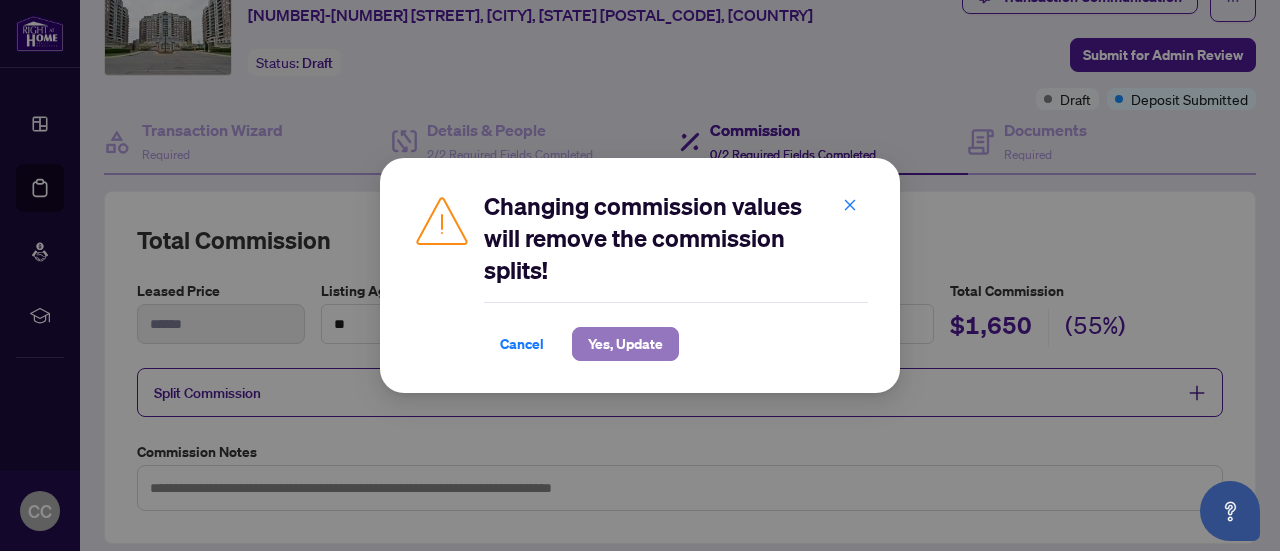click on "Yes, Update" at bounding box center (625, 344) 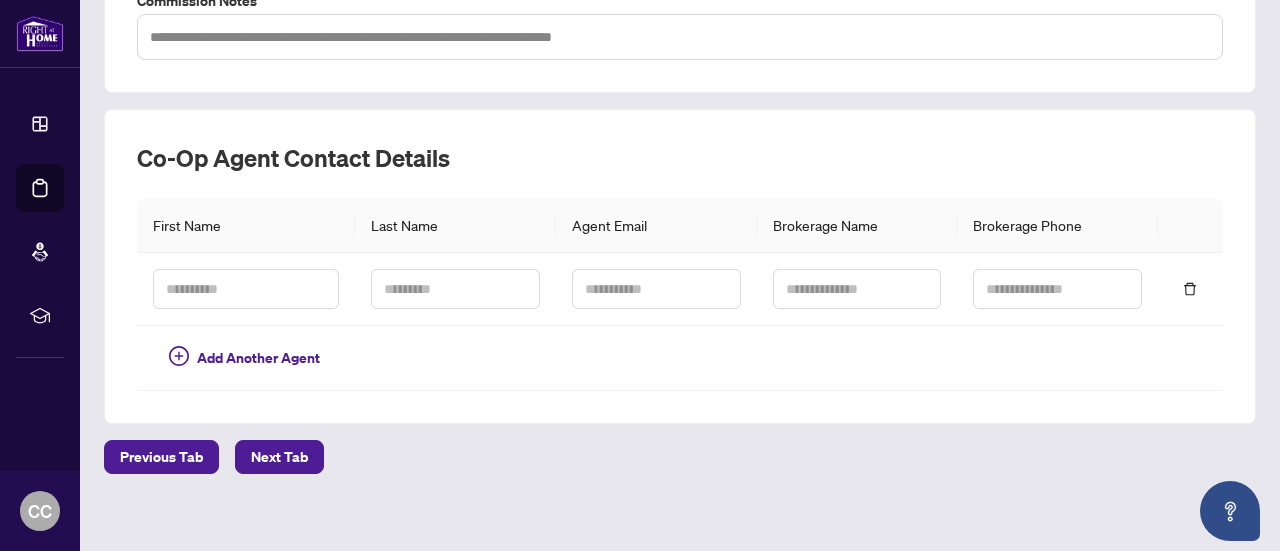 scroll, scrollTop: 541, scrollLeft: 0, axis: vertical 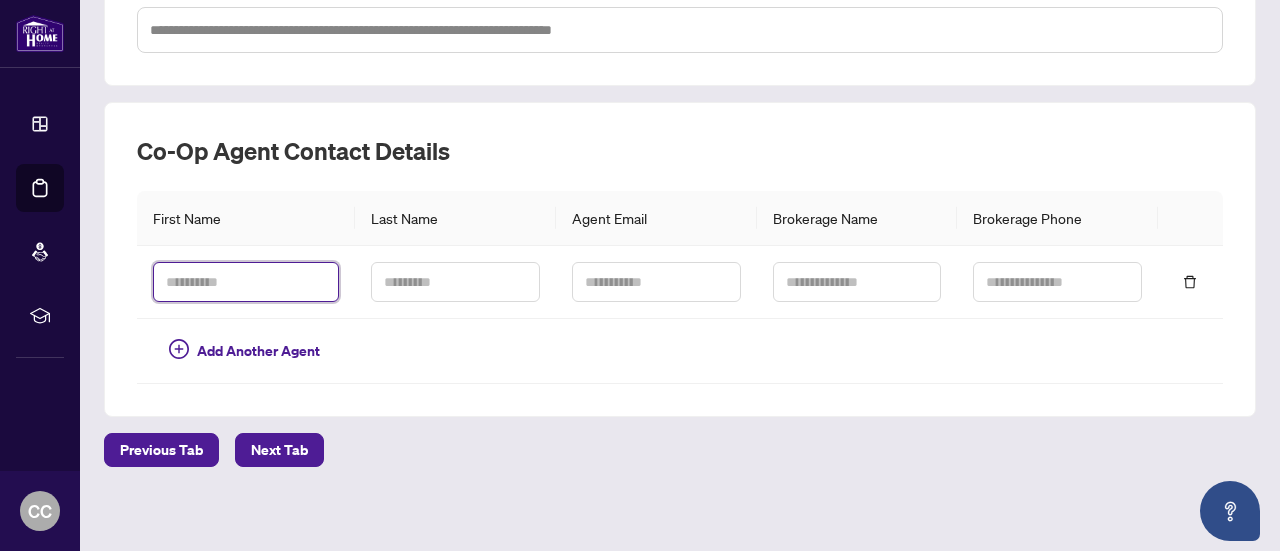 click at bounding box center (246, 282) 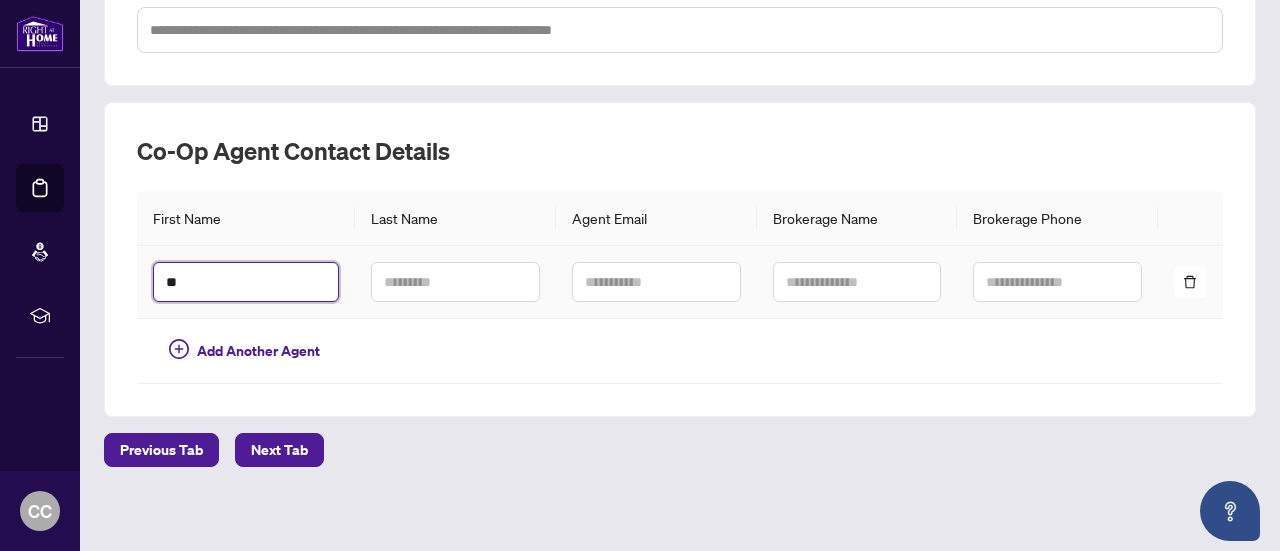 type on "**" 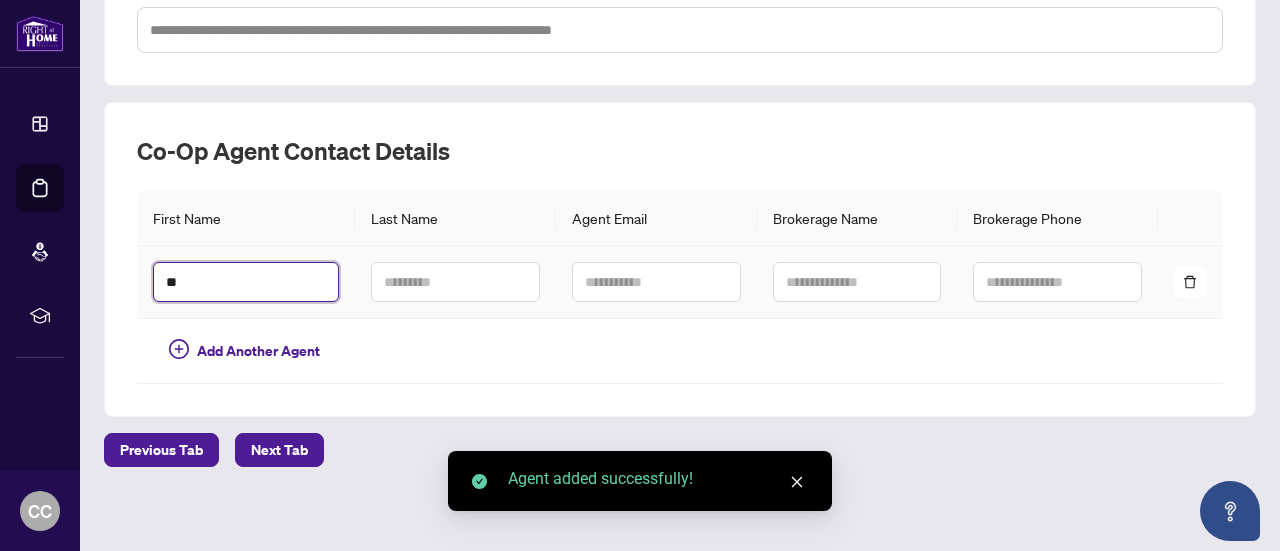 click on "**" at bounding box center (246, 282) 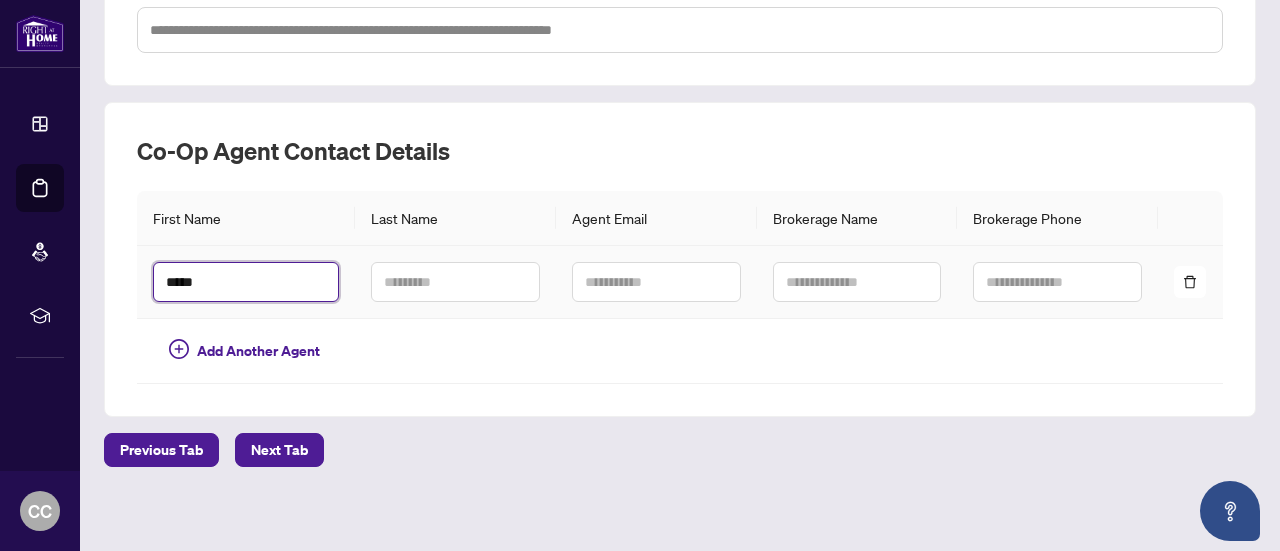 type on "*****" 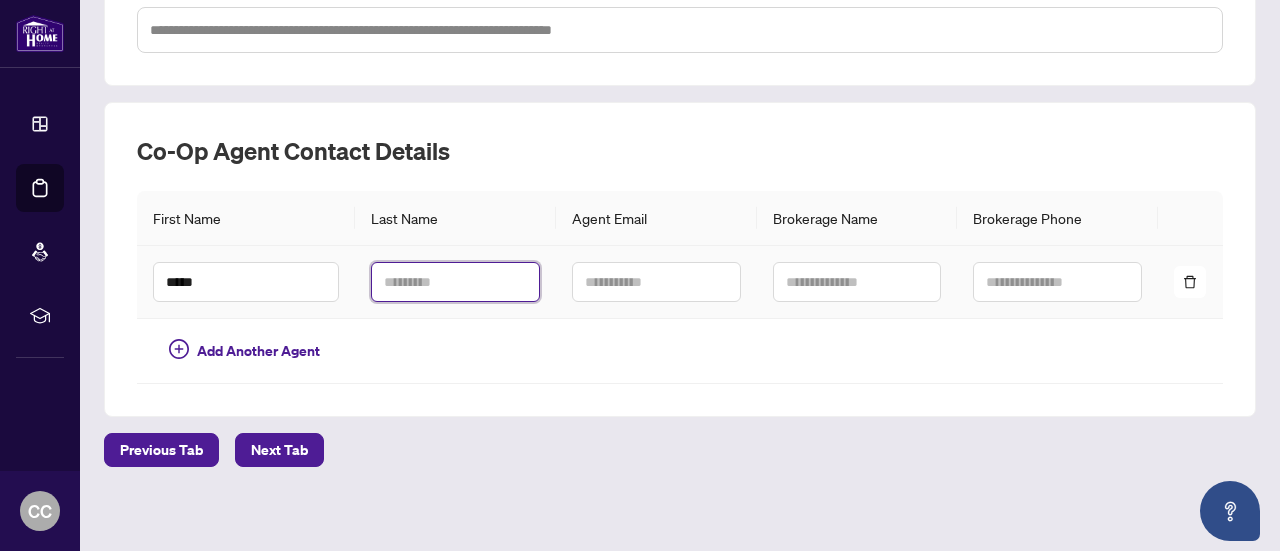 click at bounding box center (455, 282) 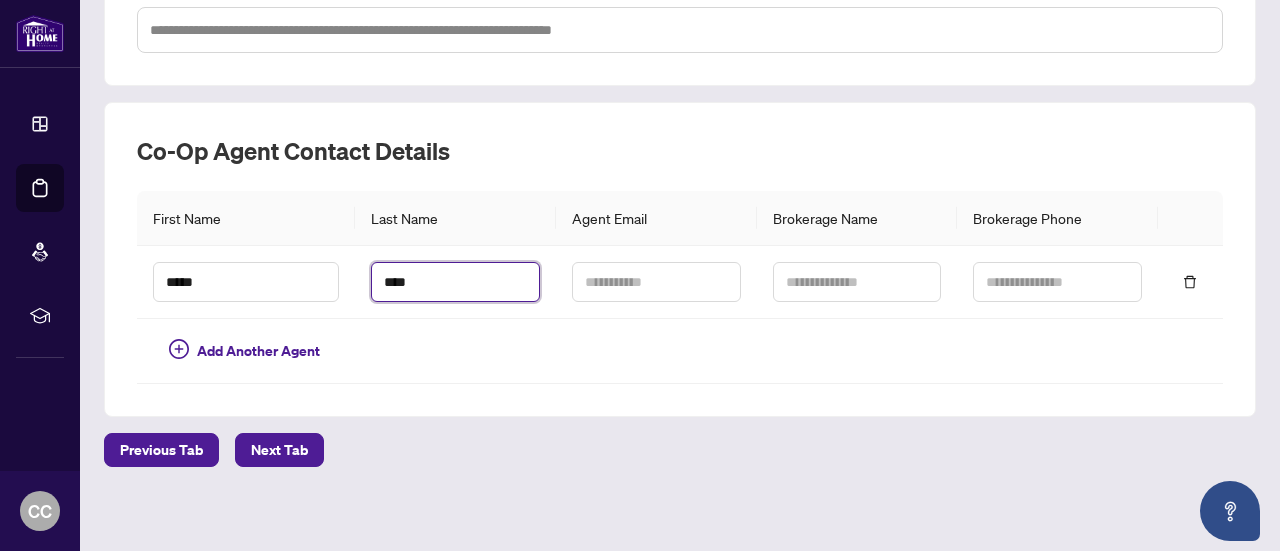 type on "****" 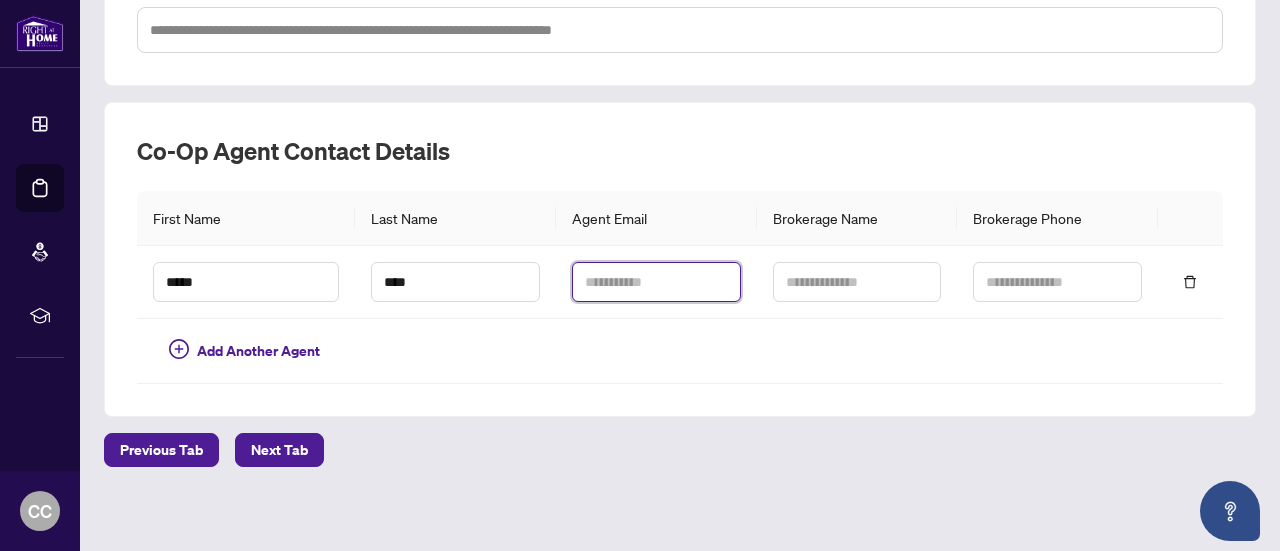 click at bounding box center [656, 282] 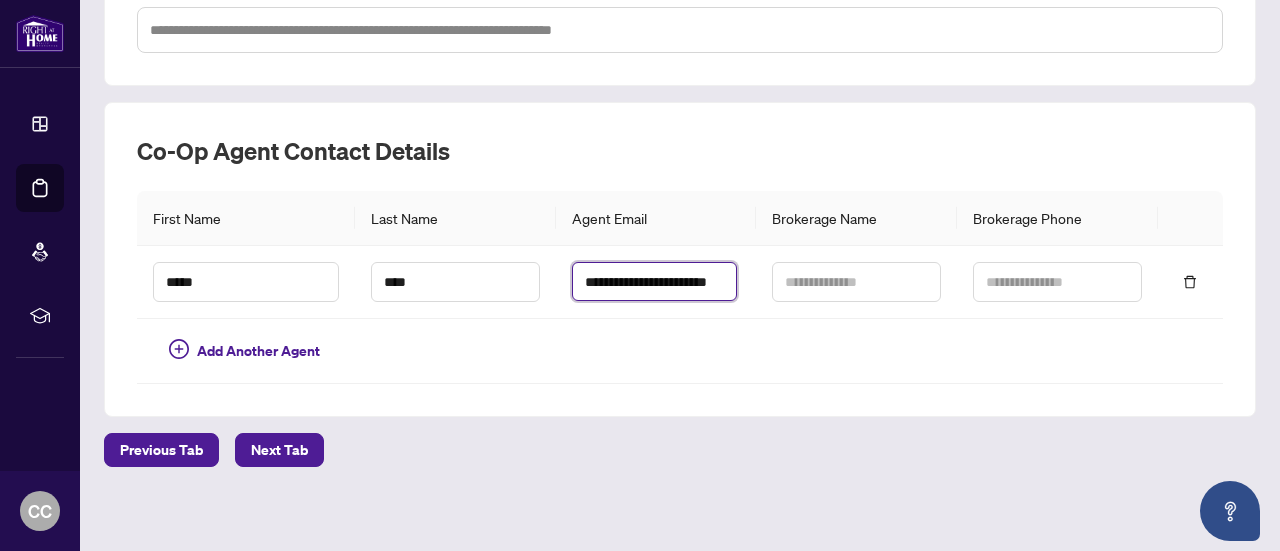 scroll, scrollTop: 0, scrollLeft: 41, axis: horizontal 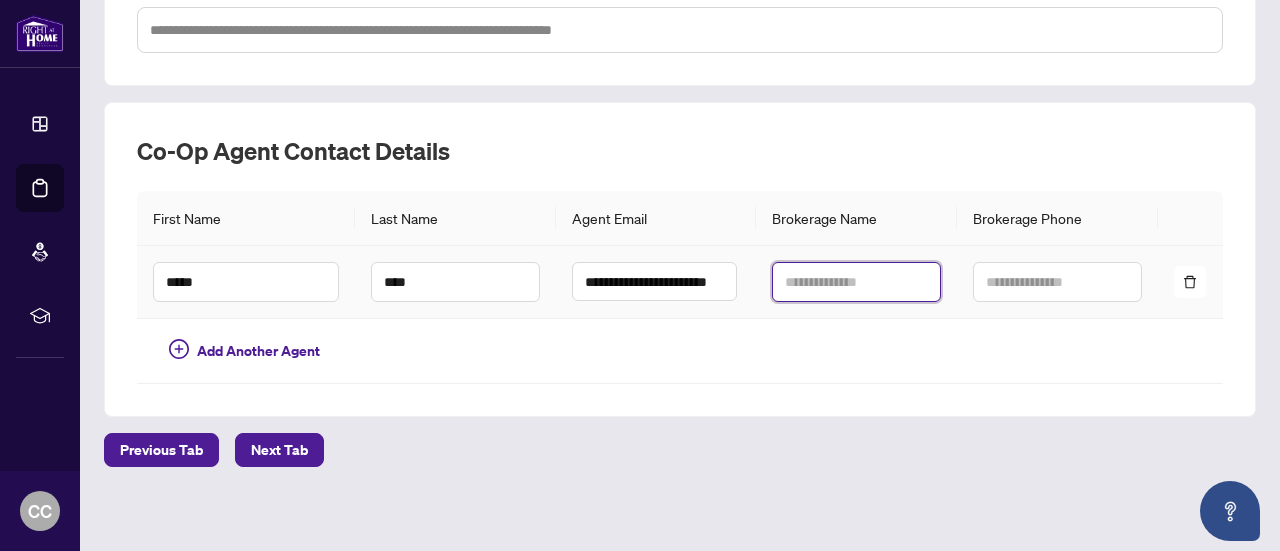 click at bounding box center (856, 282) 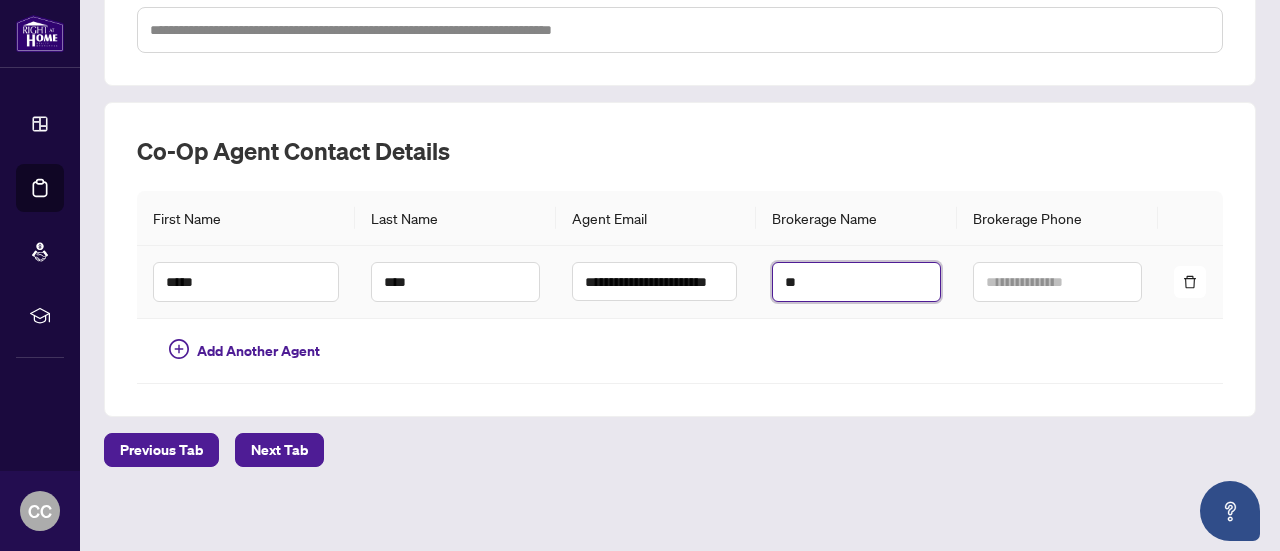 type on "*" 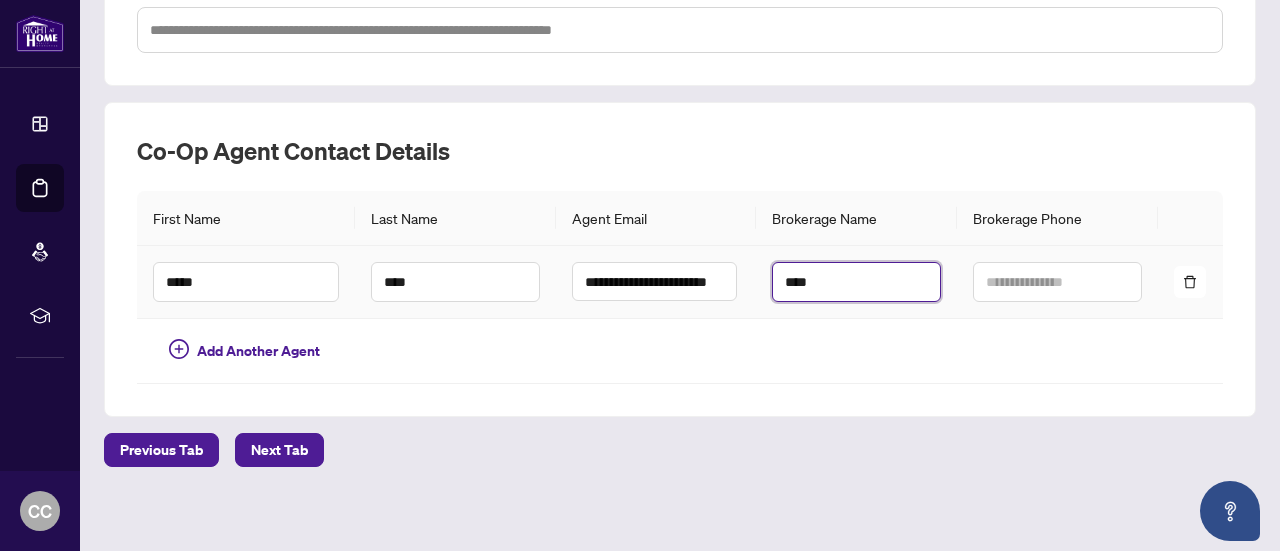 click on "****" at bounding box center (856, 282) 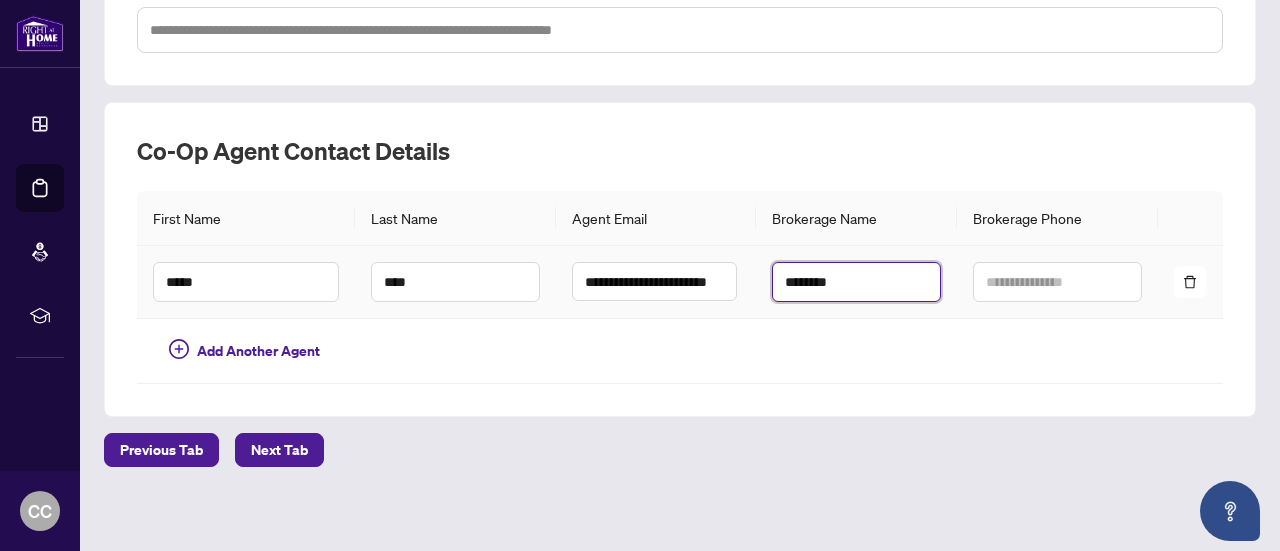 click on "********" at bounding box center [856, 282] 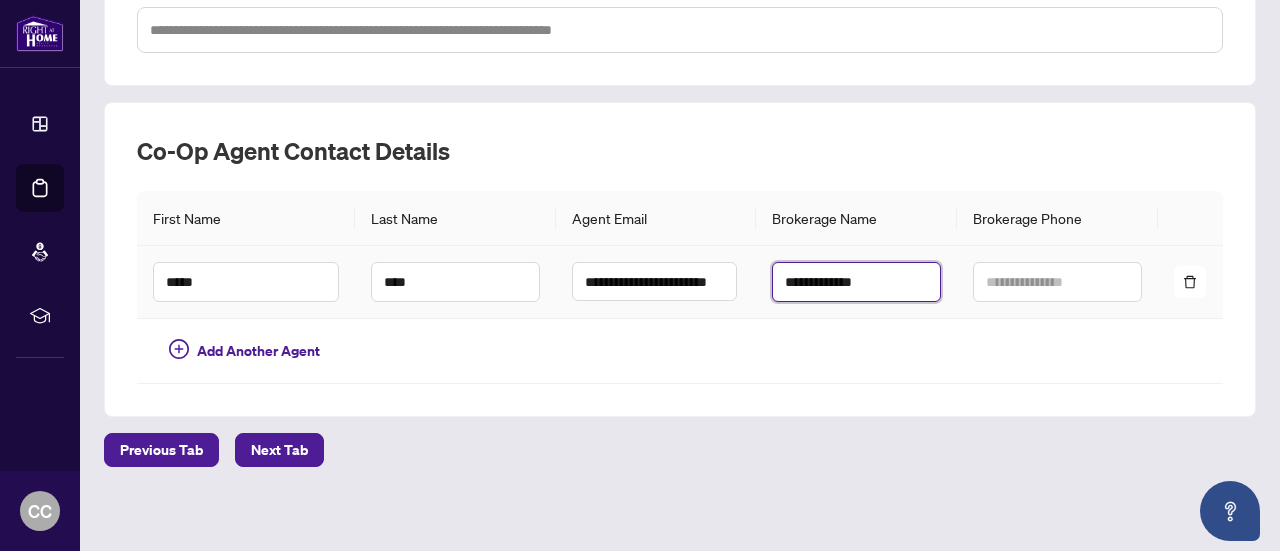 click on "**********" at bounding box center (856, 282) 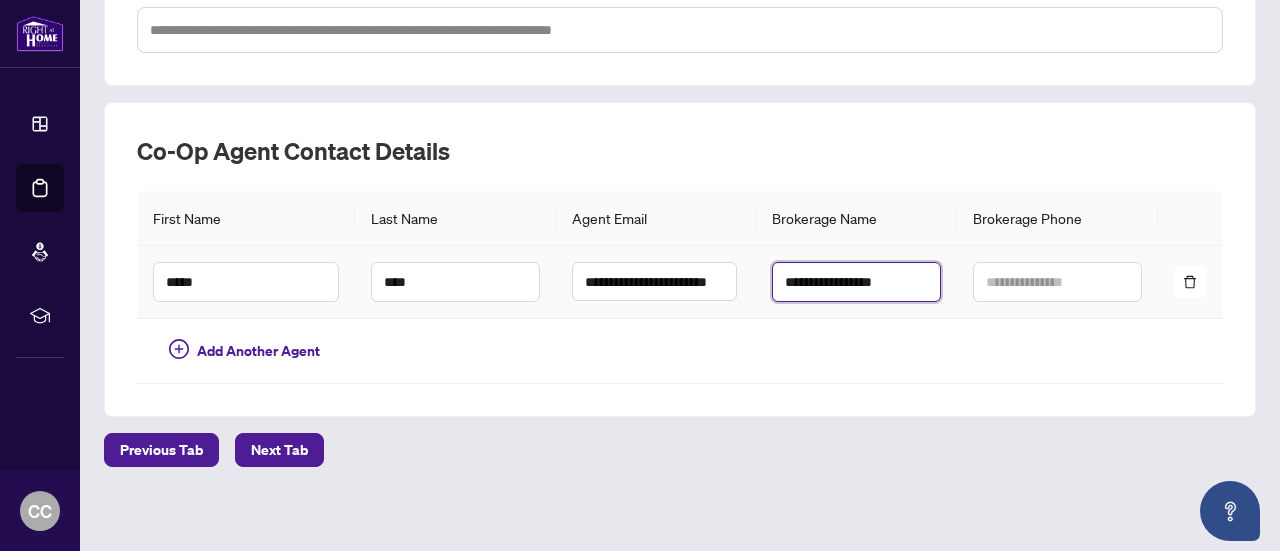 click on "**********" at bounding box center (856, 282) 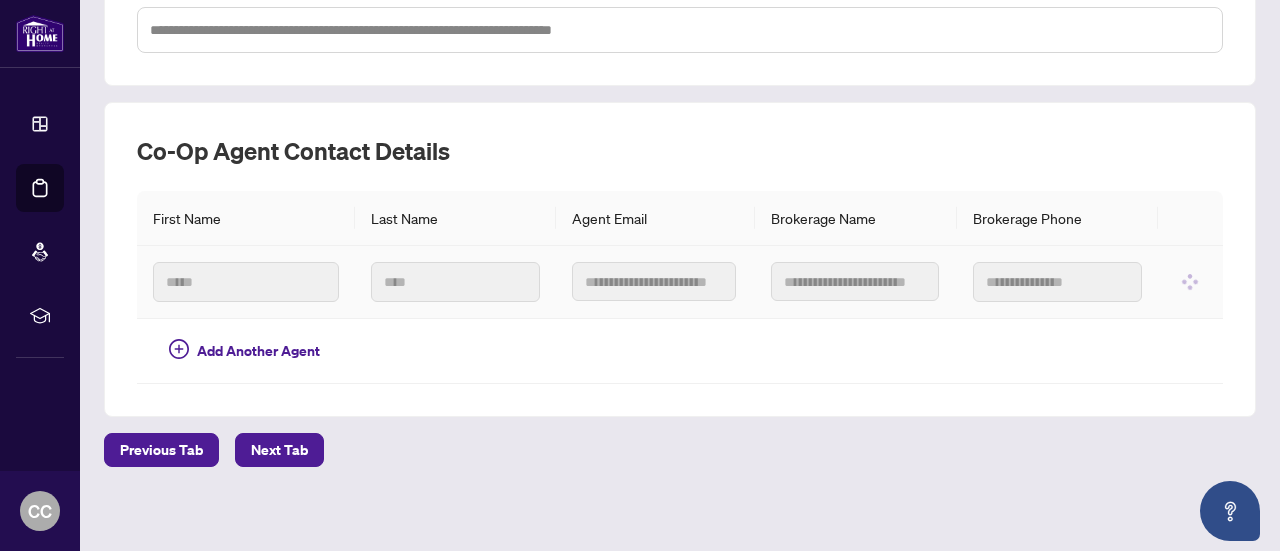 scroll, scrollTop: 0, scrollLeft: 0, axis: both 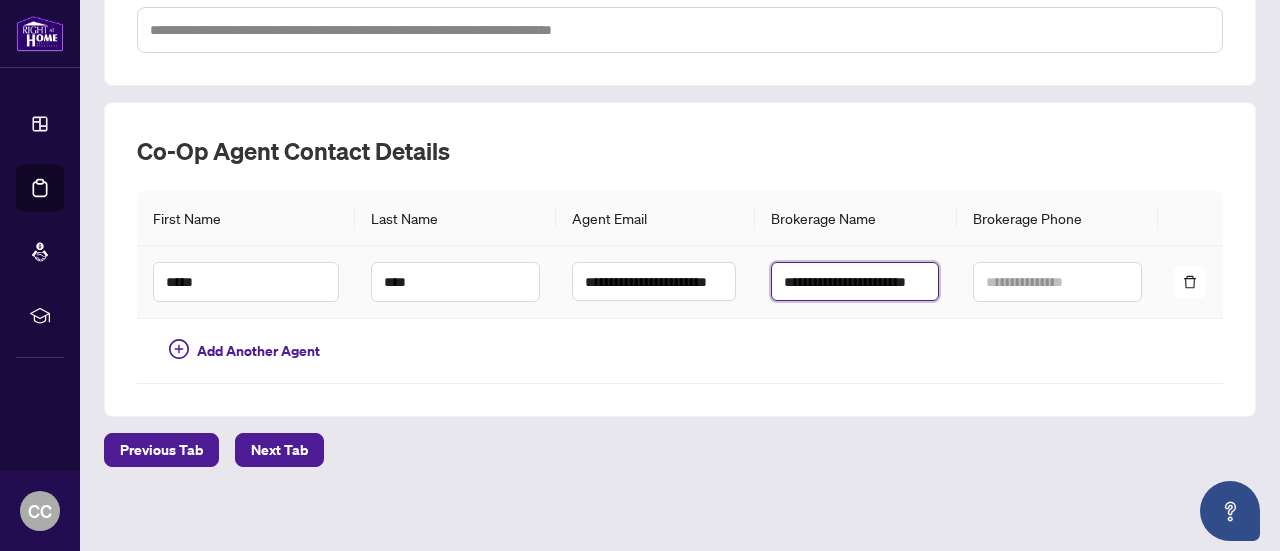 click on "**********" at bounding box center [855, 281] 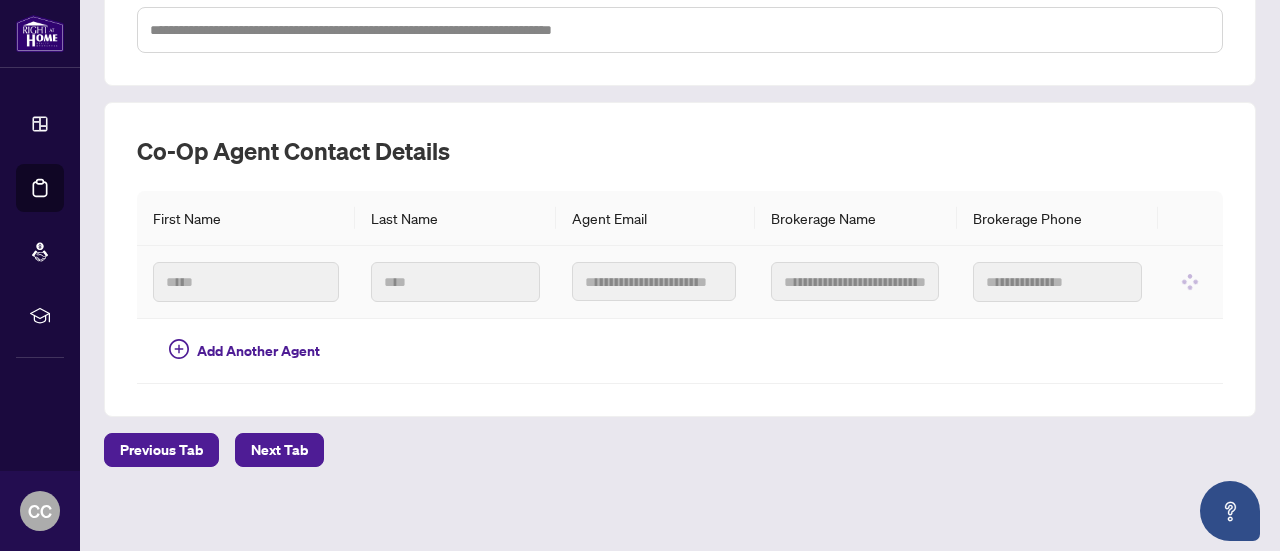 scroll, scrollTop: 0, scrollLeft: 0, axis: both 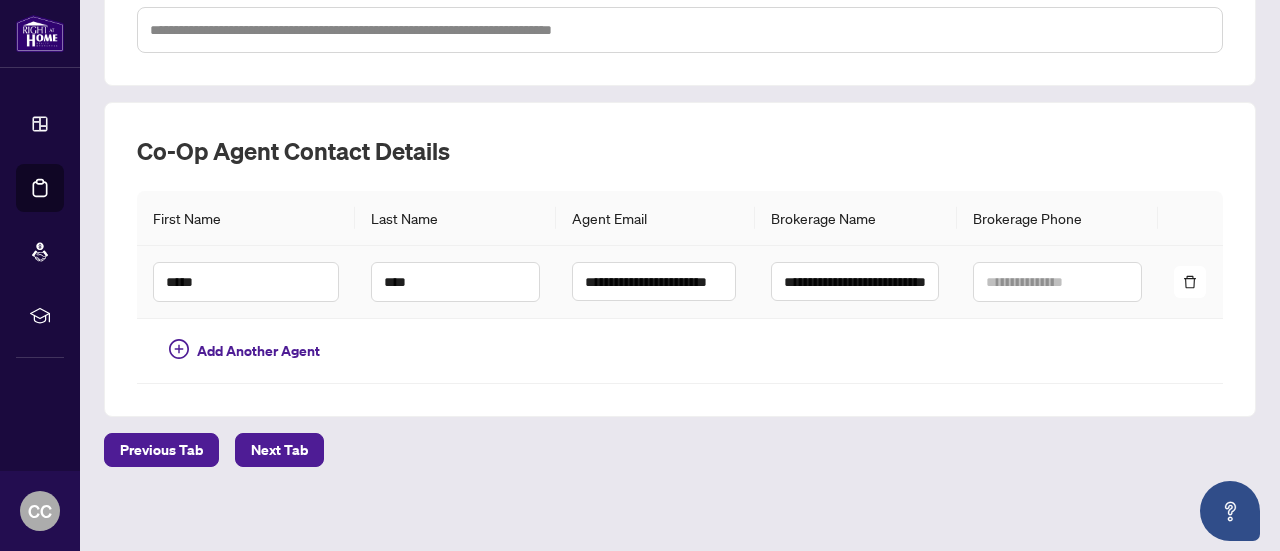 click at bounding box center [856, 351] 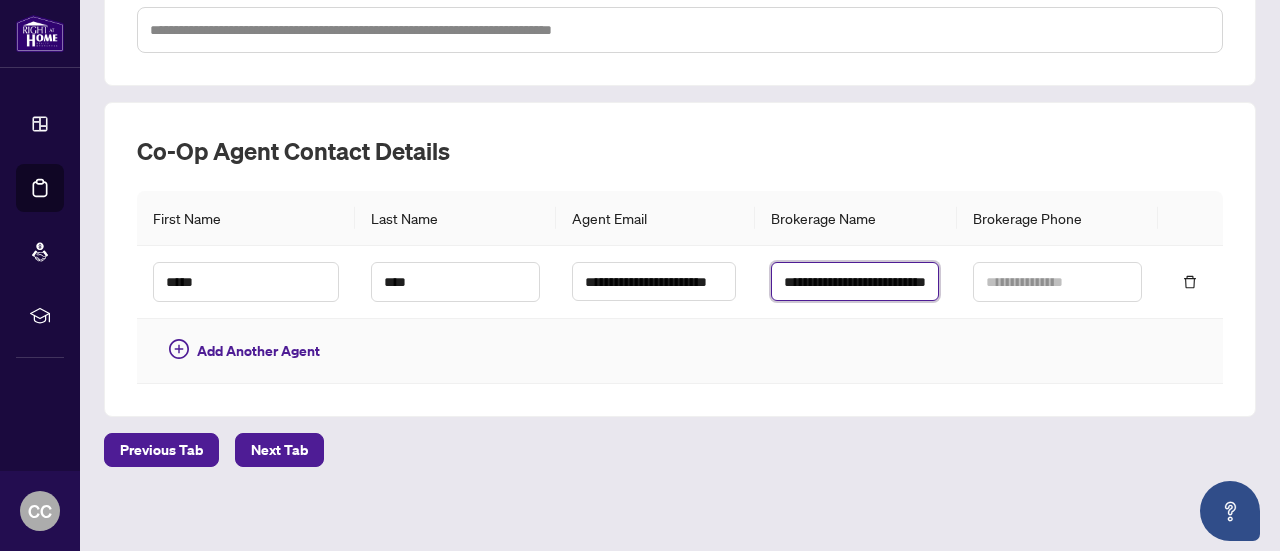 click on "**********" at bounding box center [855, 281] 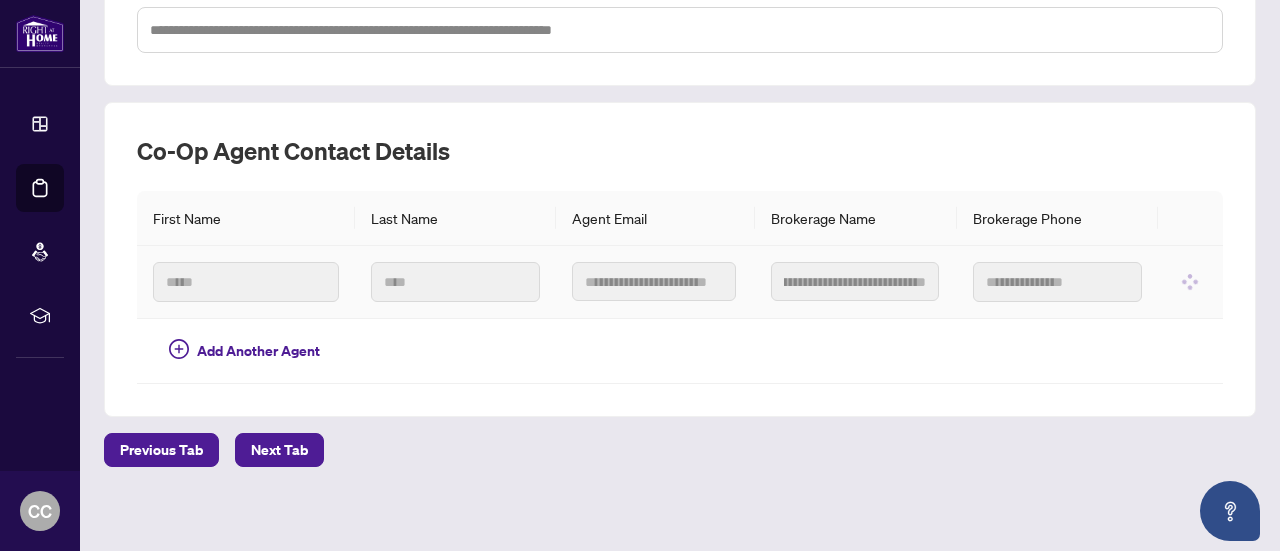 scroll, scrollTop: 0, scrollLeft: 0, axis: both 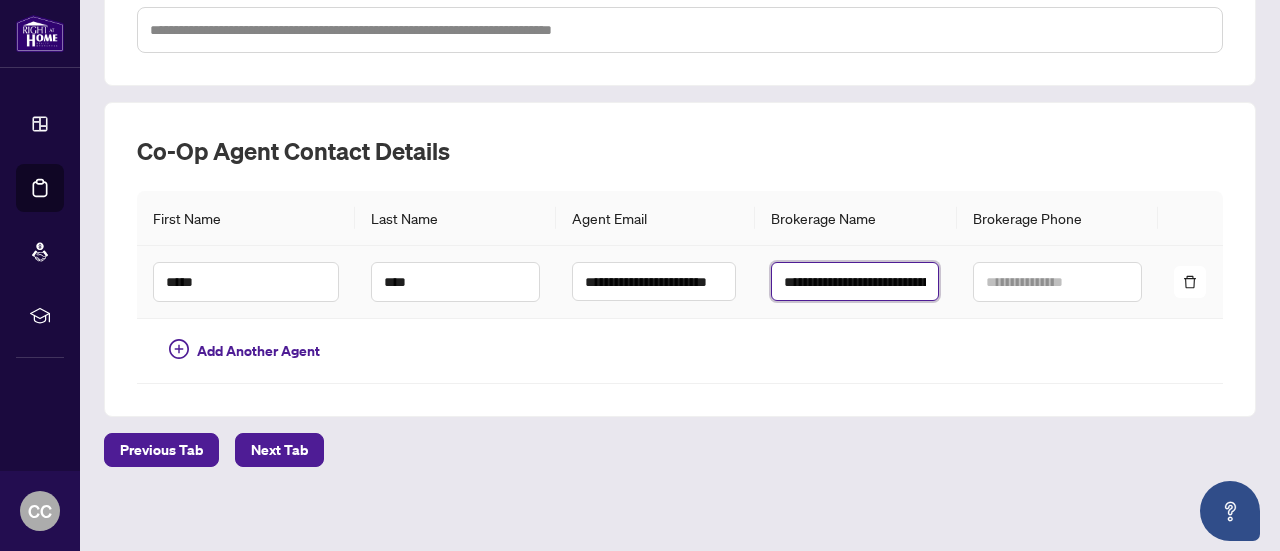 click on "**********" at bounding box center (855, 281) 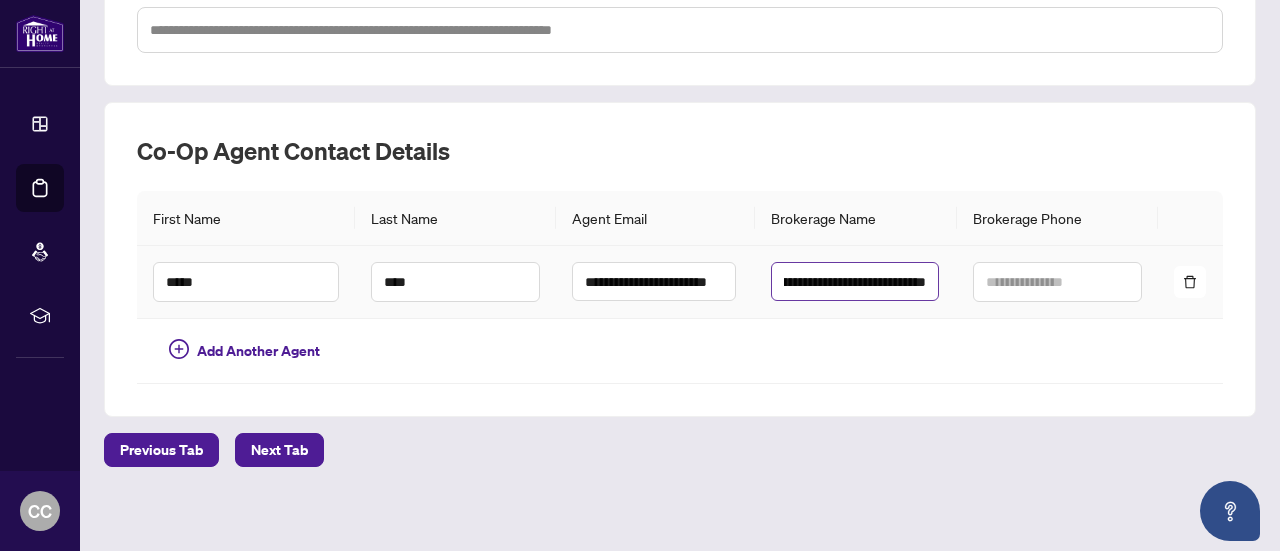 scroll, scrollTop: 0, scrollLeft: 0, axis: both 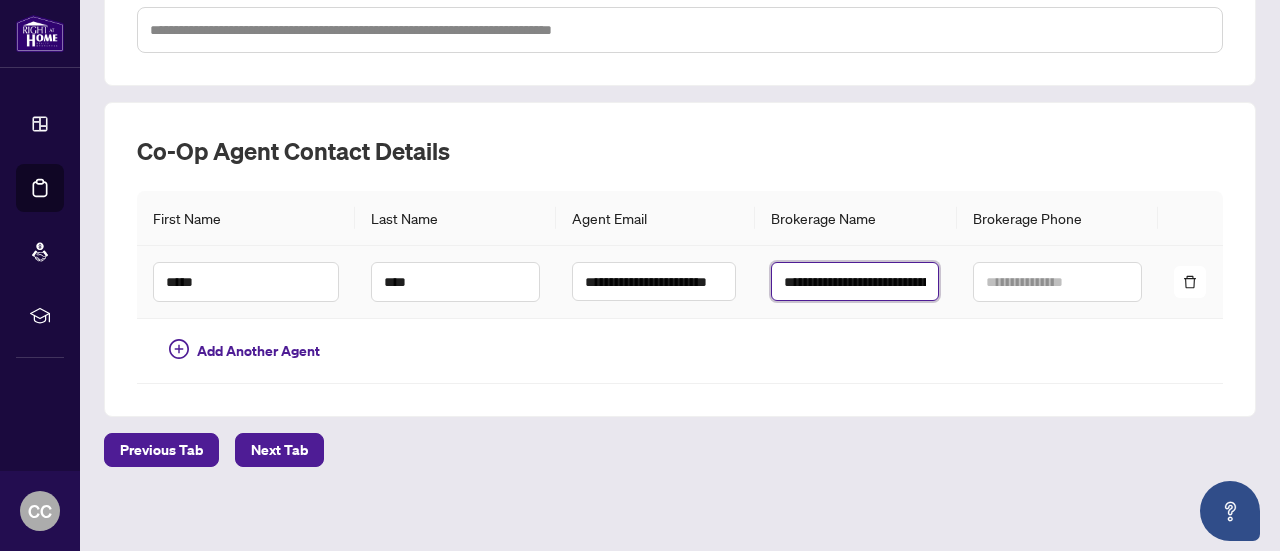 click on "**********" at bounding box center (855, 281) 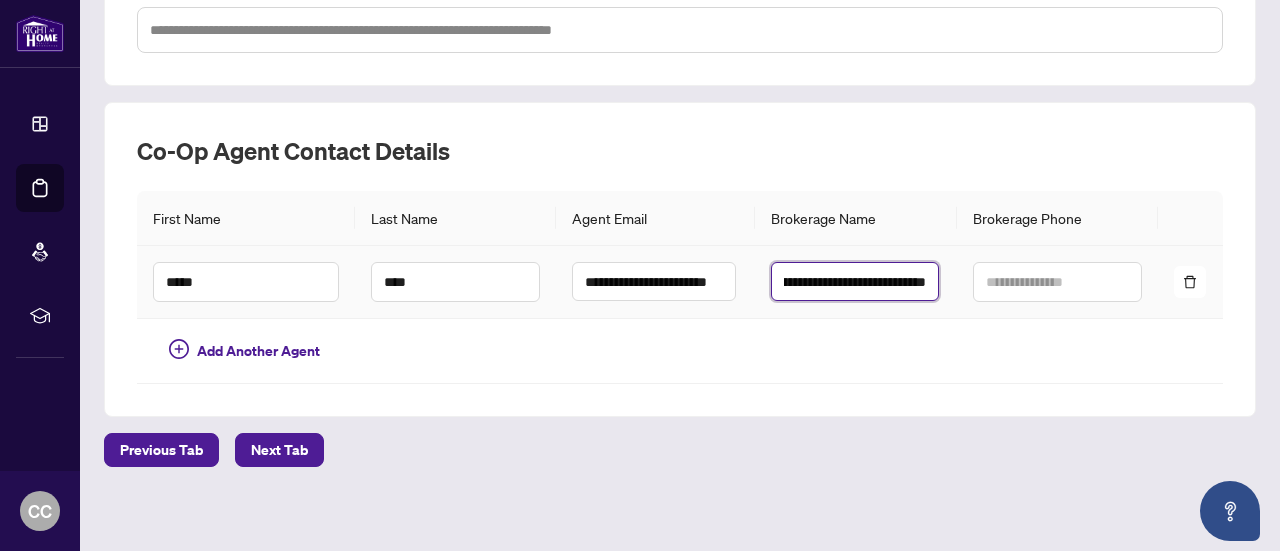 scroll, scrollTop: 0, scrollLeft: 122, axis: horizontal 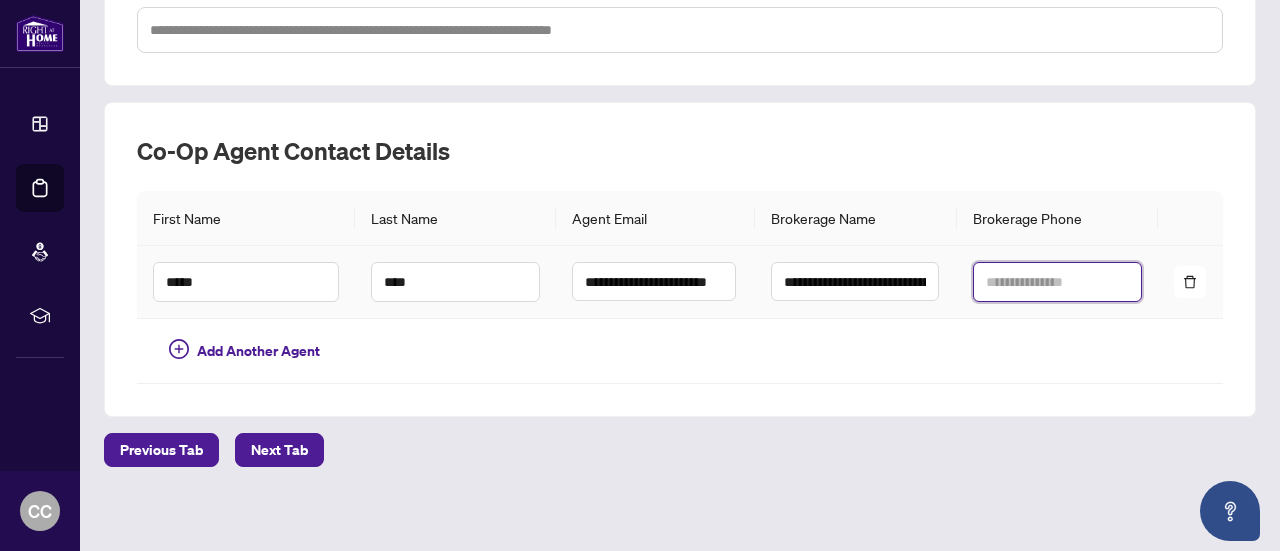 click at bounding box center (1057, 282) 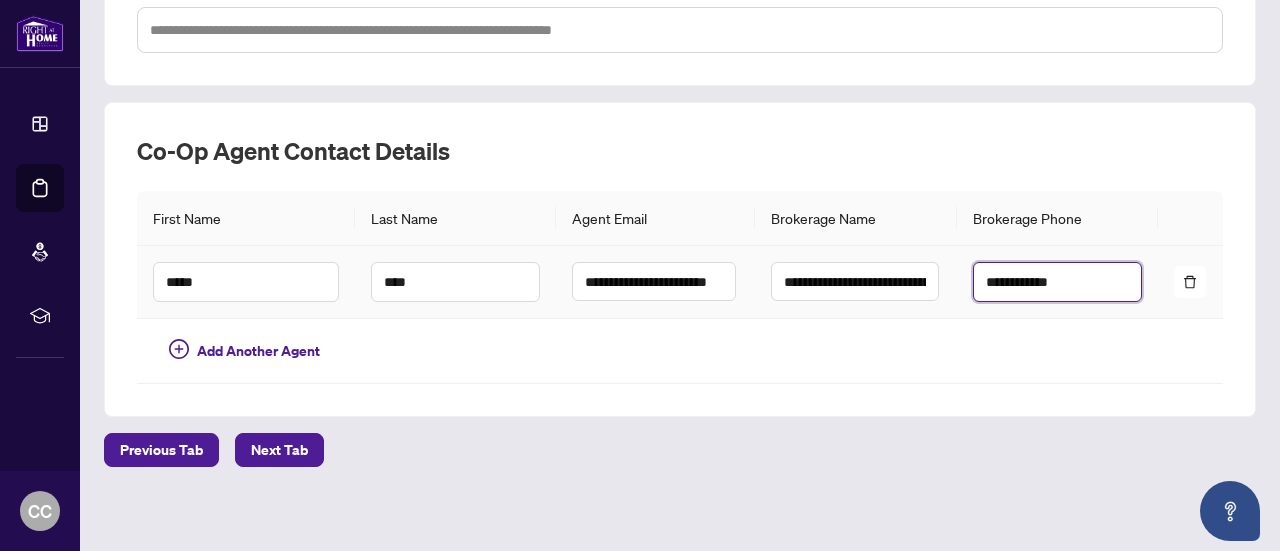 type on "**********" 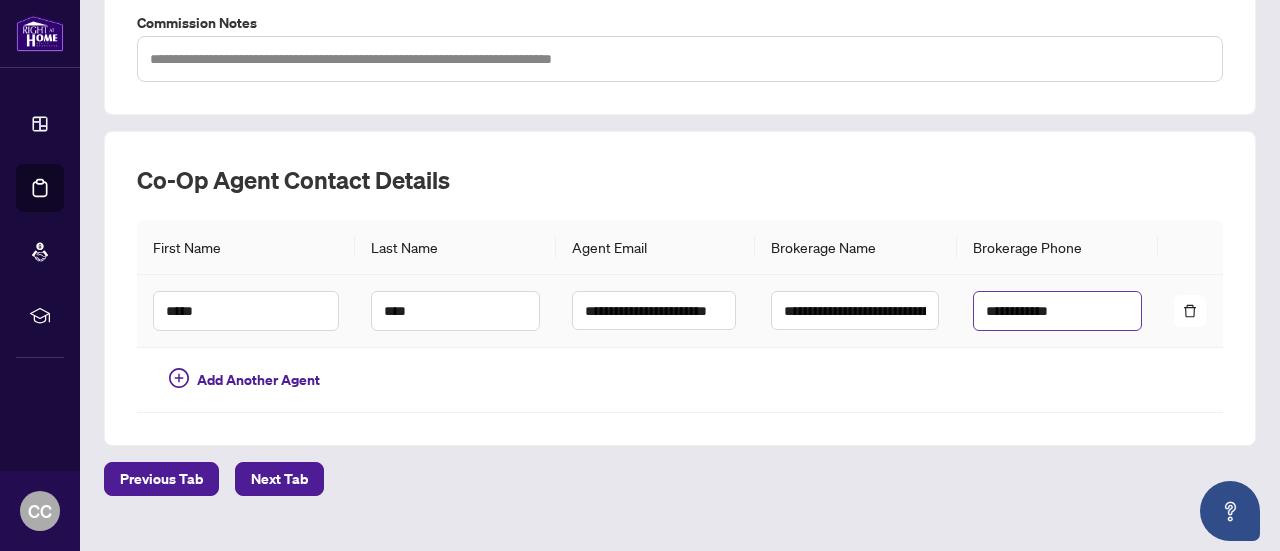 scroll, scrollTop: 541, scrollLeft: 0, axis: vertical 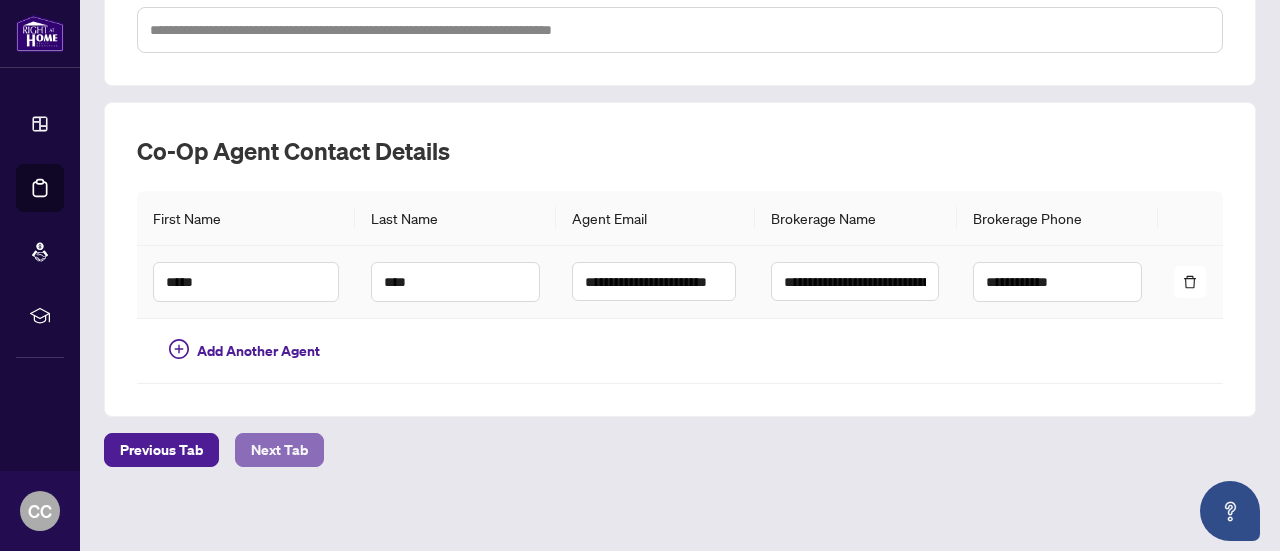 click on "Next Tab" at bounding box center [279, 450] 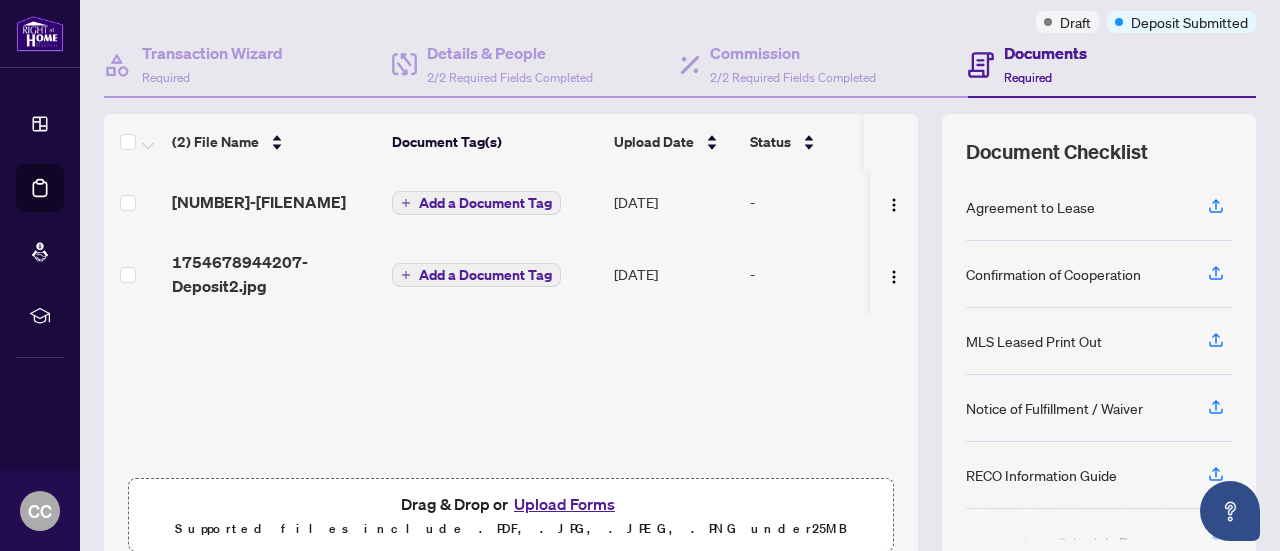 scroll, scrollTop: 164, scrollLeft: 0, axis: vertical 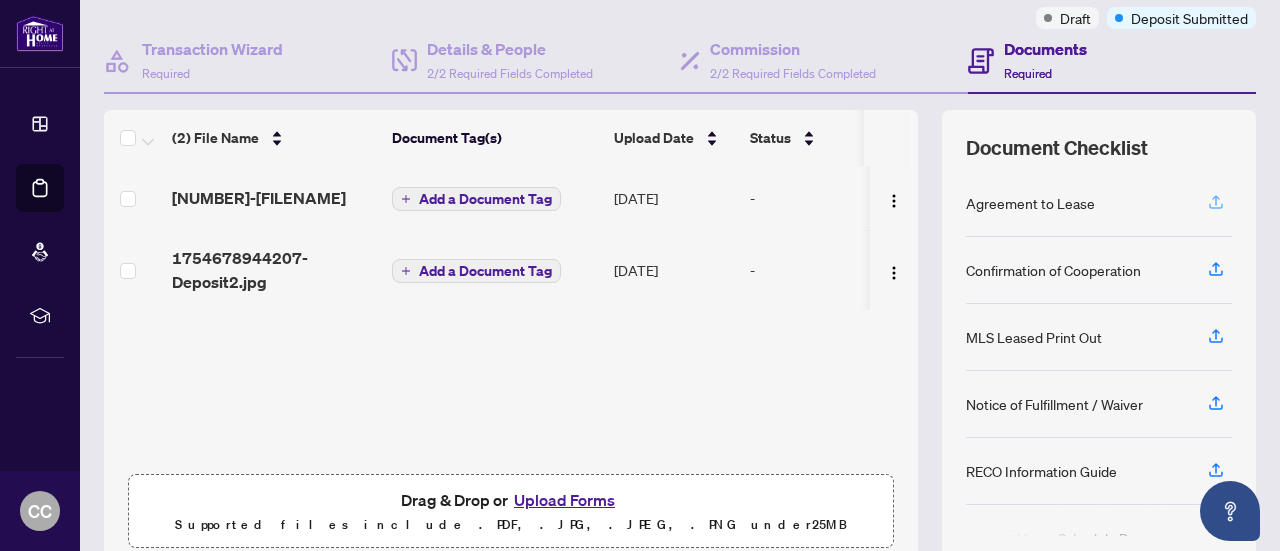 click 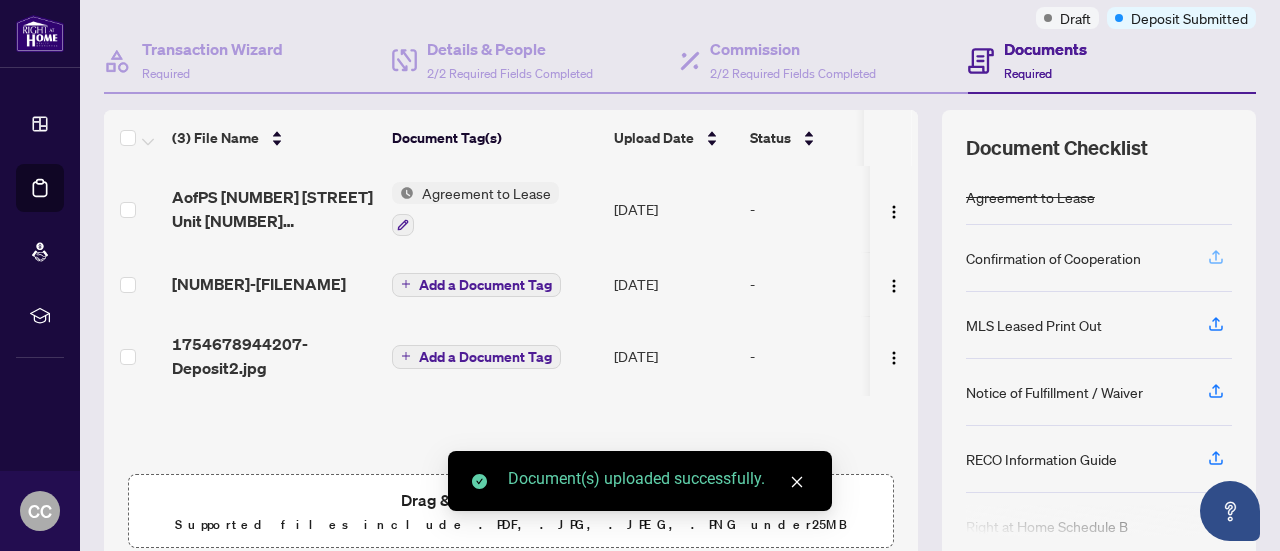 click 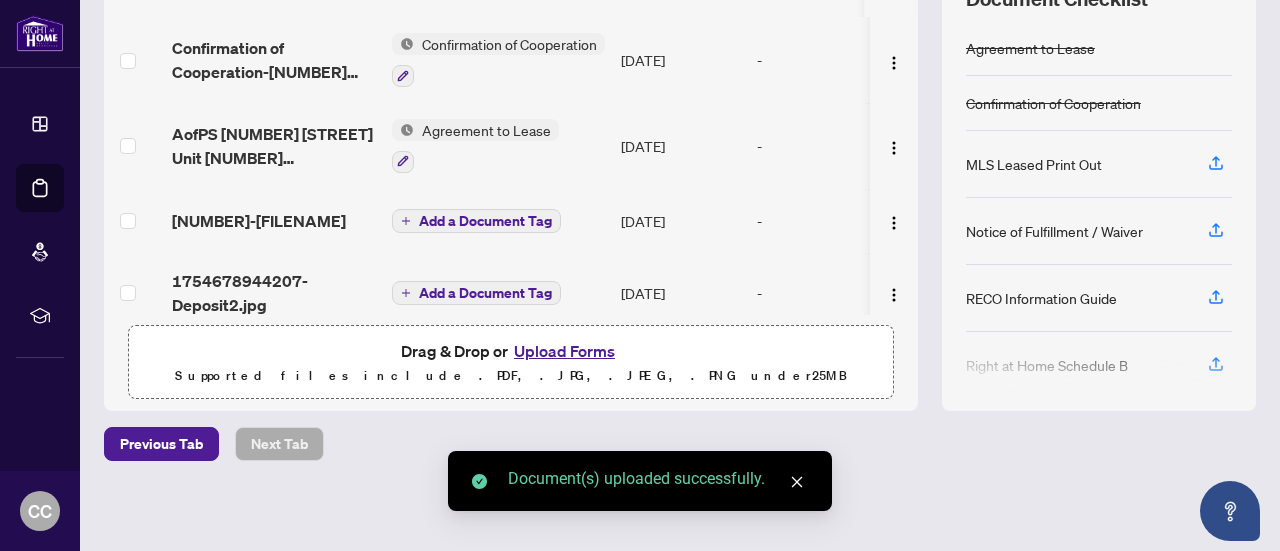 scroll, scrollTop: 312, scrollLeft: 0, axis: vertical 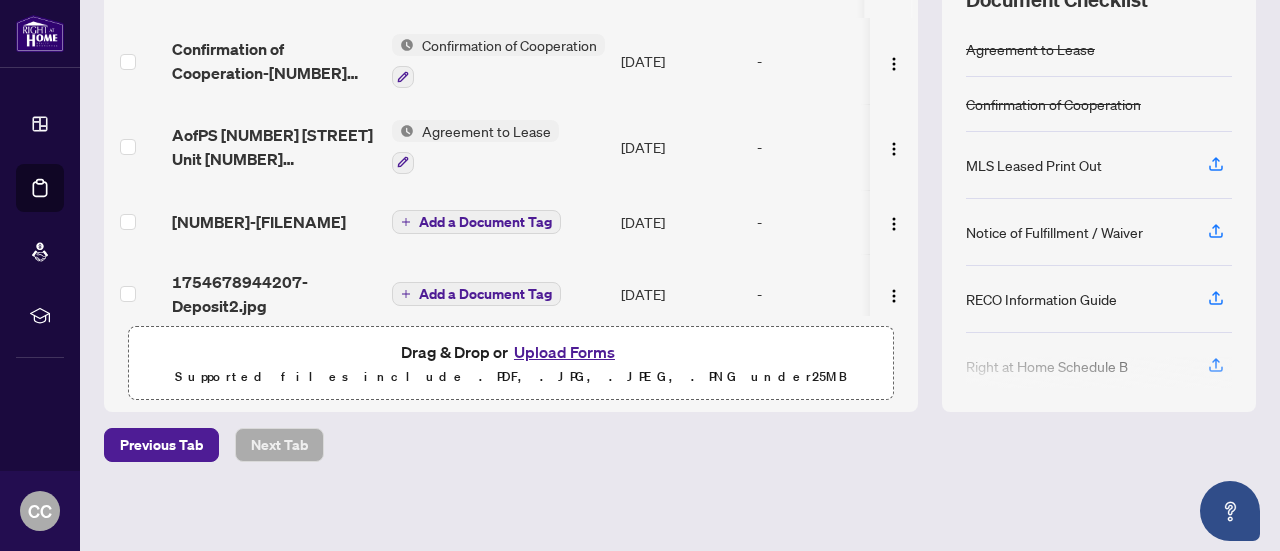 click at bounding box center (1099, 373) 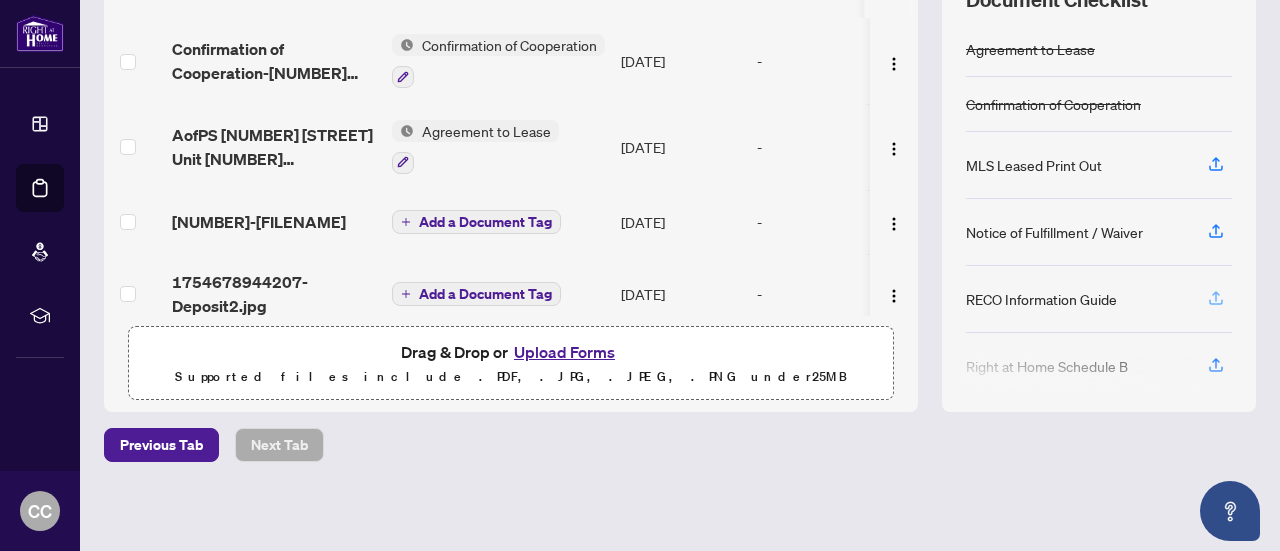 click 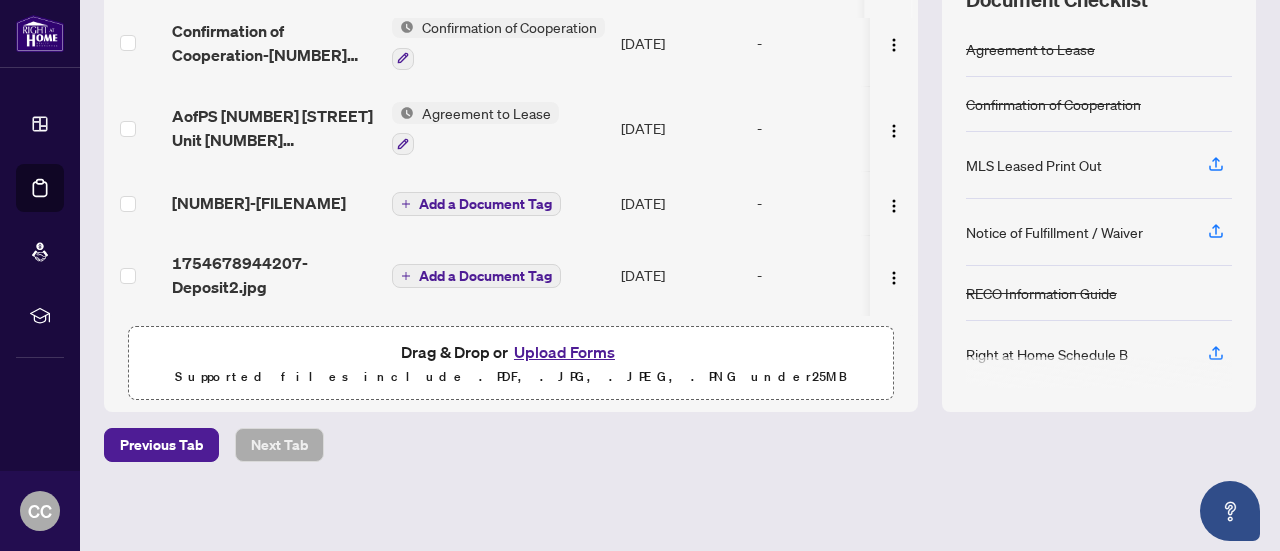 scroll, scrollTop: 124, scrollLeft: 0, axis: vertical 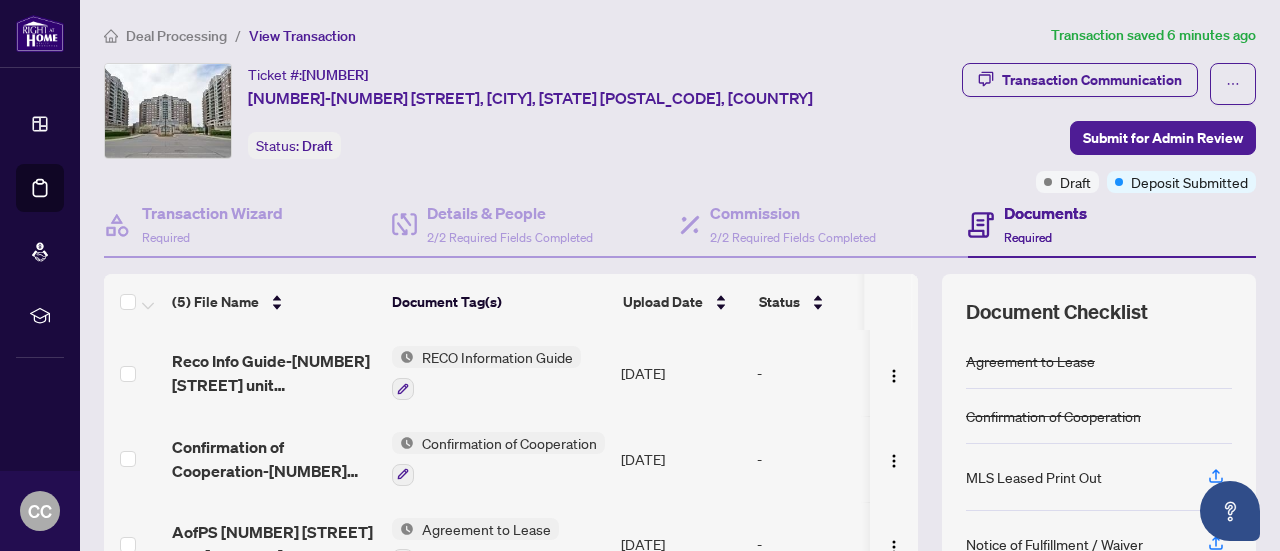 click on "Documents" at bounding box center (1045, 213) 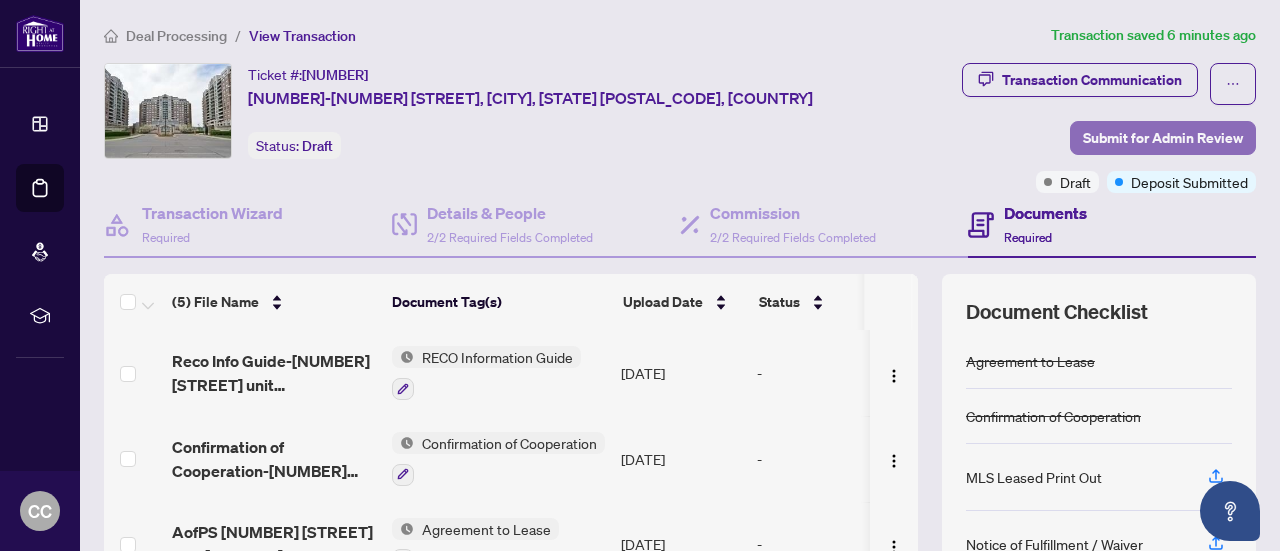click on "Submit for Admin Review" at bounding box center [1163, 138] 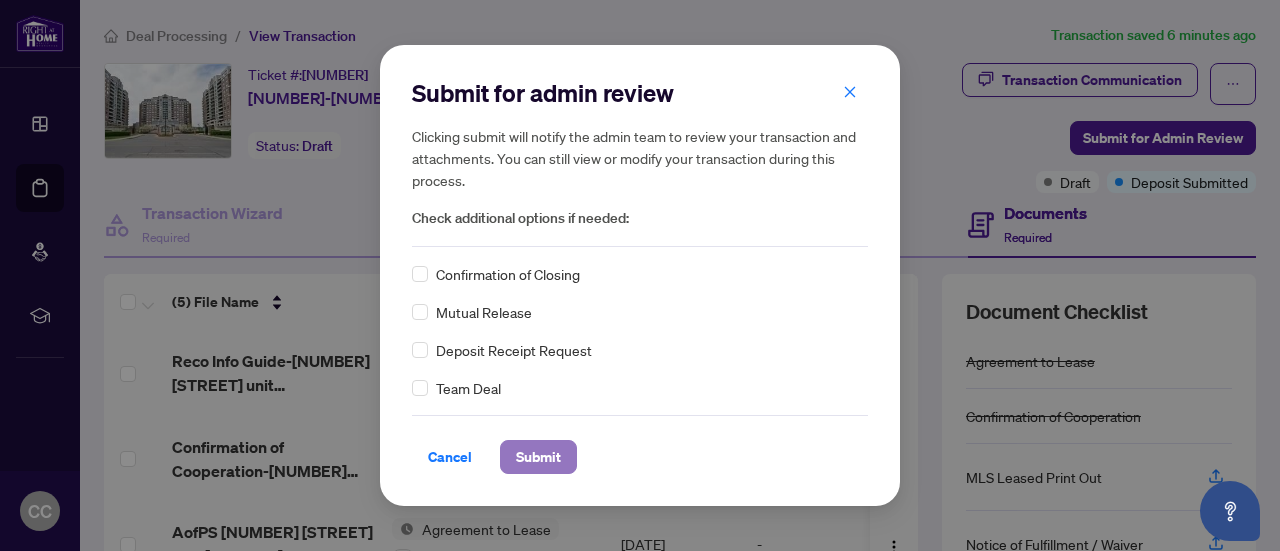 click on "Submit" at bounding box center (538, 457) 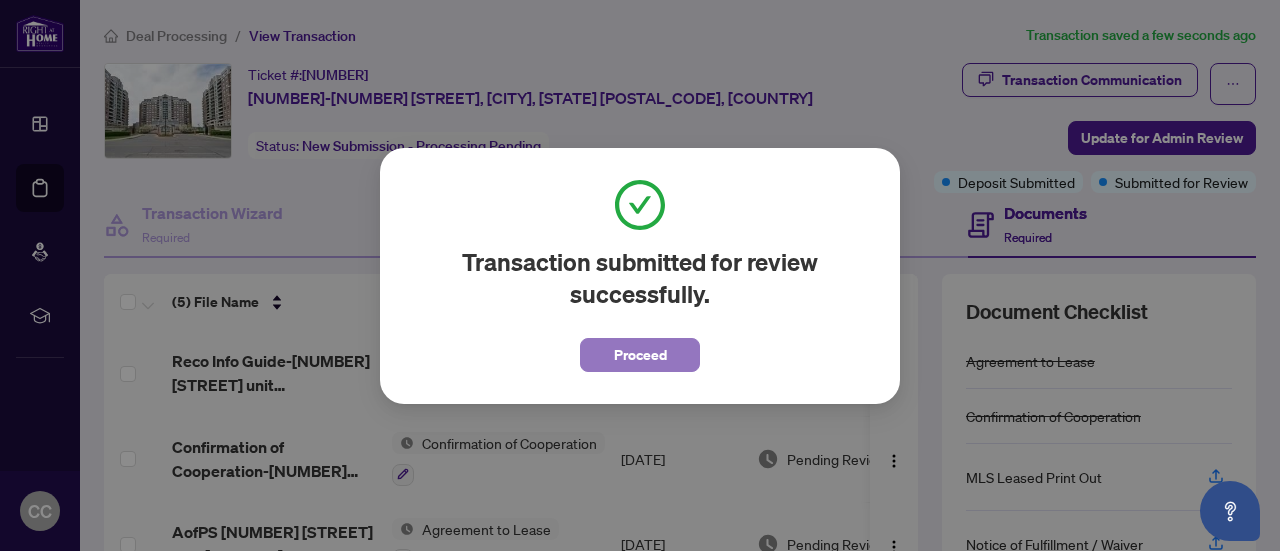 click on "Proceed" at bounding box center (640, 355) 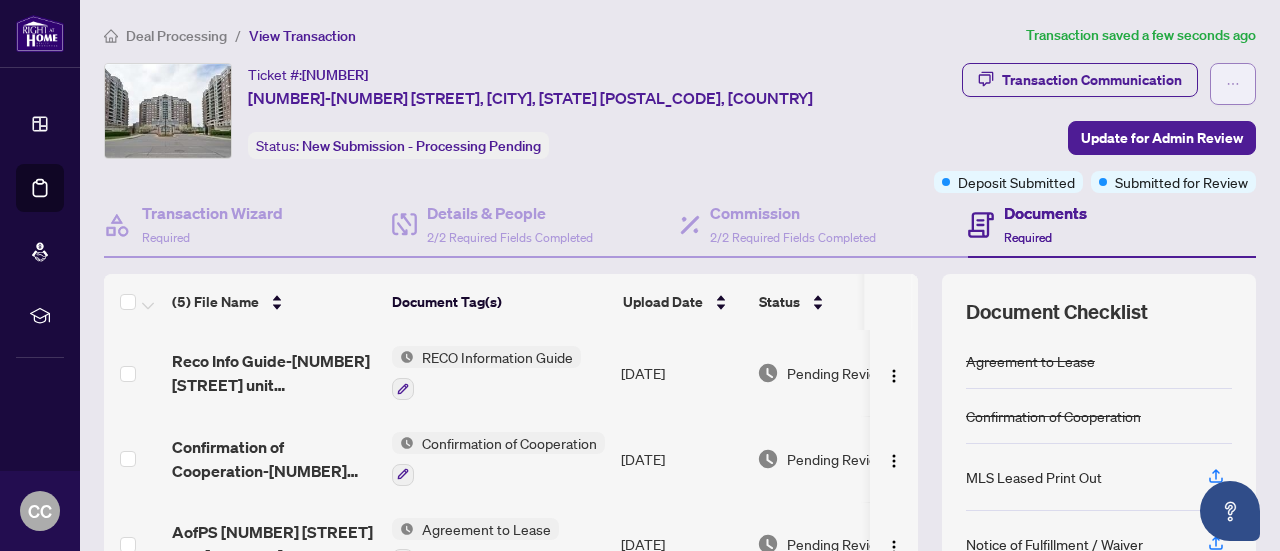 click 